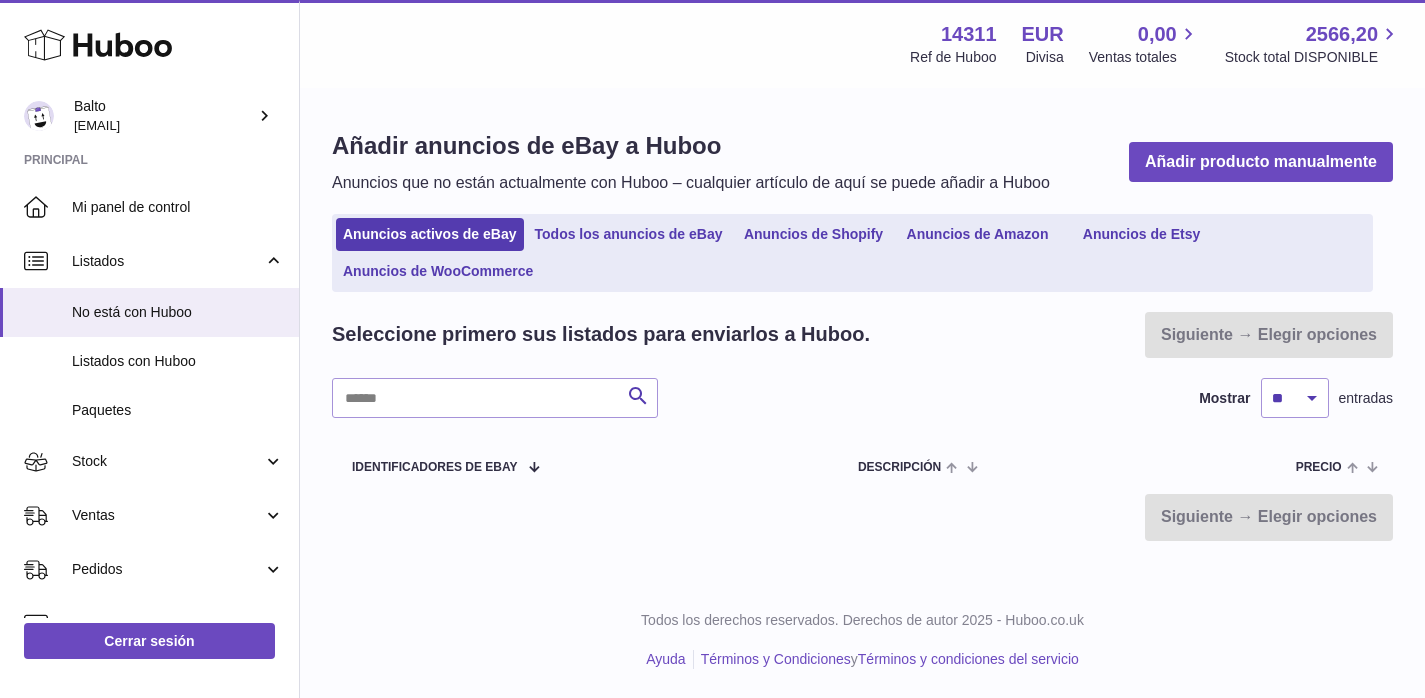 scroll, scrollTop: 0, scrollLeft: 0, axis: both 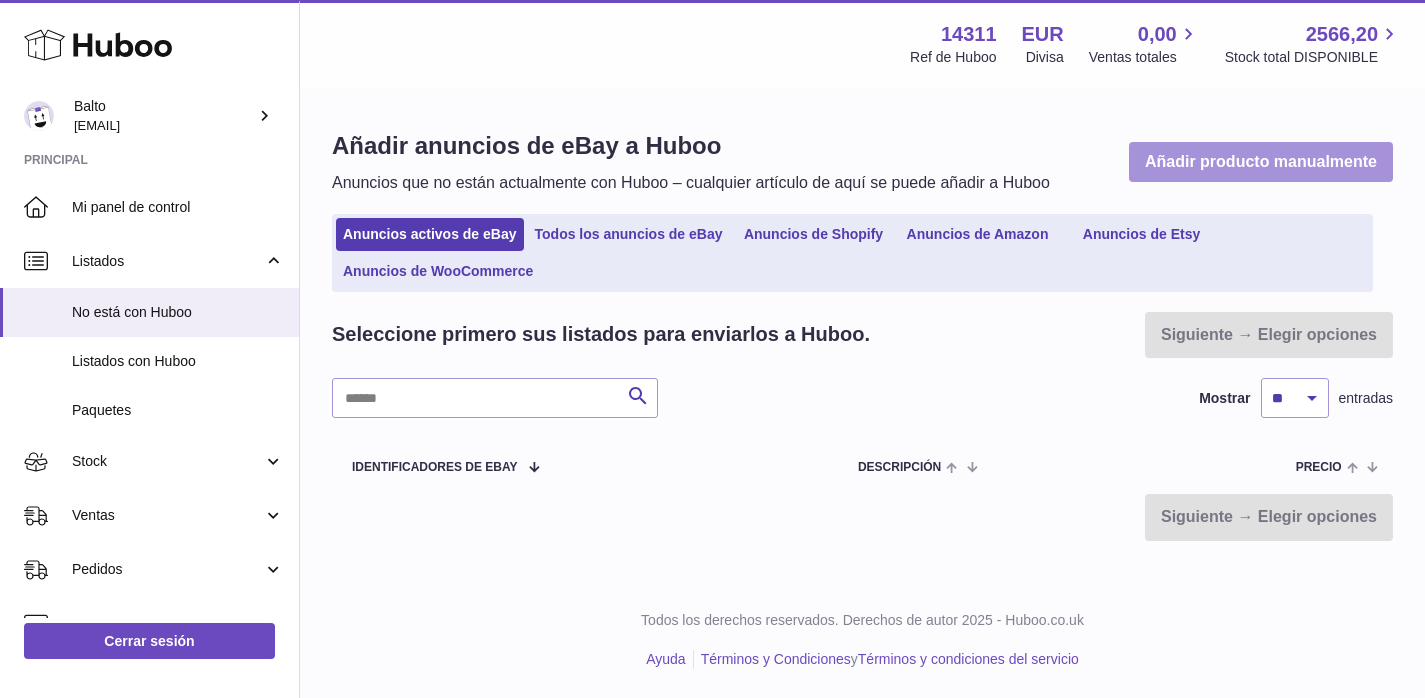click on "Añadir producto manualmente" at bounding box center (1261, 162) 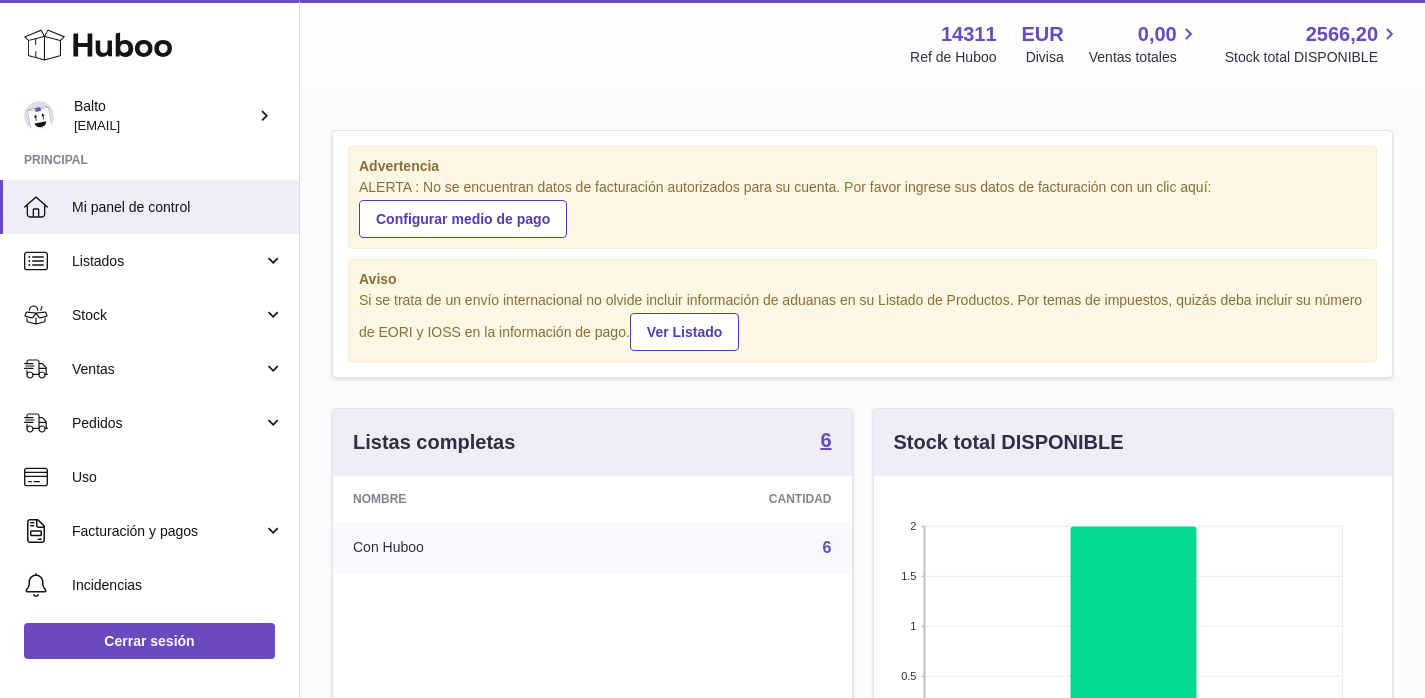 scroll, scrollTop: 0, scrollLeft: 0, axis: both 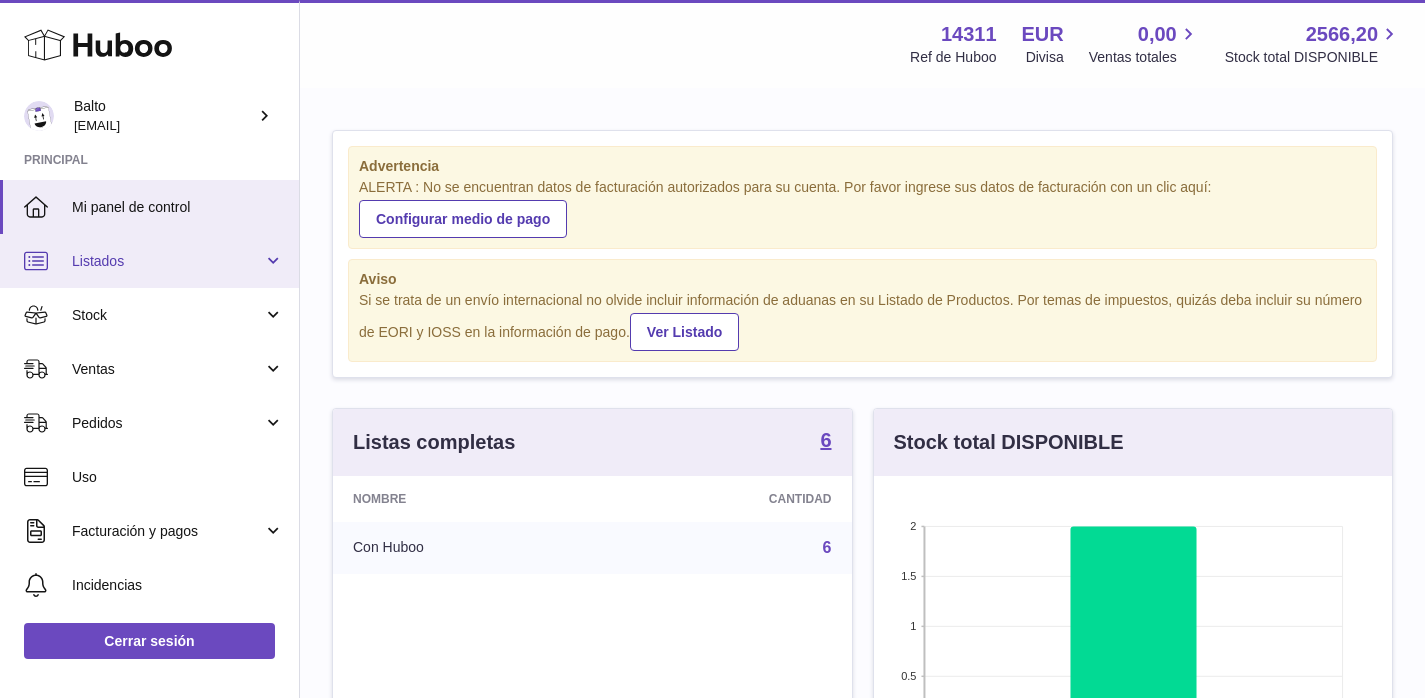 click on "Listados" at bounding box center (149, 261) 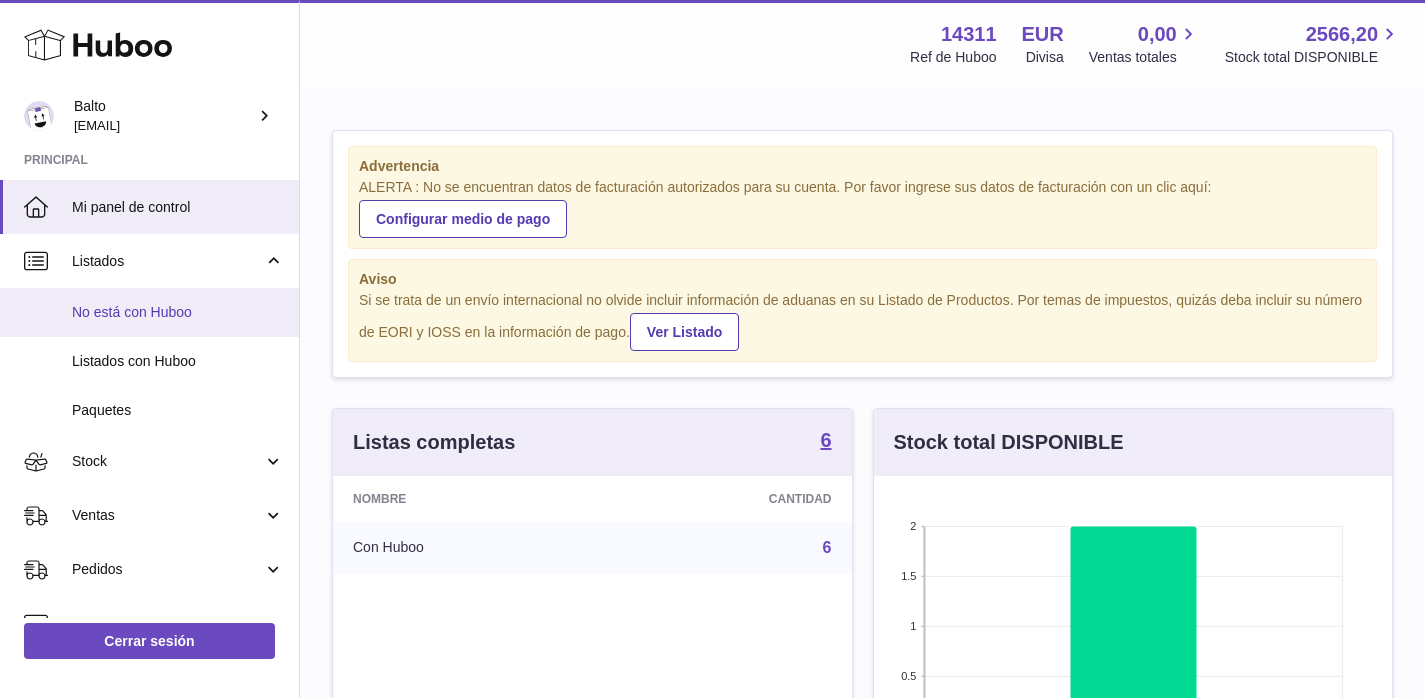 click on "No está con Huboo" at bounding box center (178, 312) 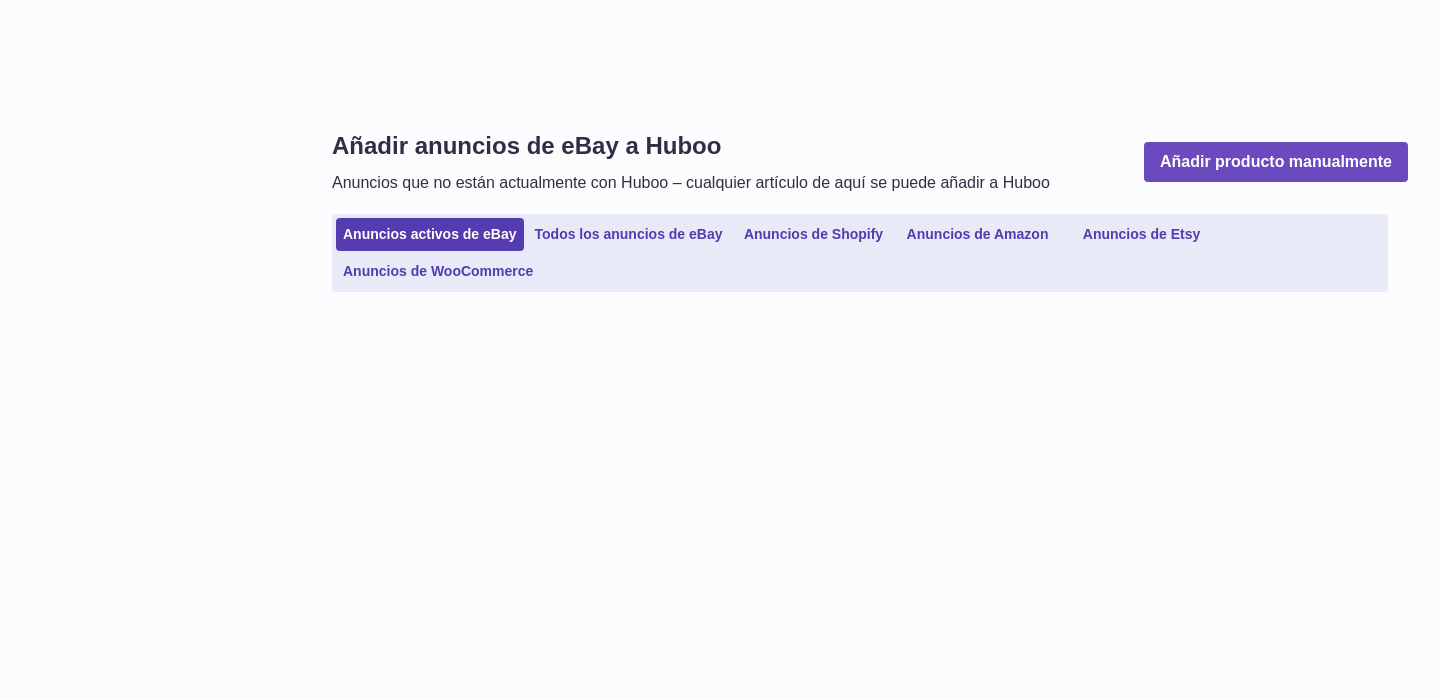 scroll, scrollTop: 0, scrollLeft: 0, axis: both 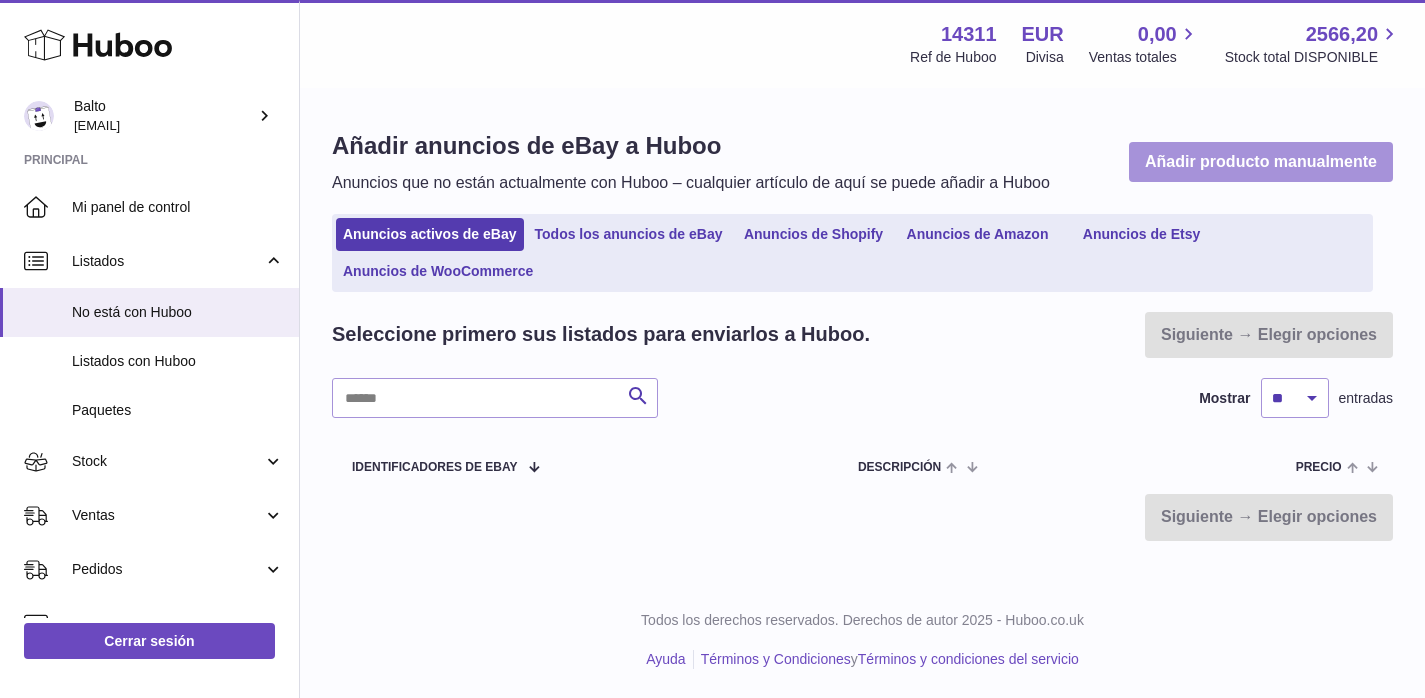 click on "Añadir producto manualmente" at bounding box center (1261, 162) 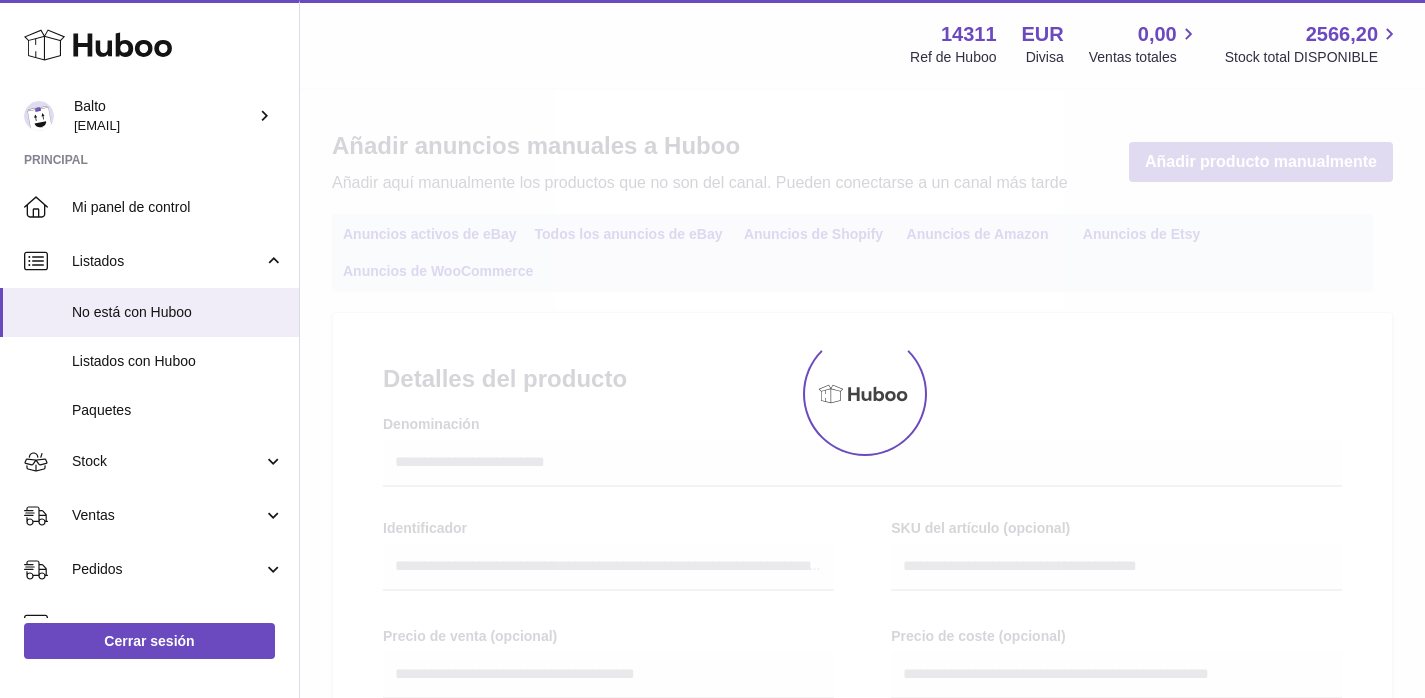 select 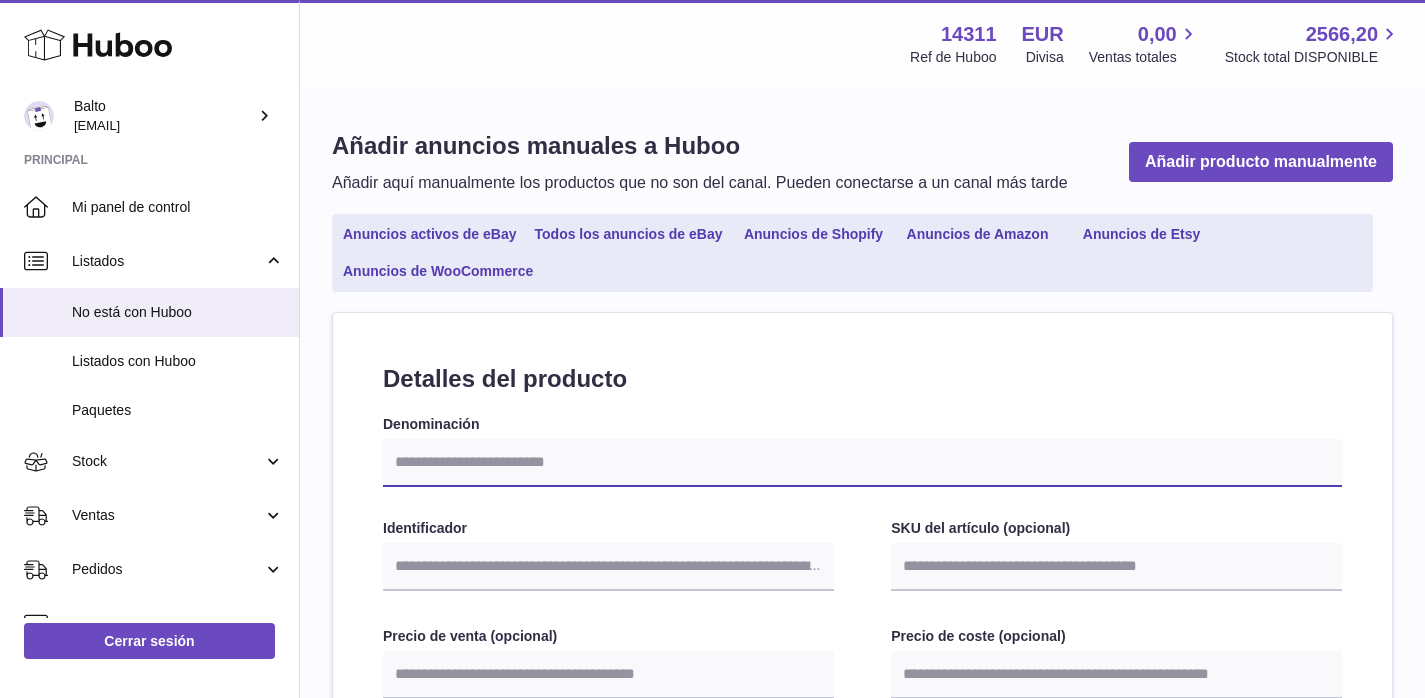 click on "Denominación" at bounding box center (862, 463) 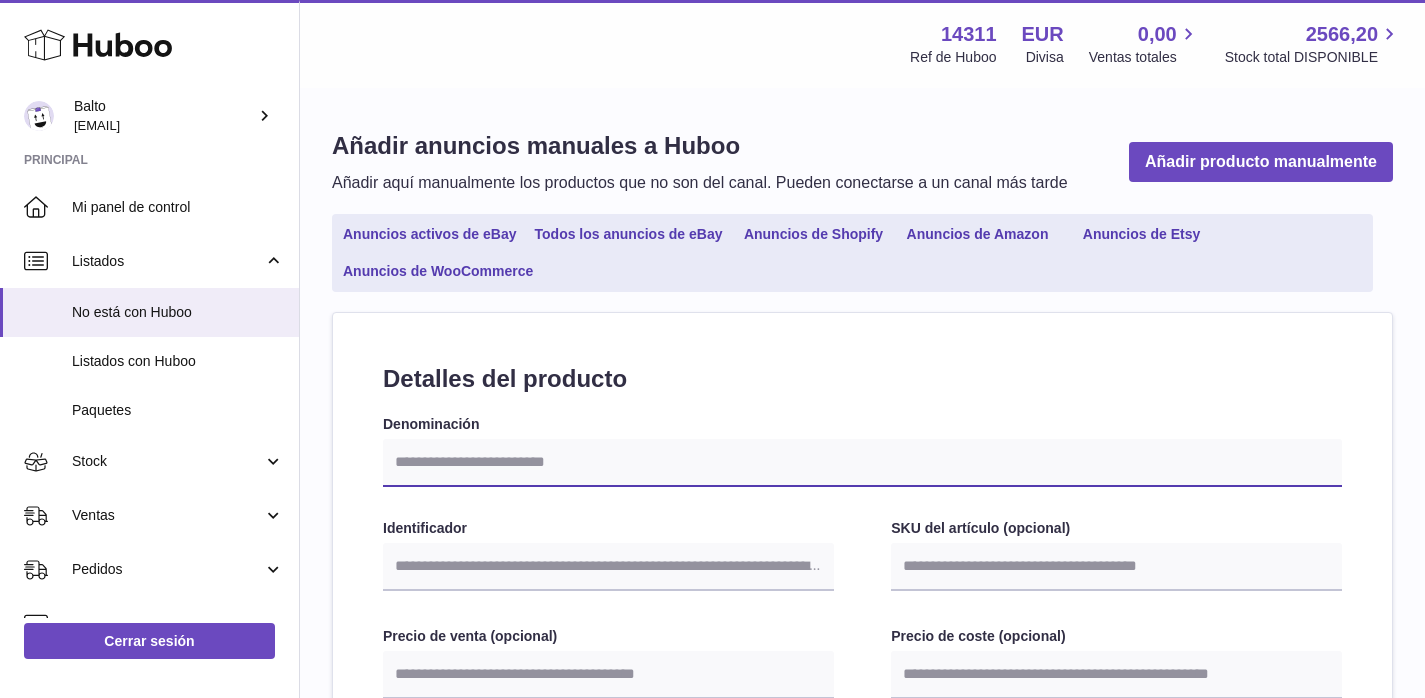 type on "*" 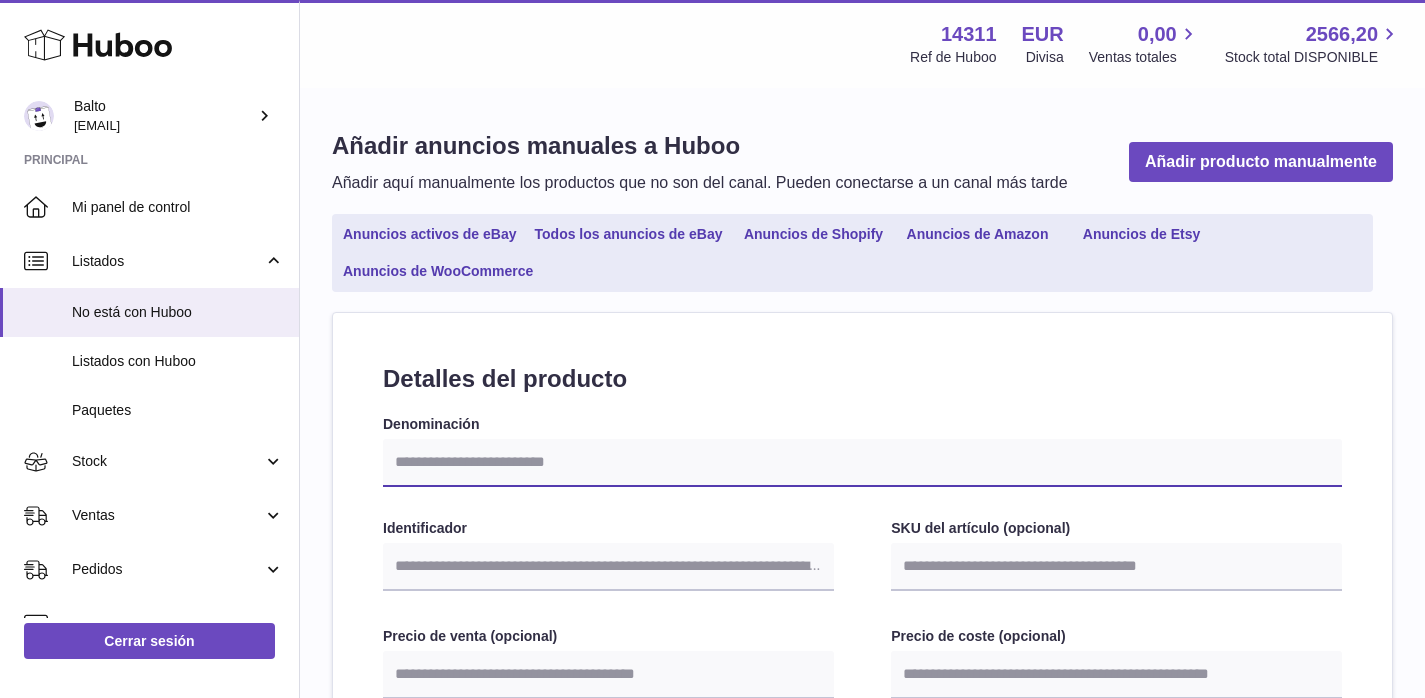select 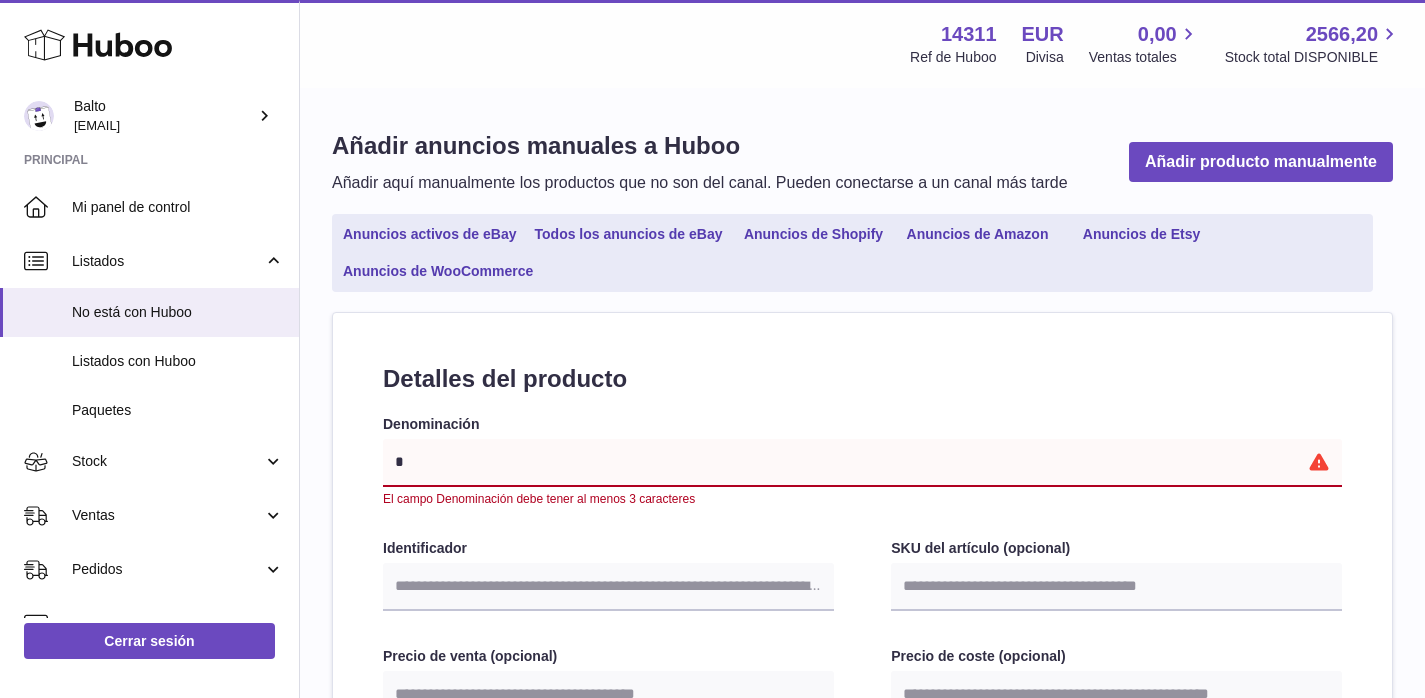type on "**" 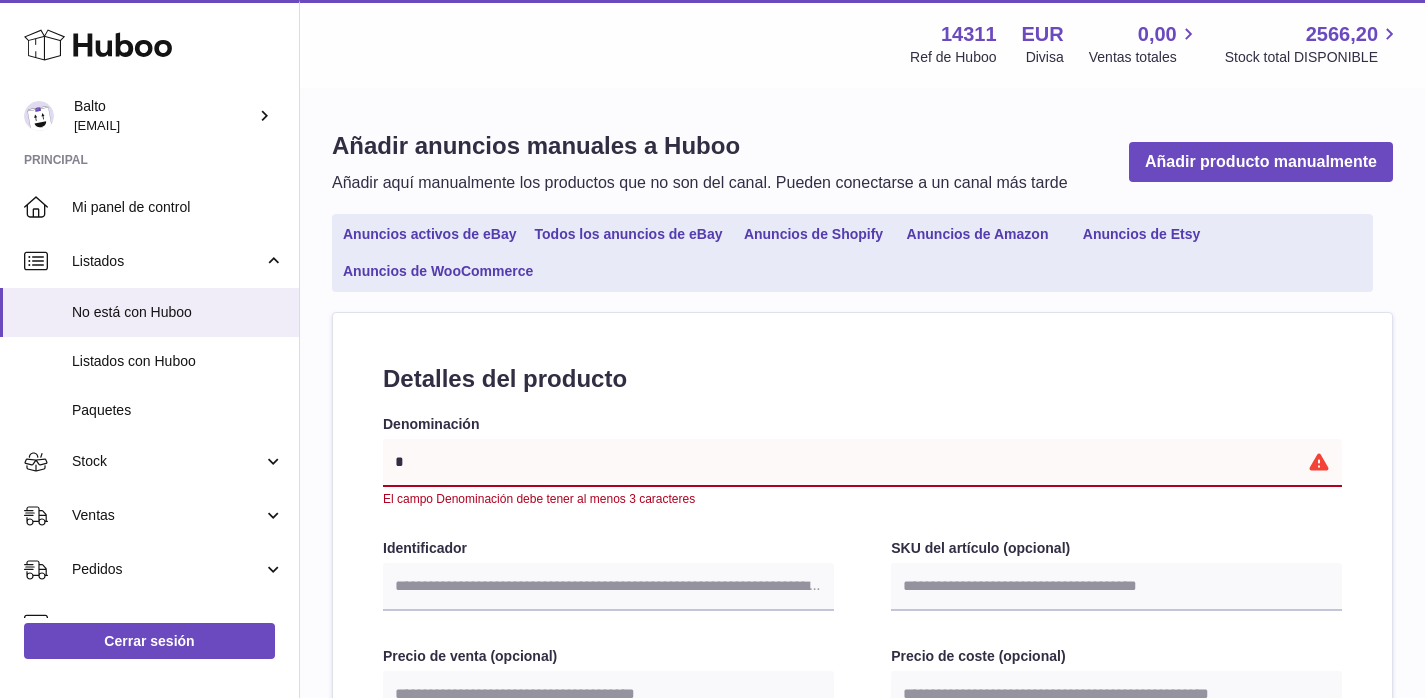 select 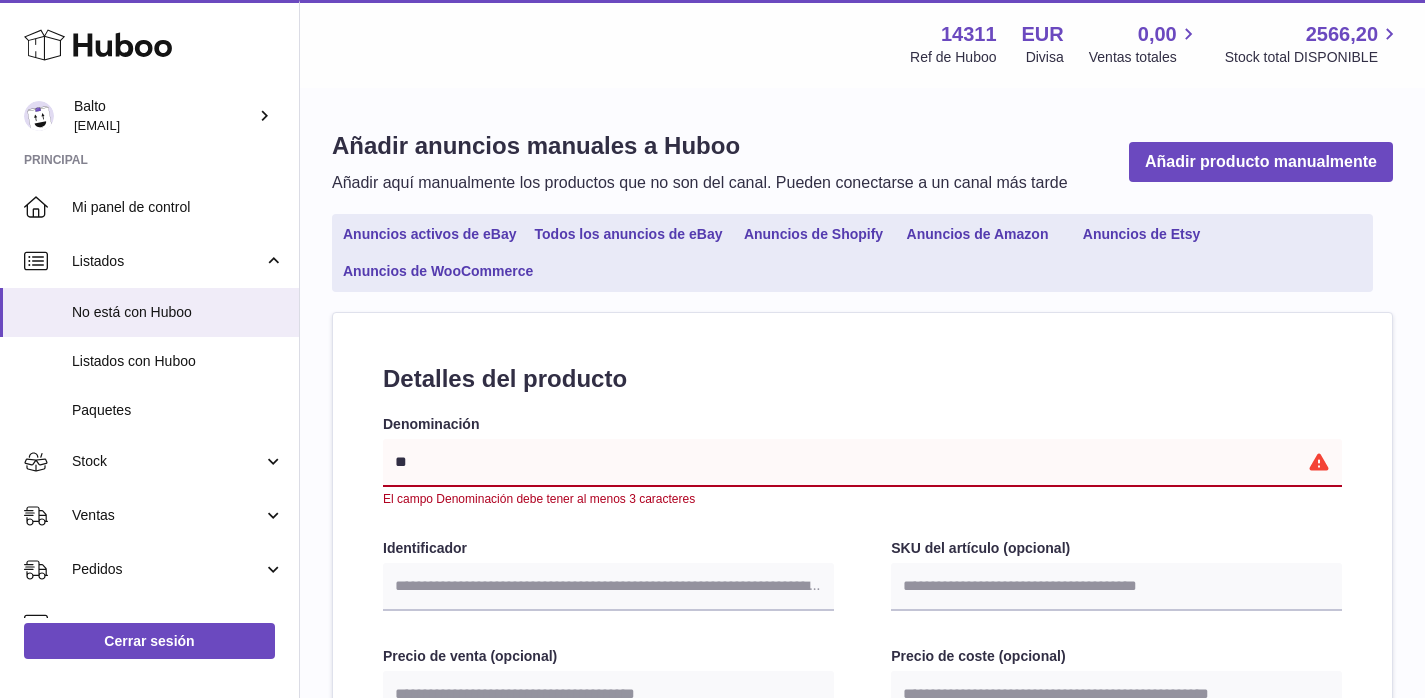 type on "***" 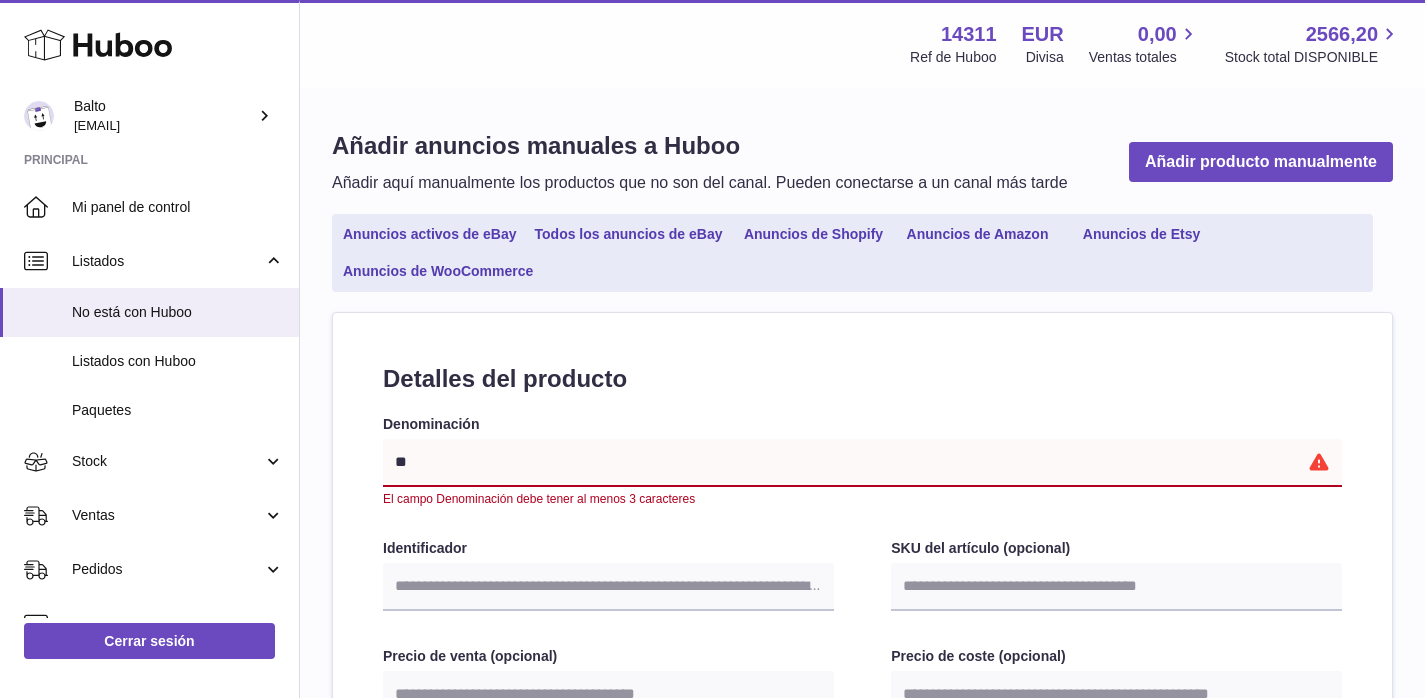 select 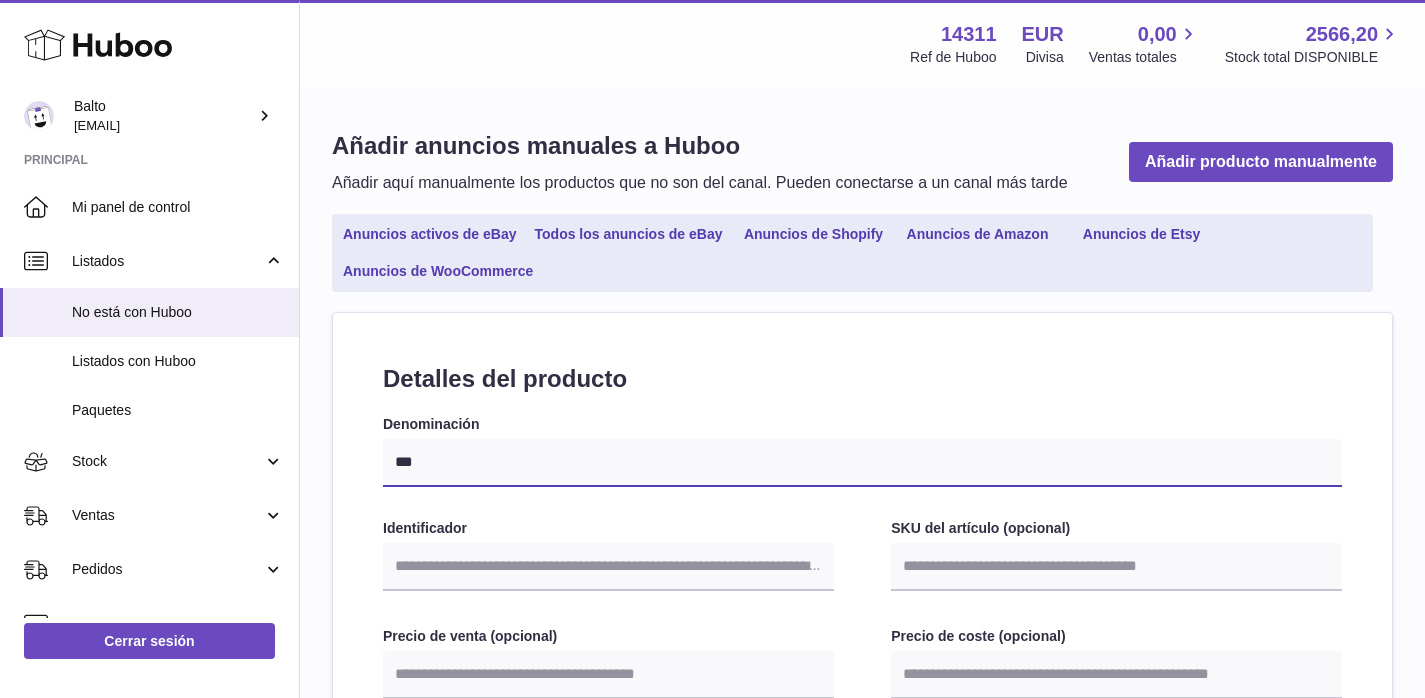 type on "****" 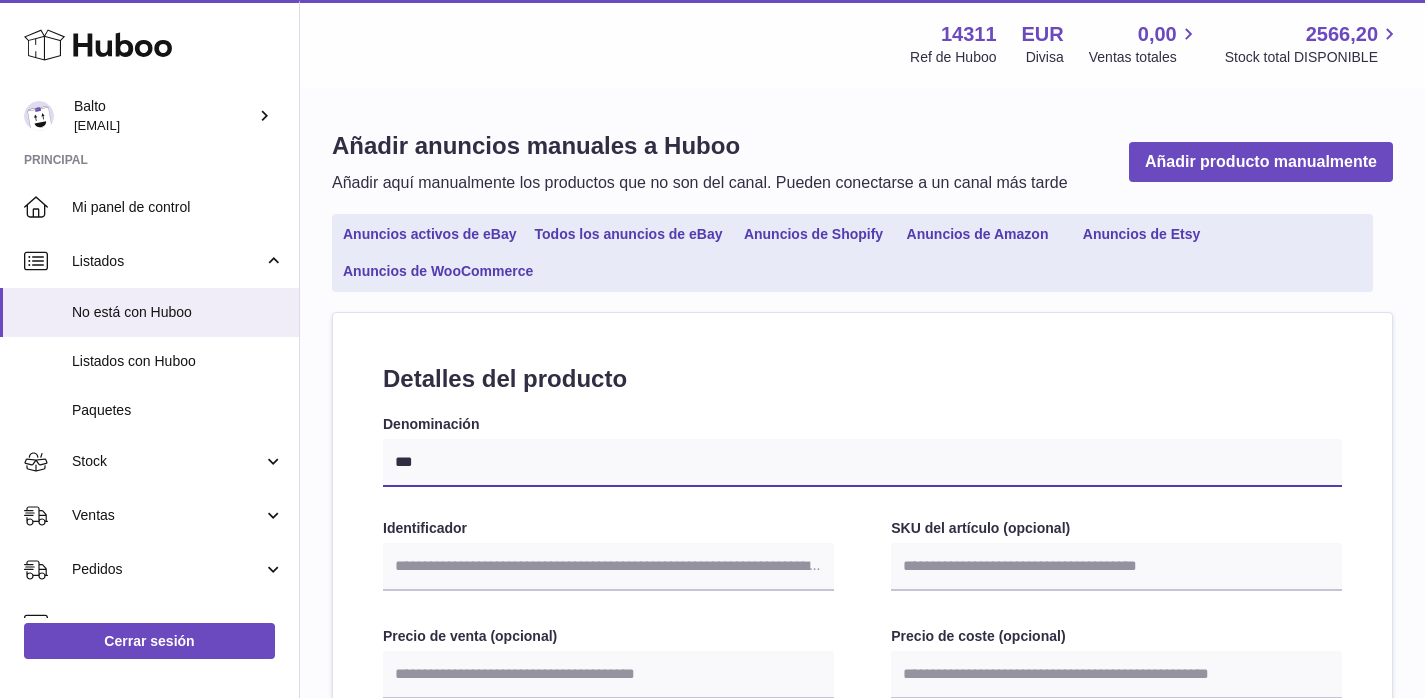 select 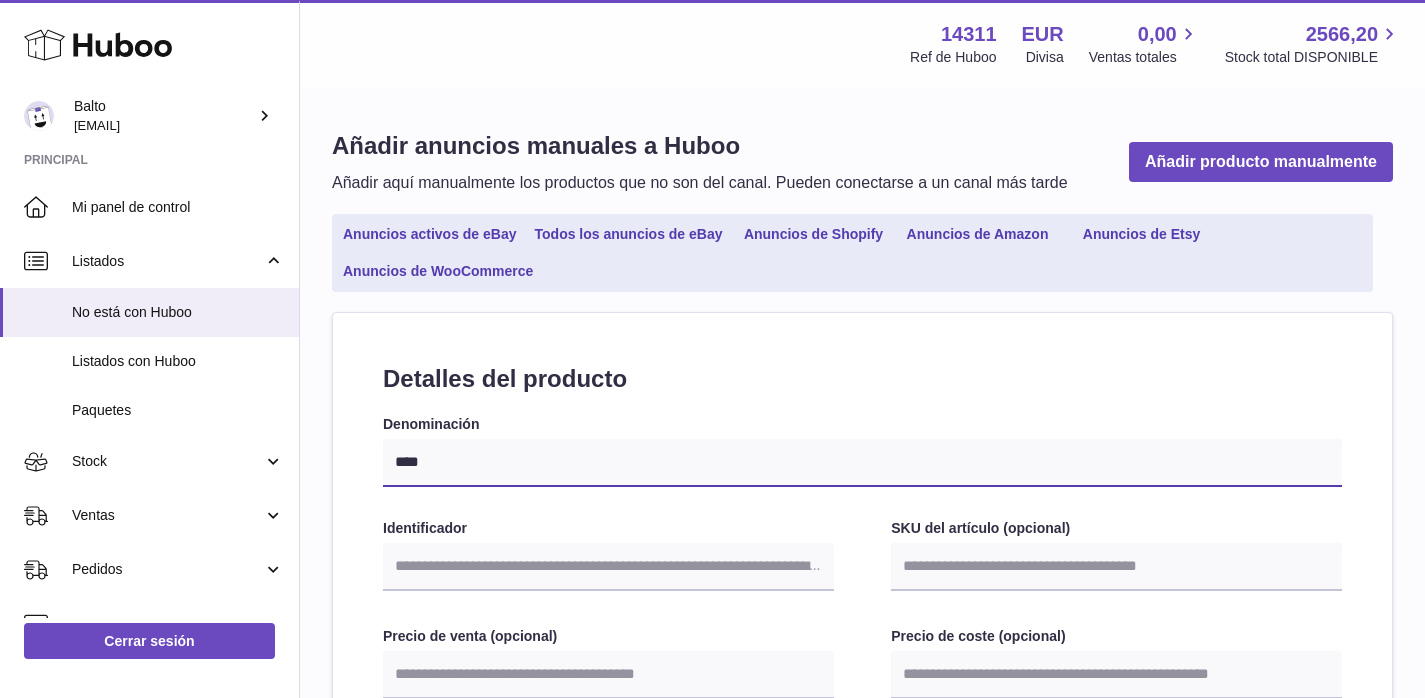 type on "*****" 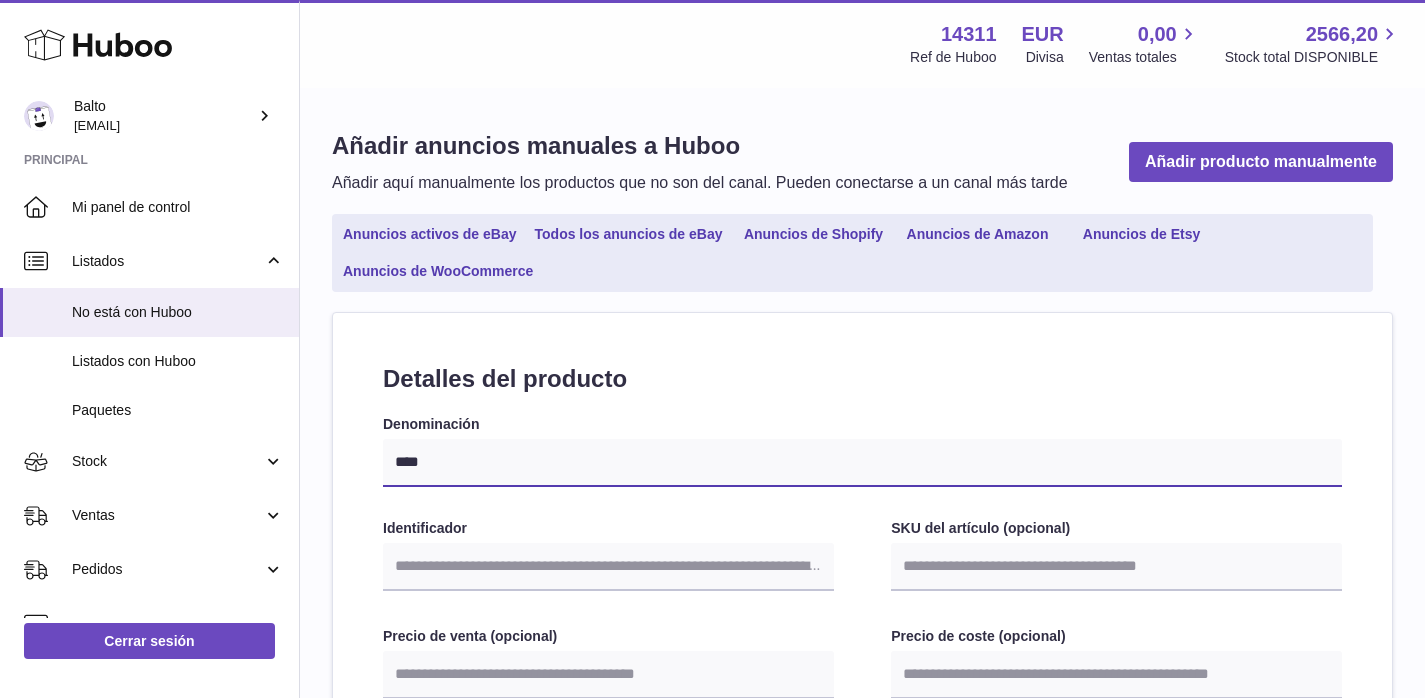 select 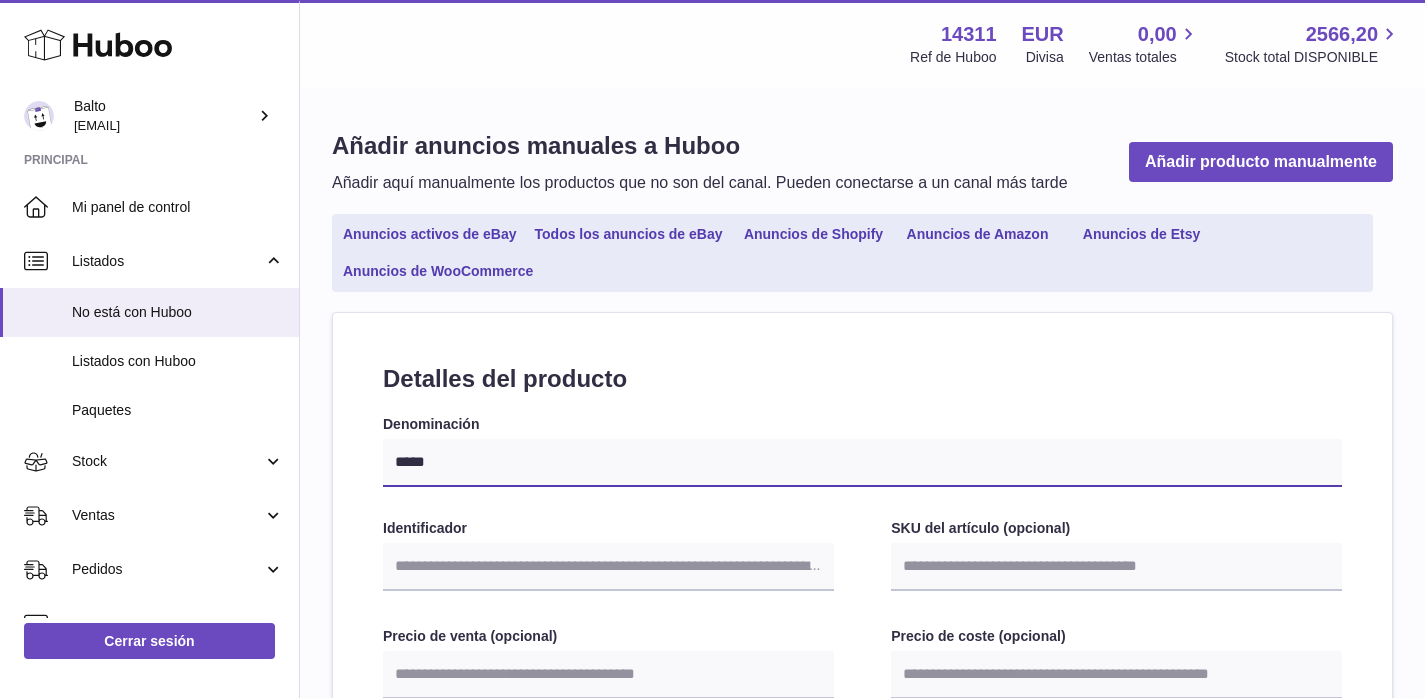 type on "******" 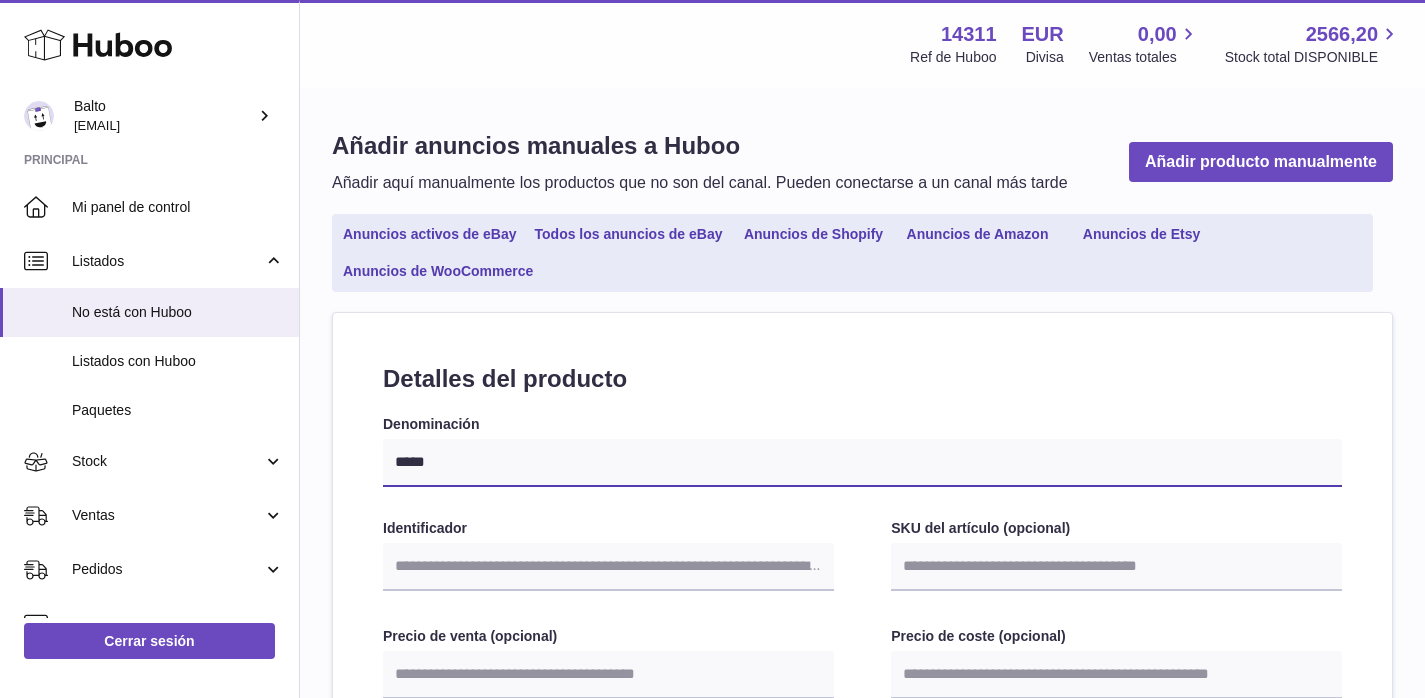 select 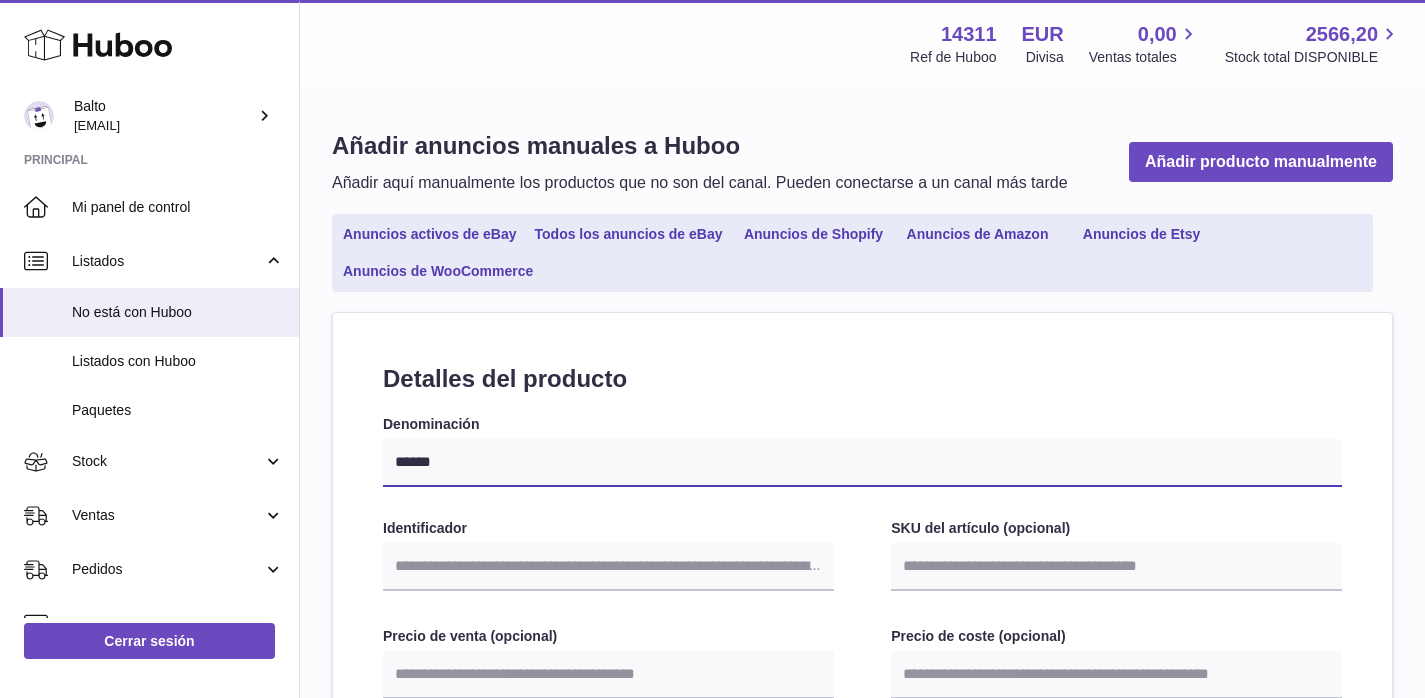 type on "*******" 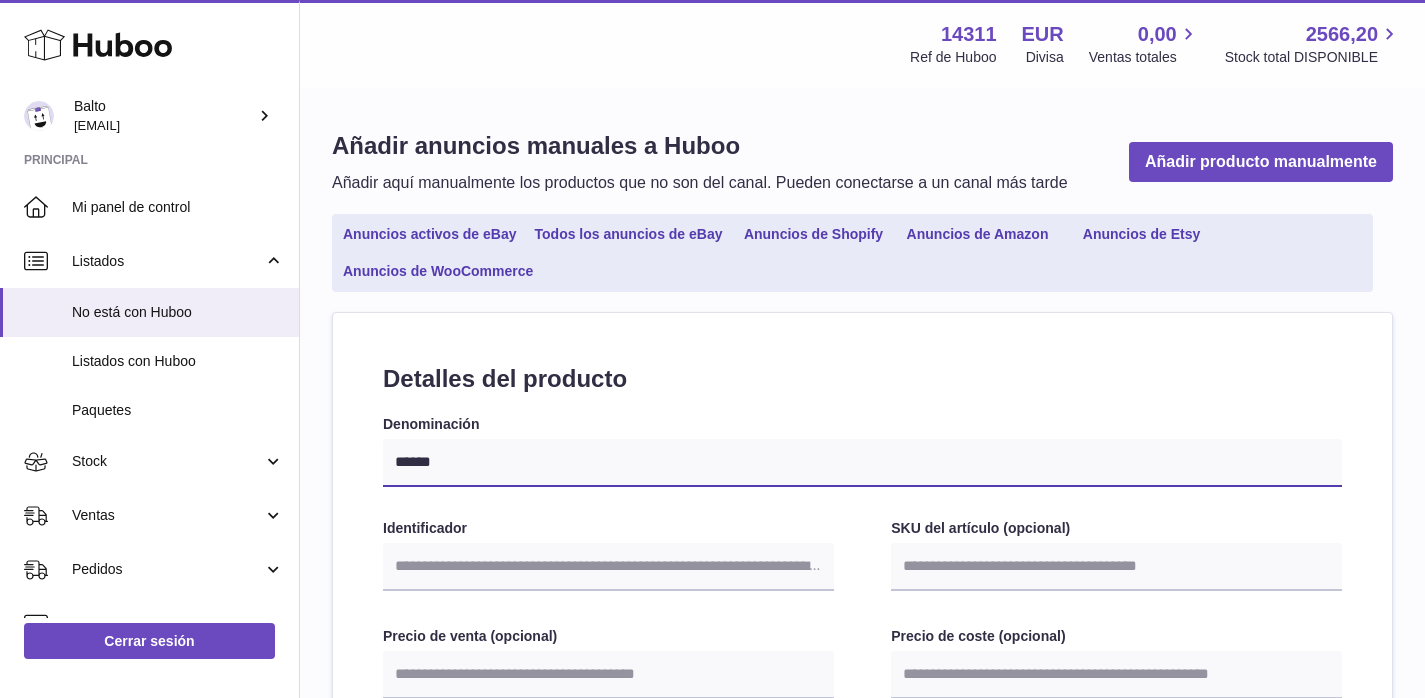 select 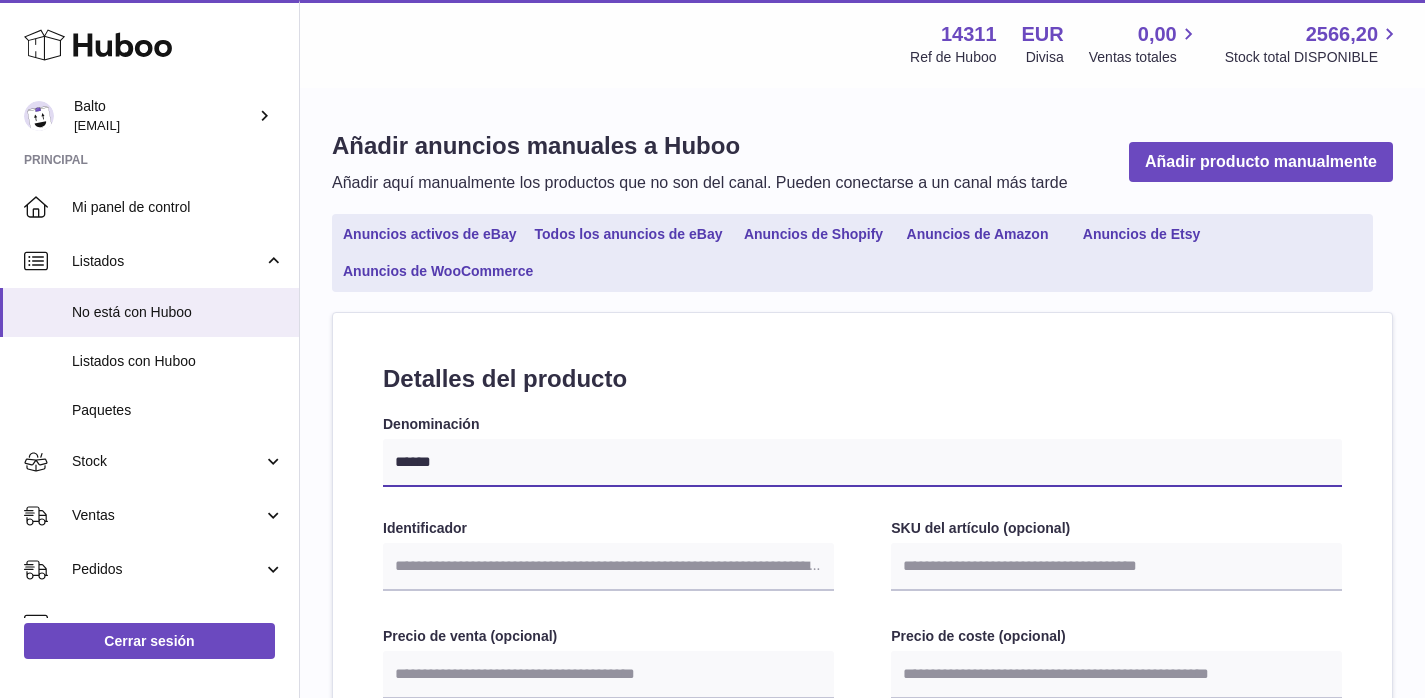 select 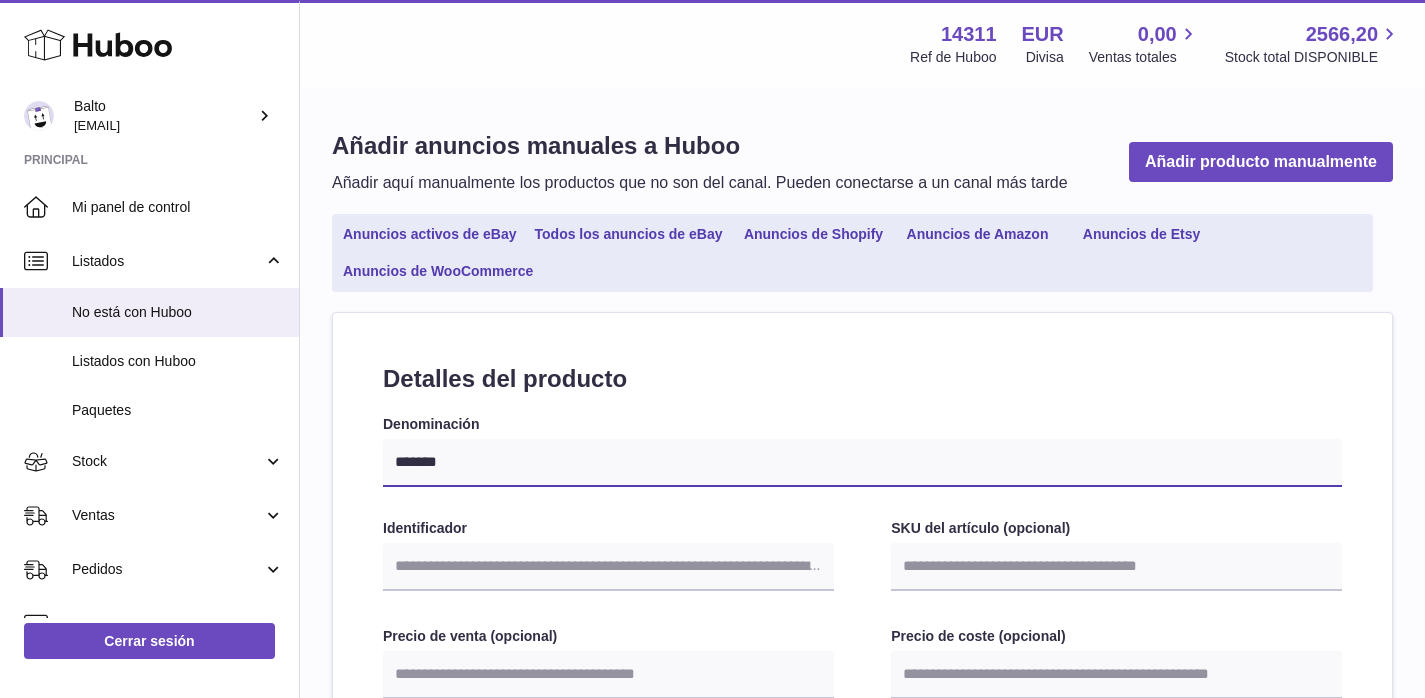 type on "********" 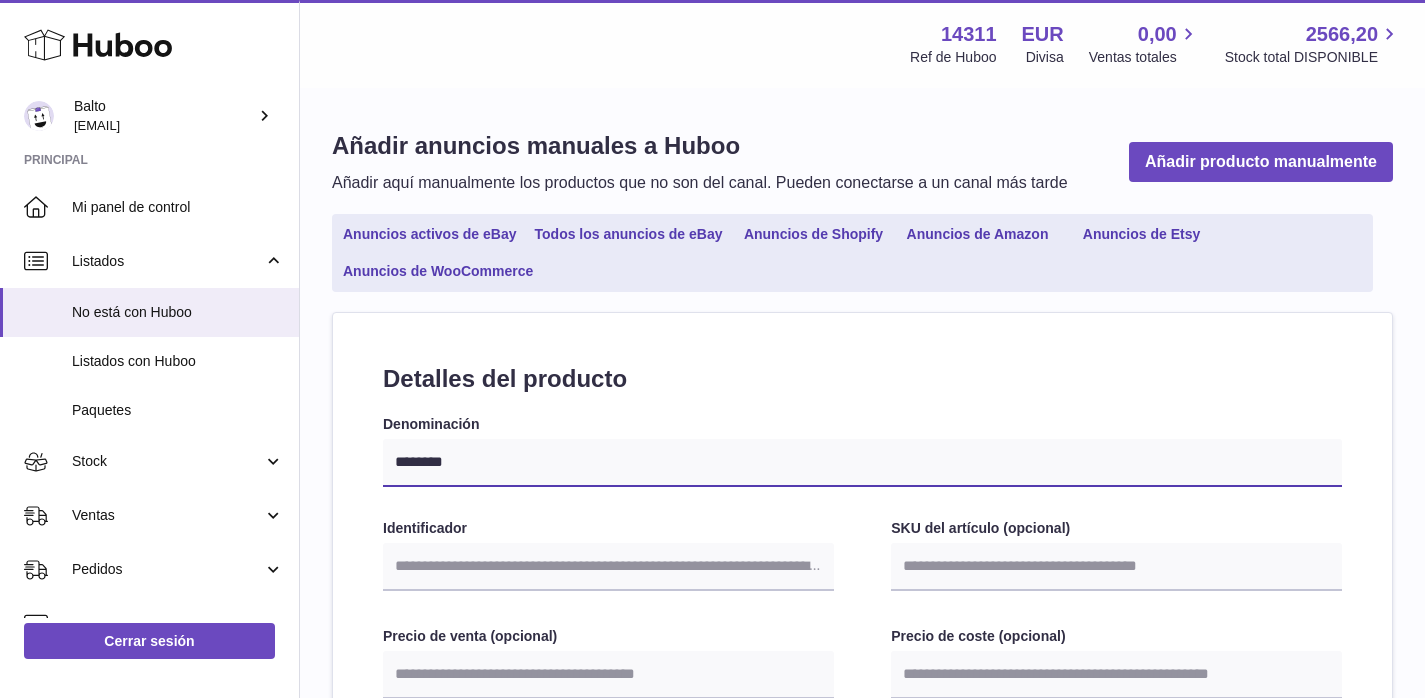 select 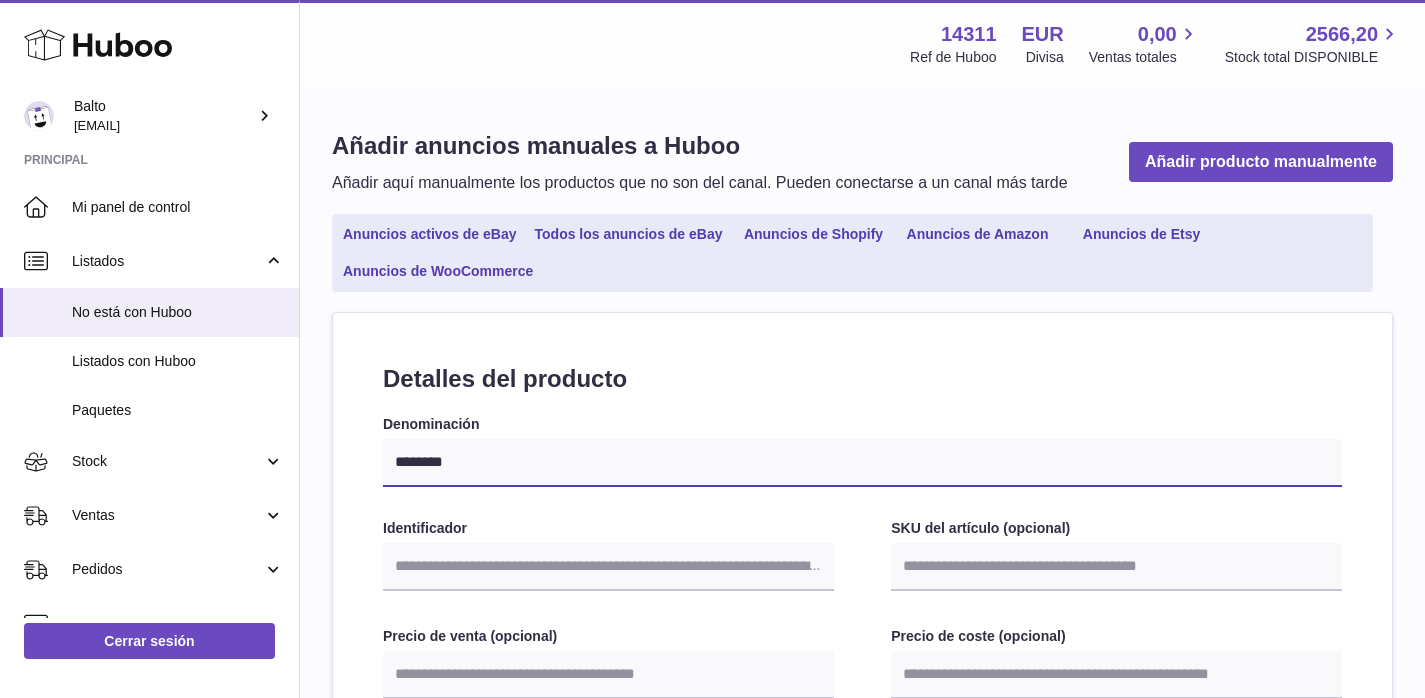 select 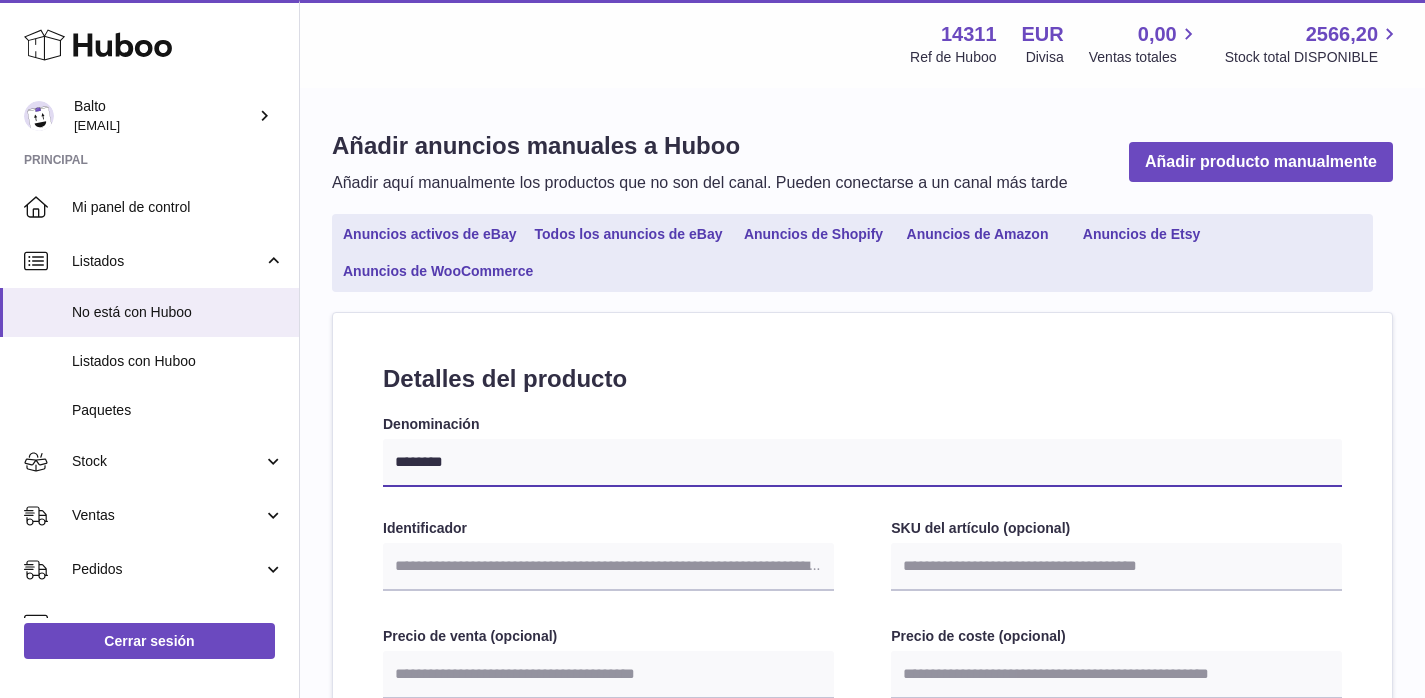 type on "*********" 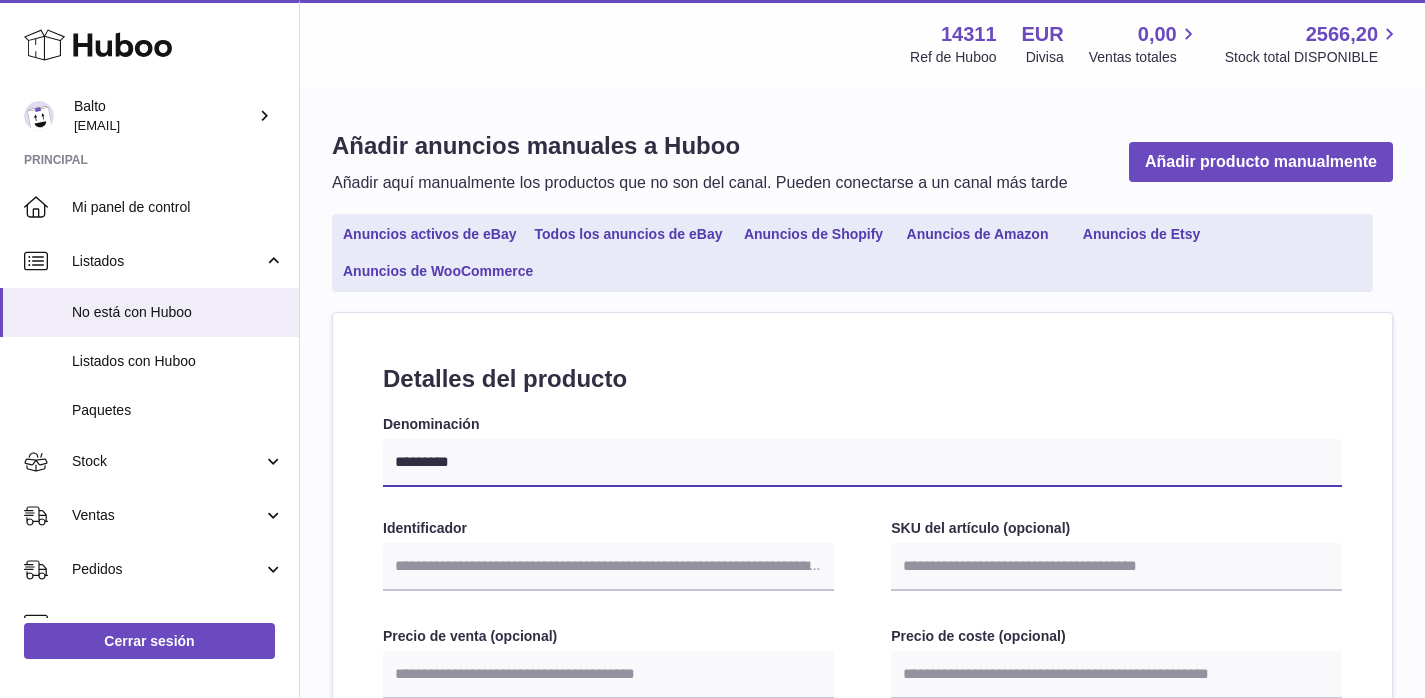 select 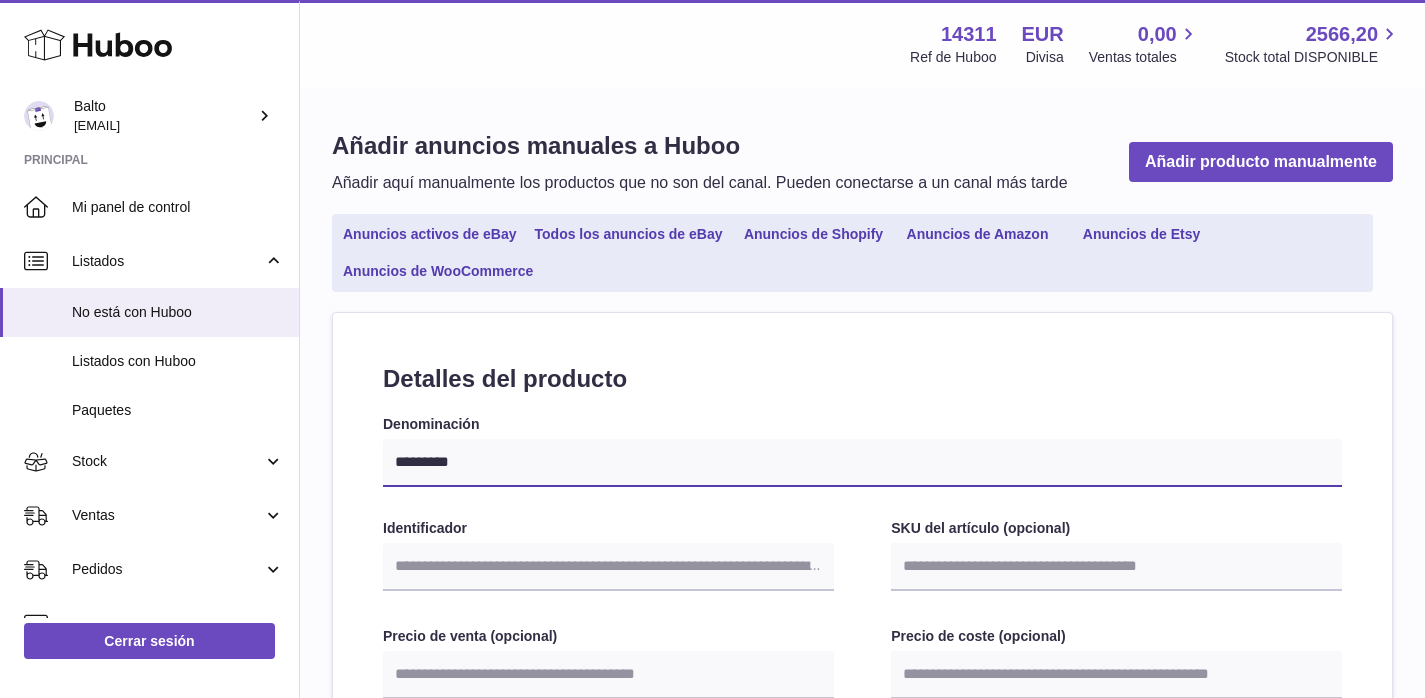 select 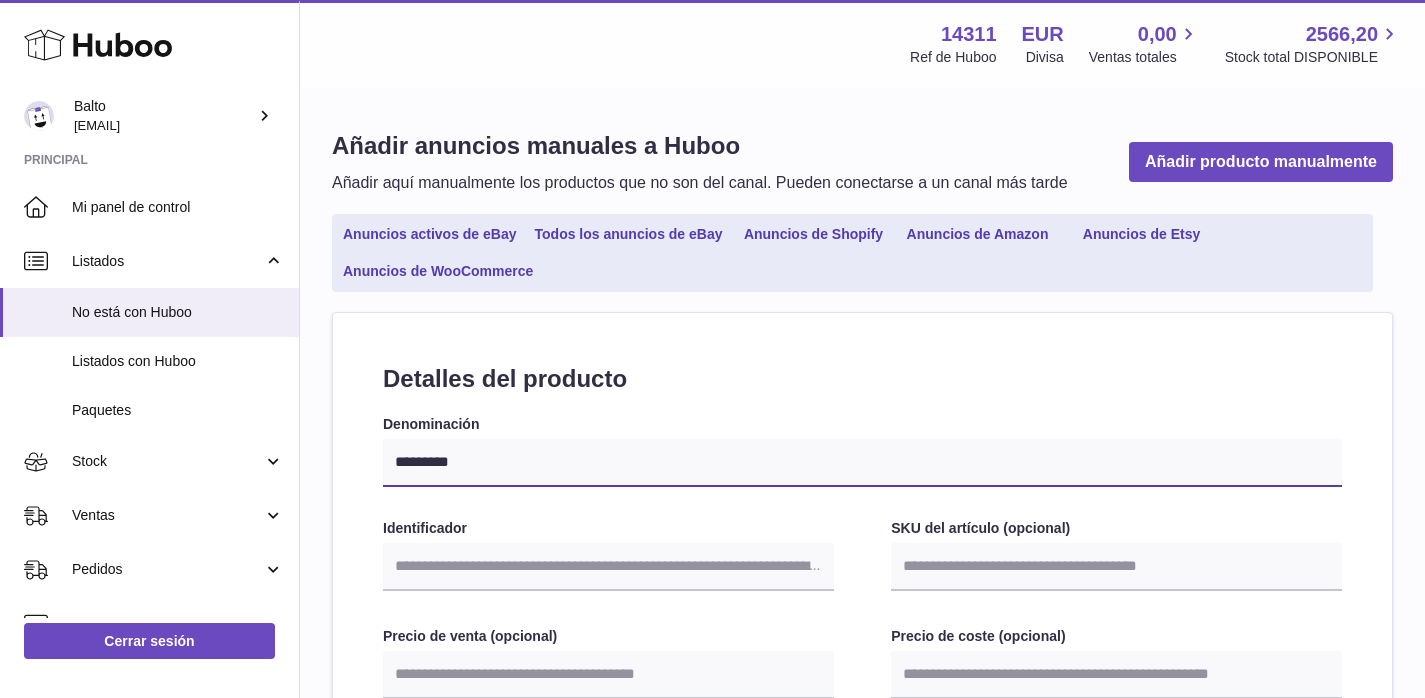 type on "**********" 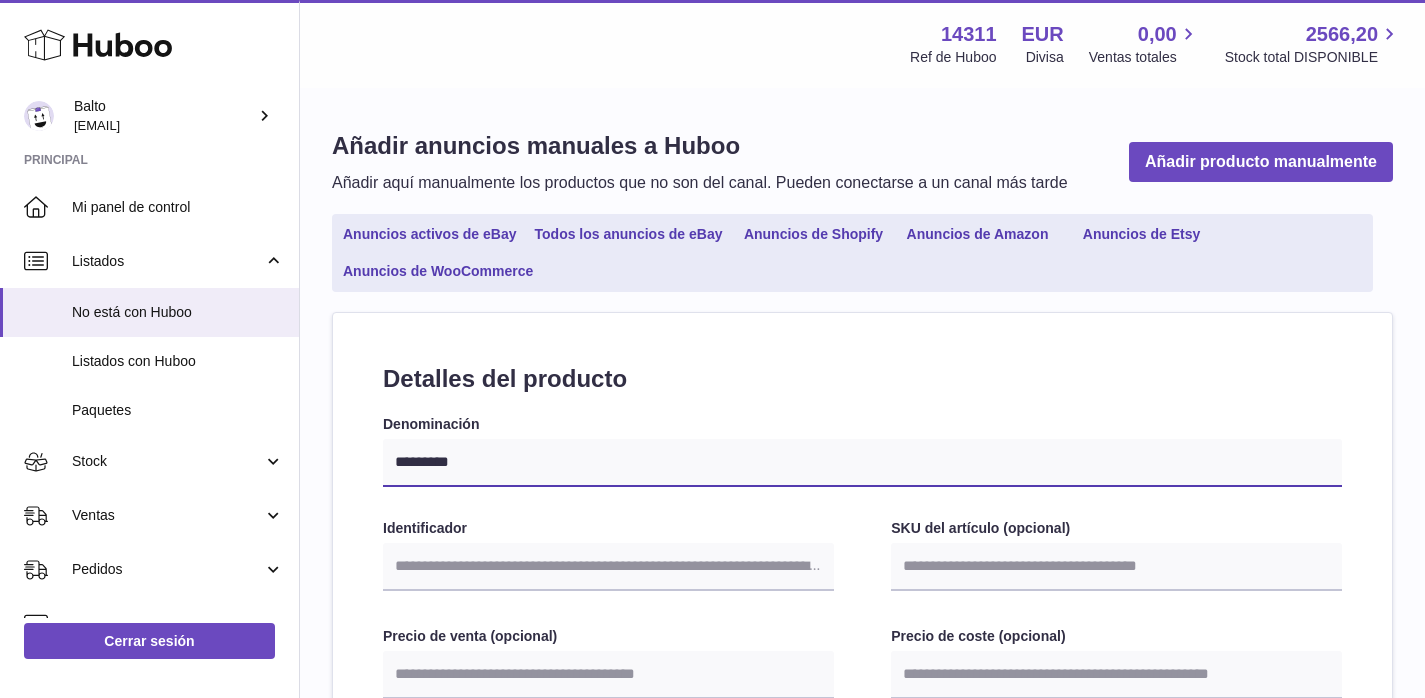 select 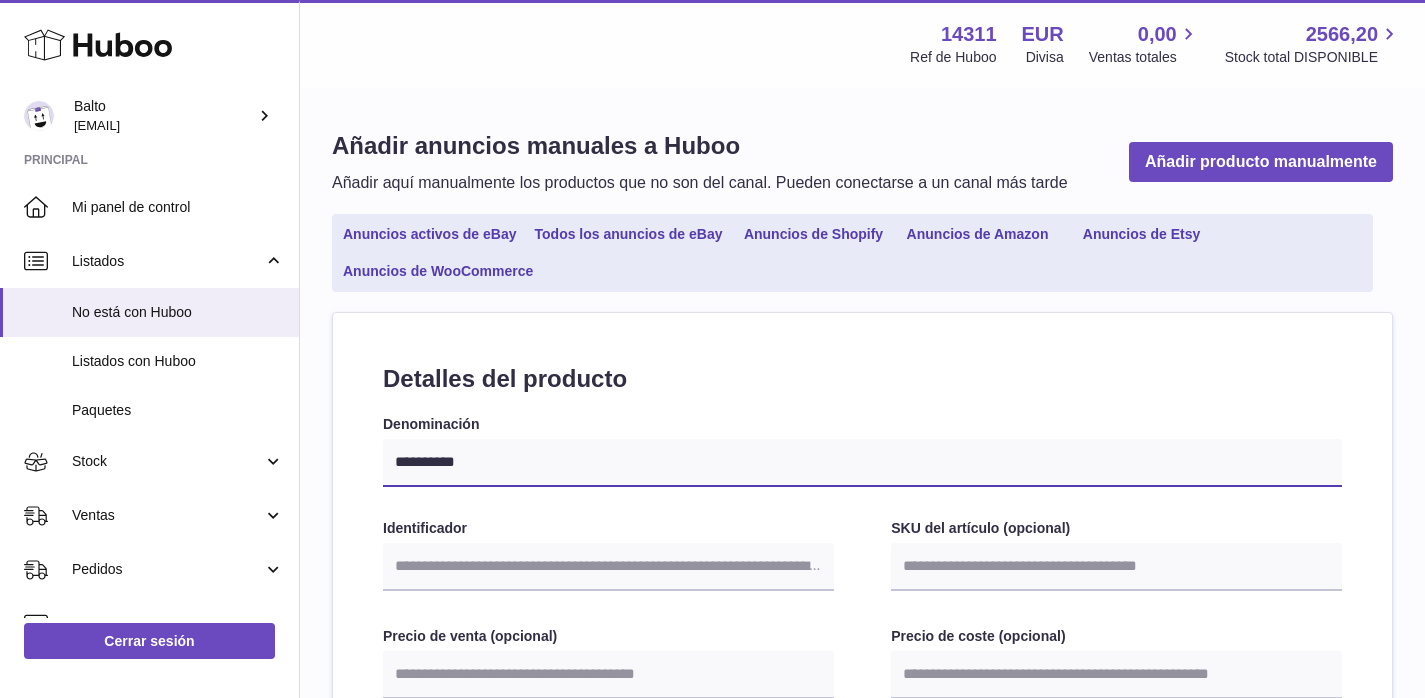 type on "**********" 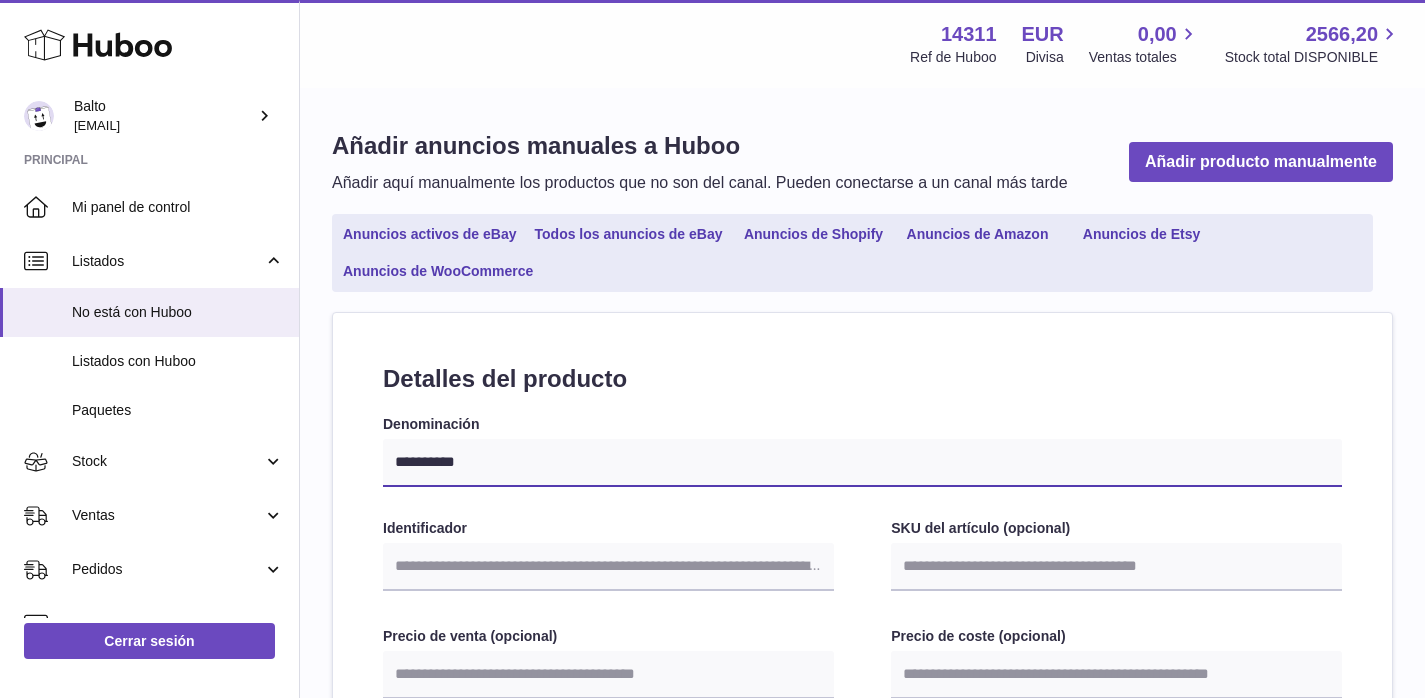 select 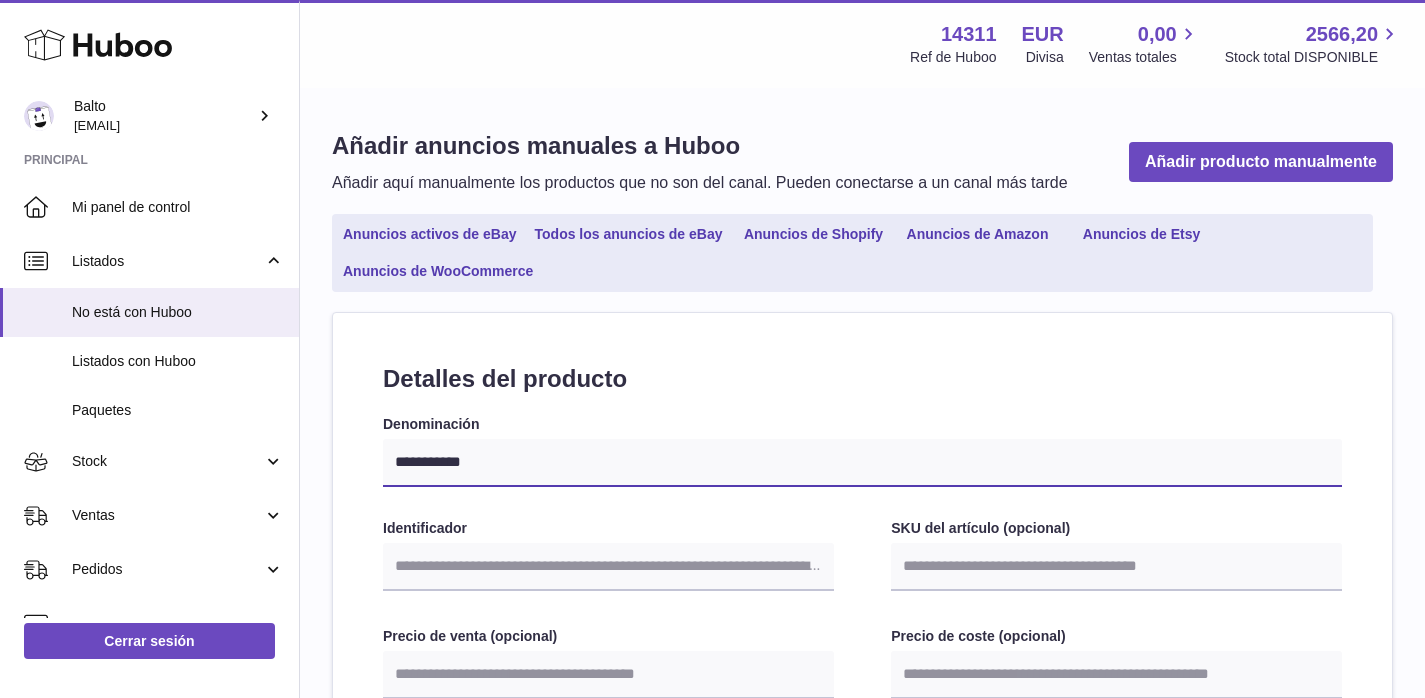 type on "**********" 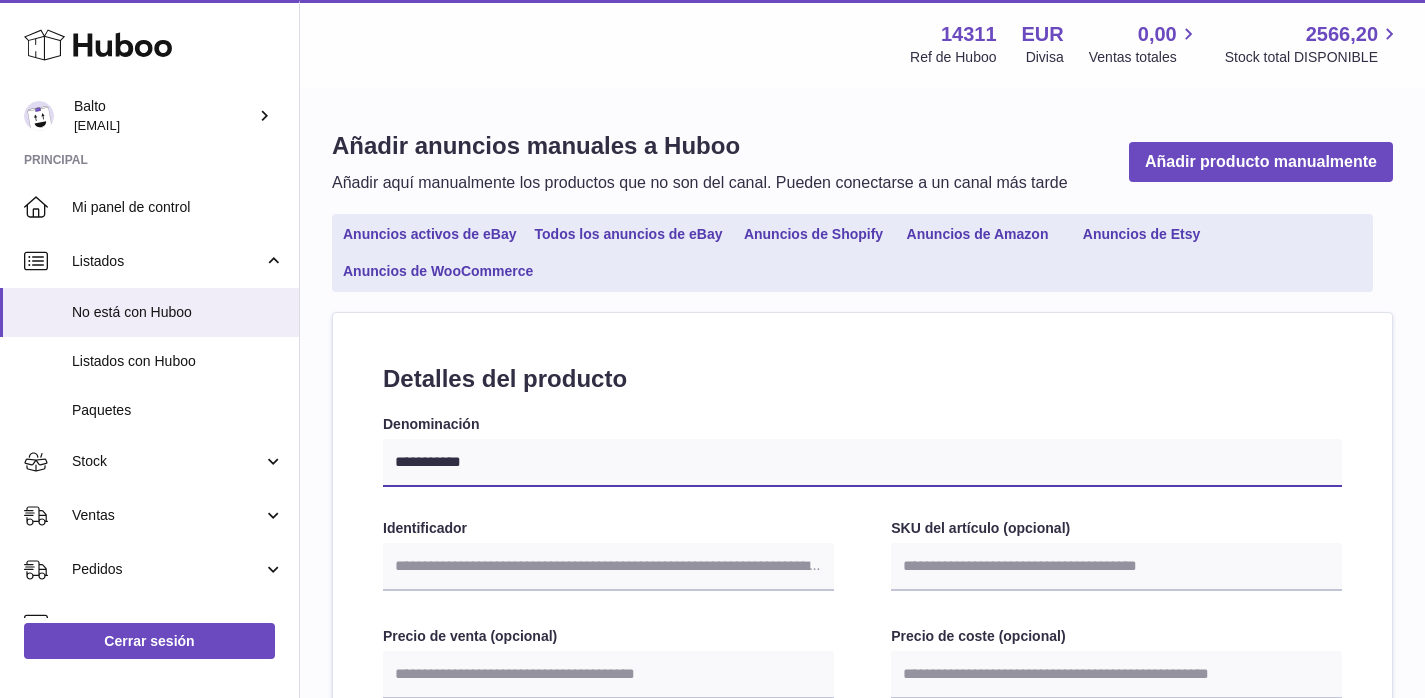 select 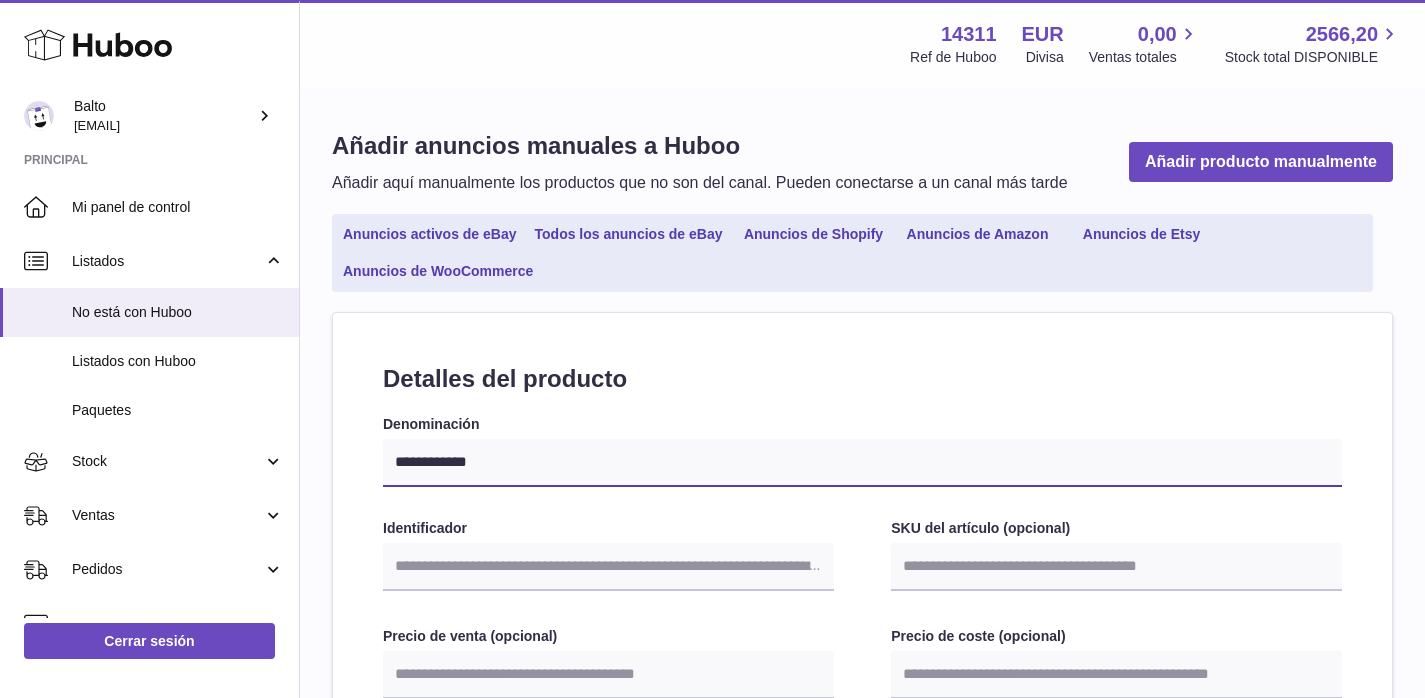 type on "**********" 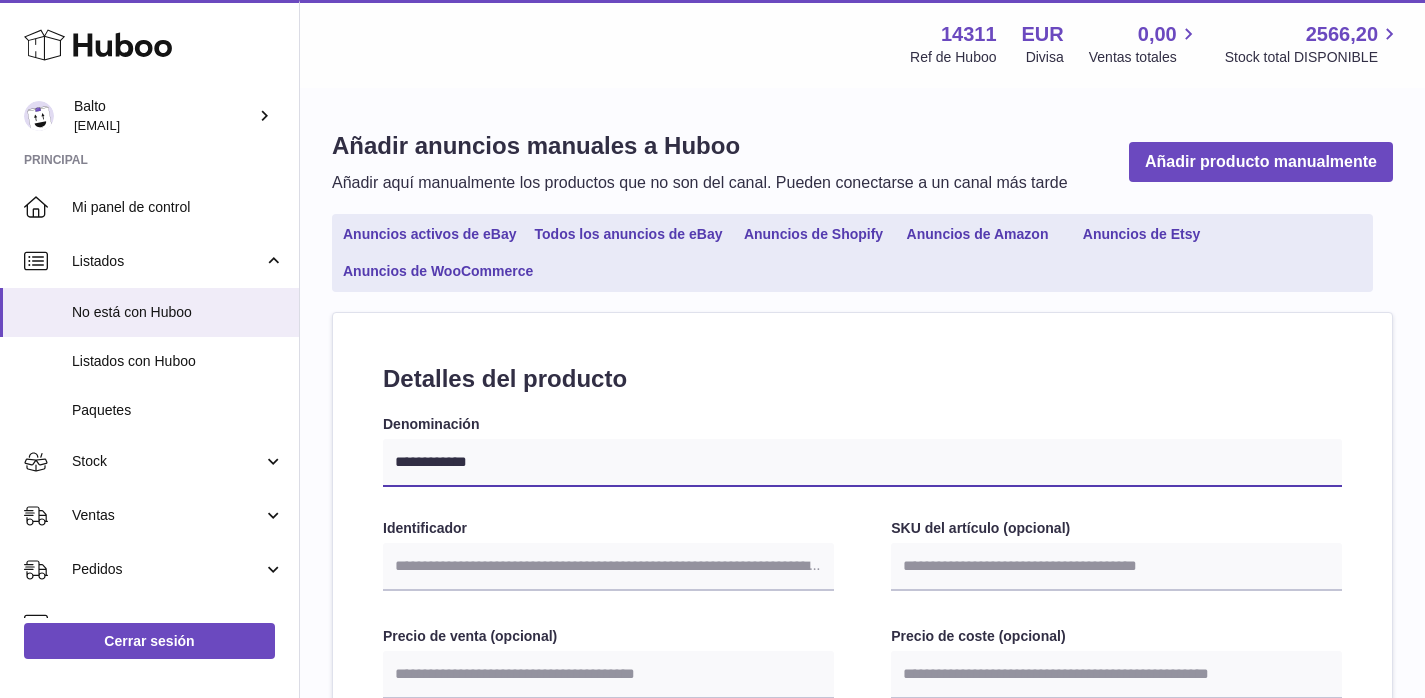 select 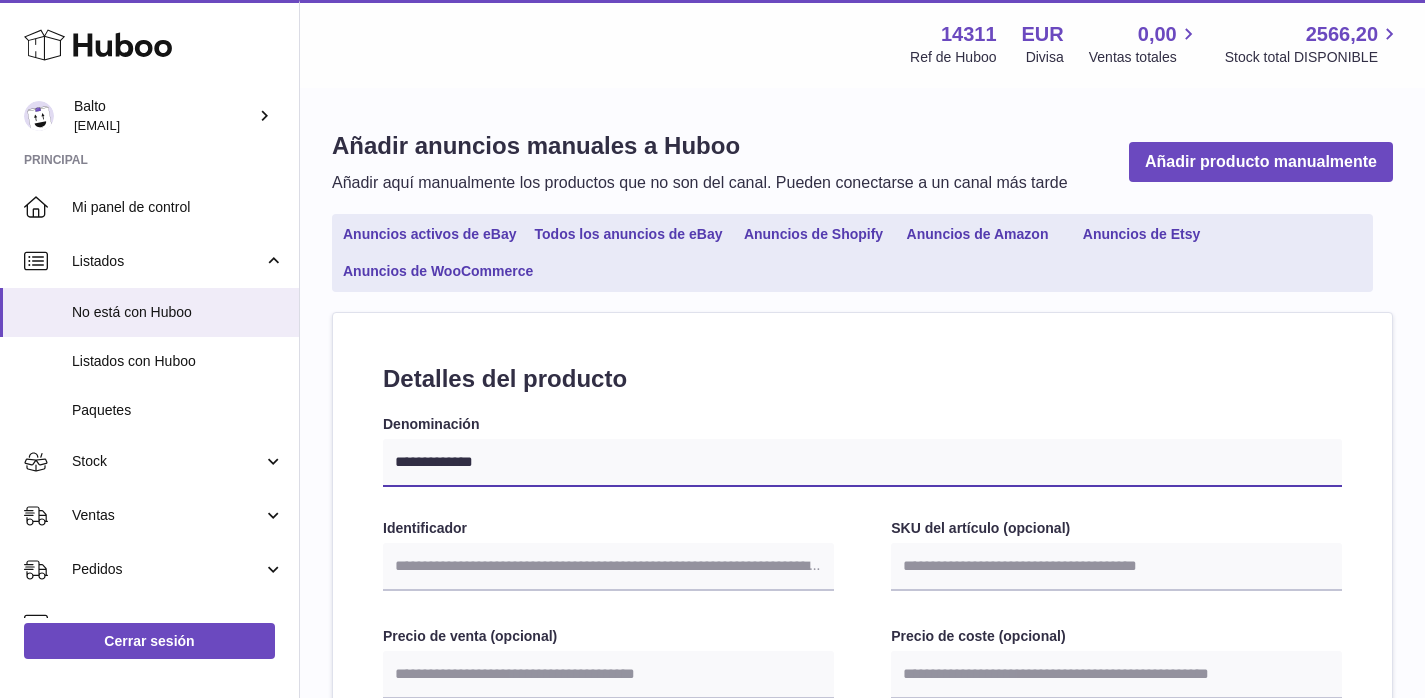 type on "**********" 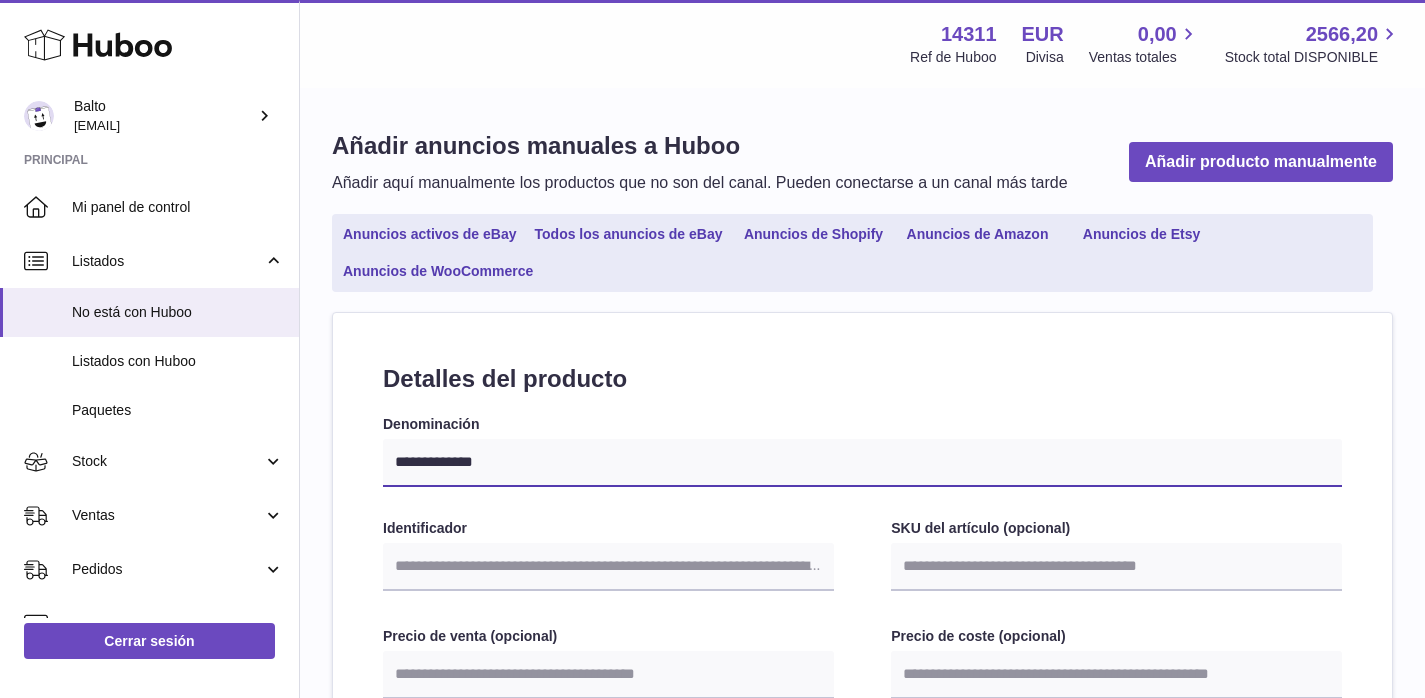 select 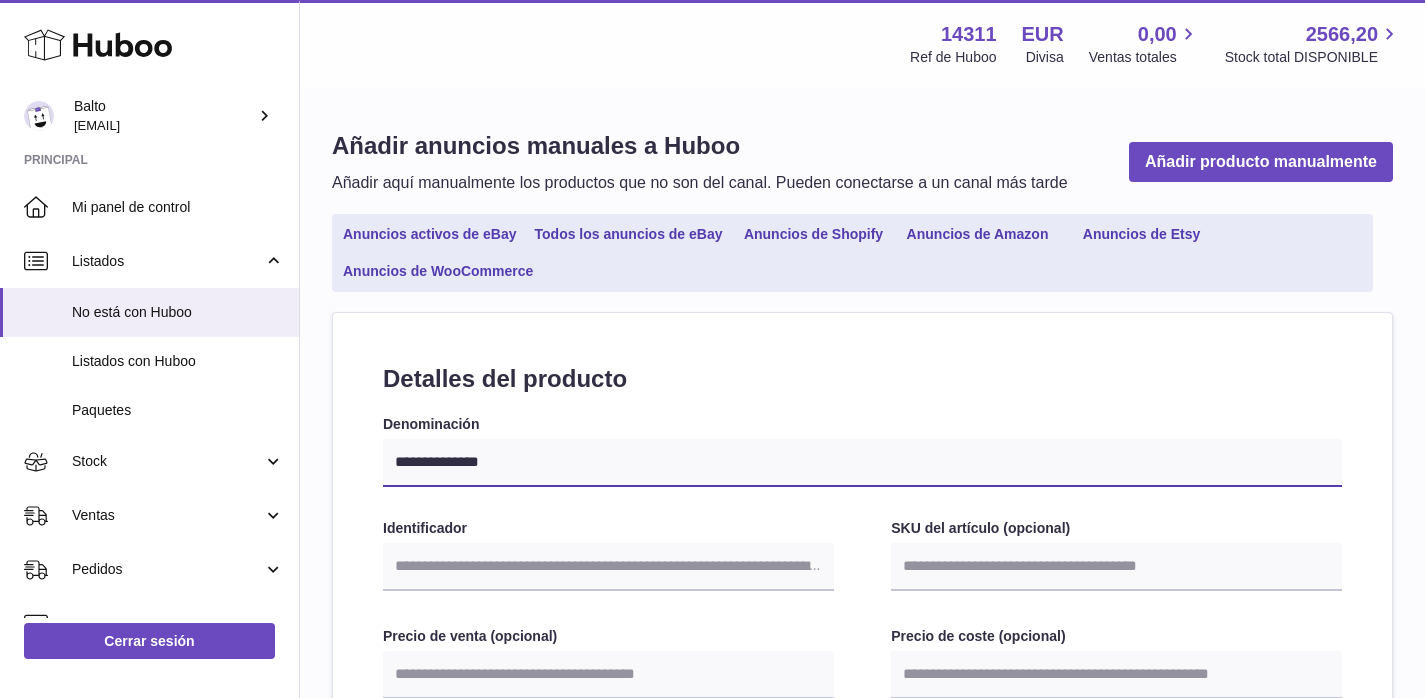 type on "**********" 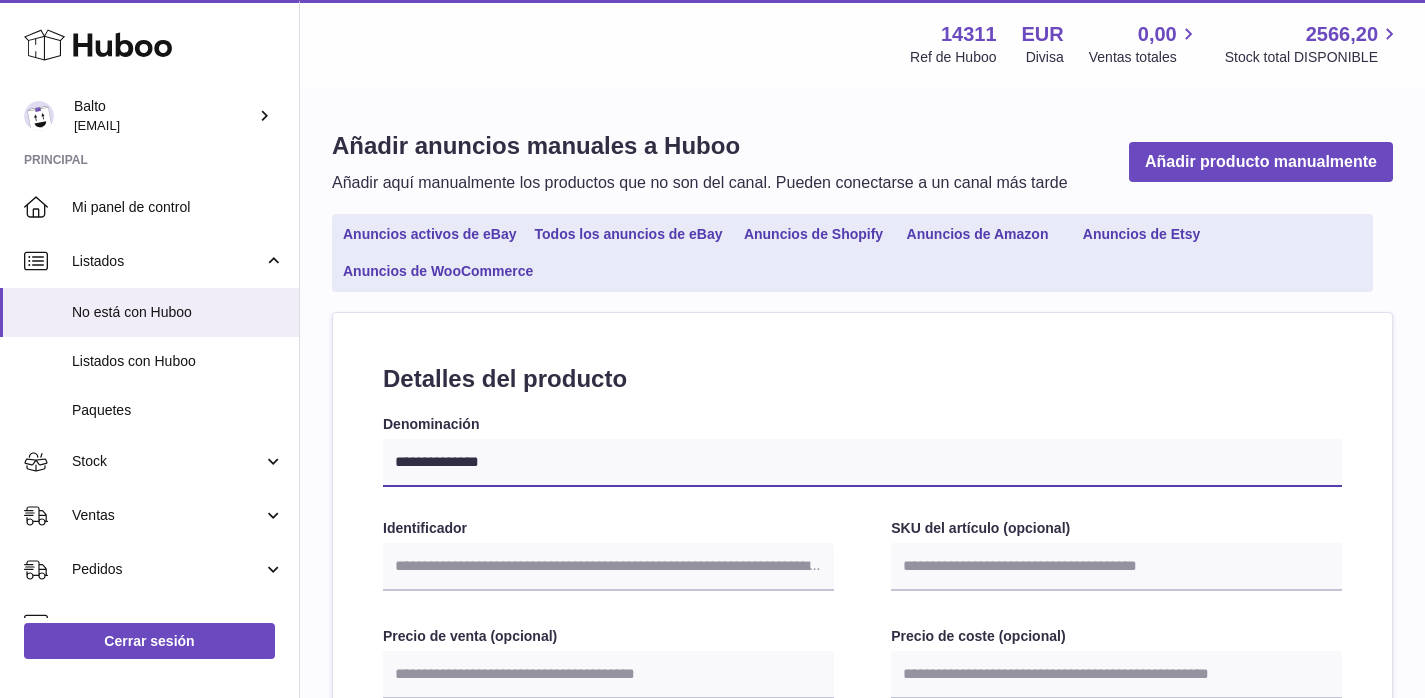 select 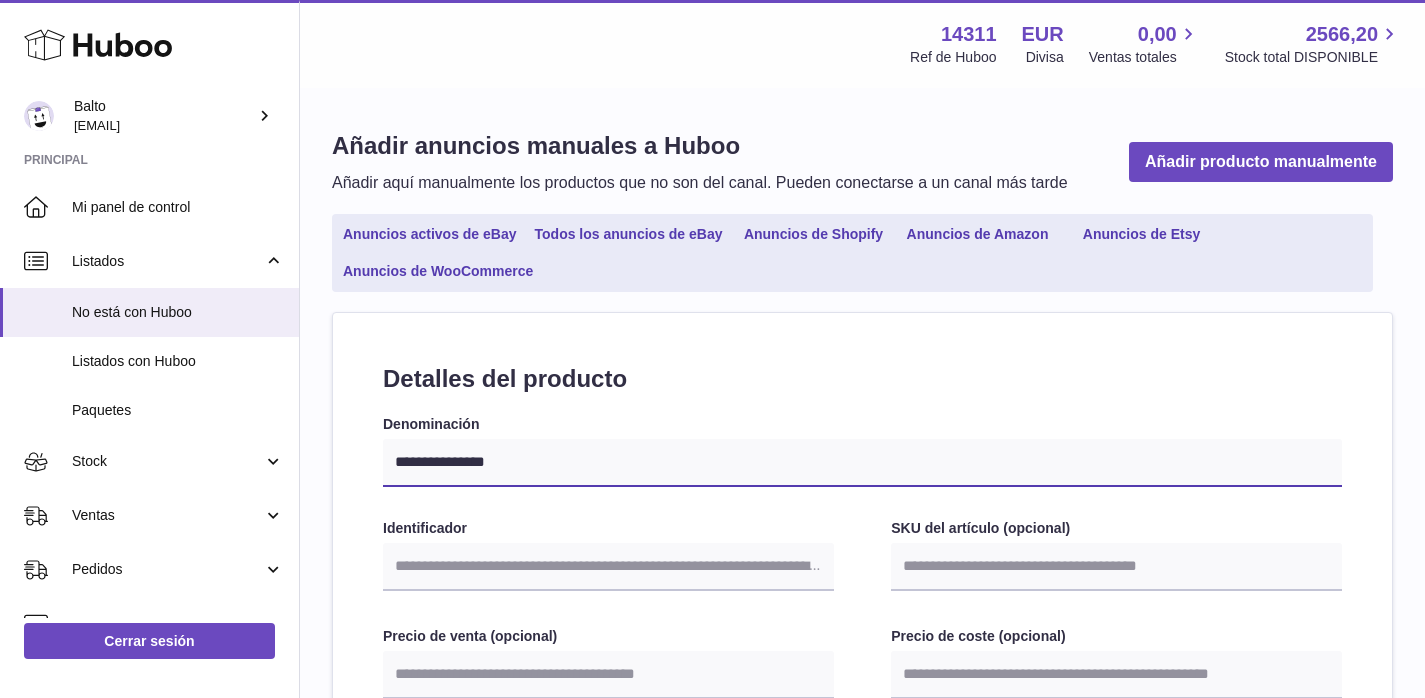 select 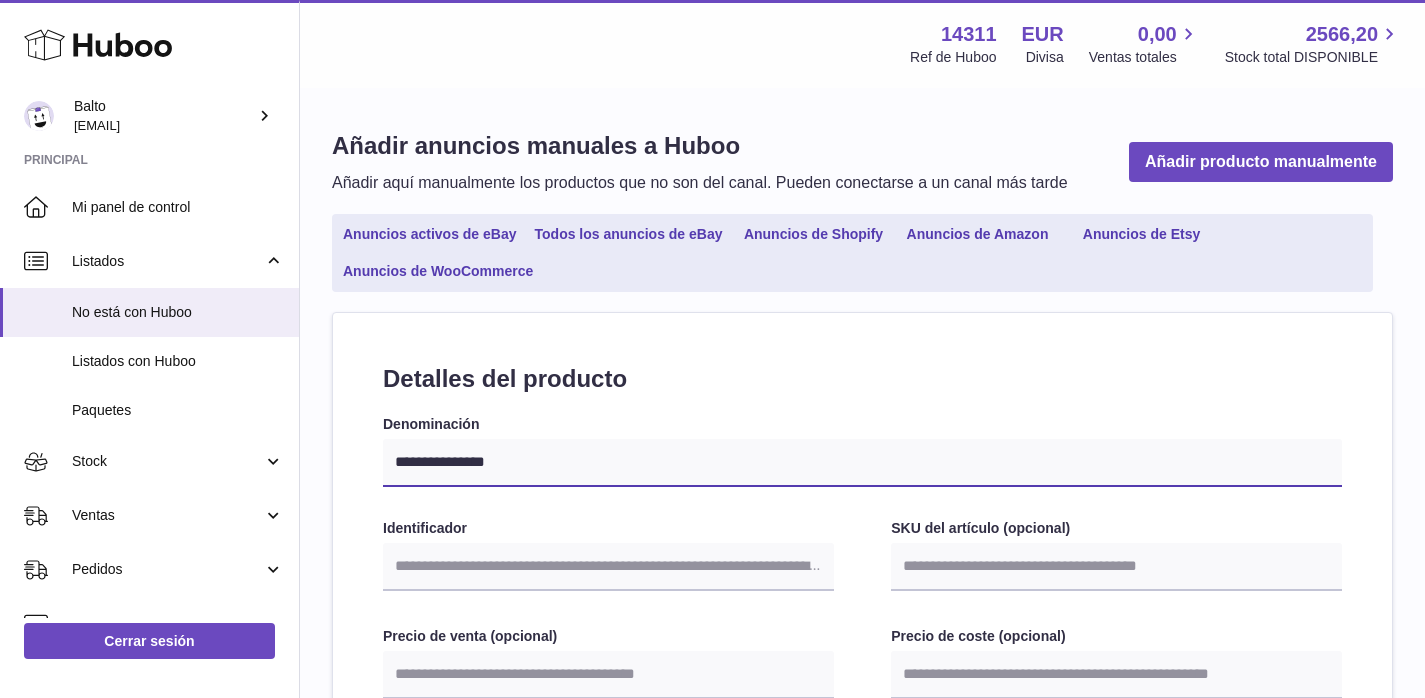 type on "**********" 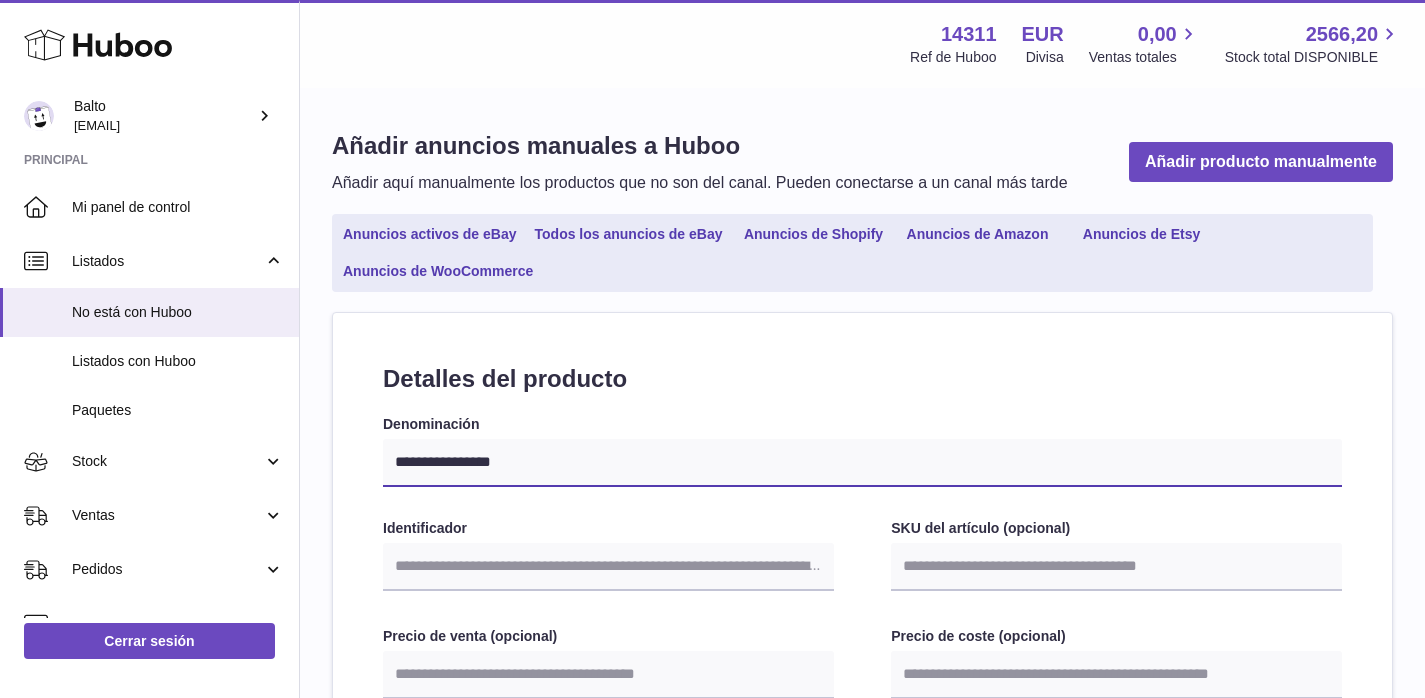 select 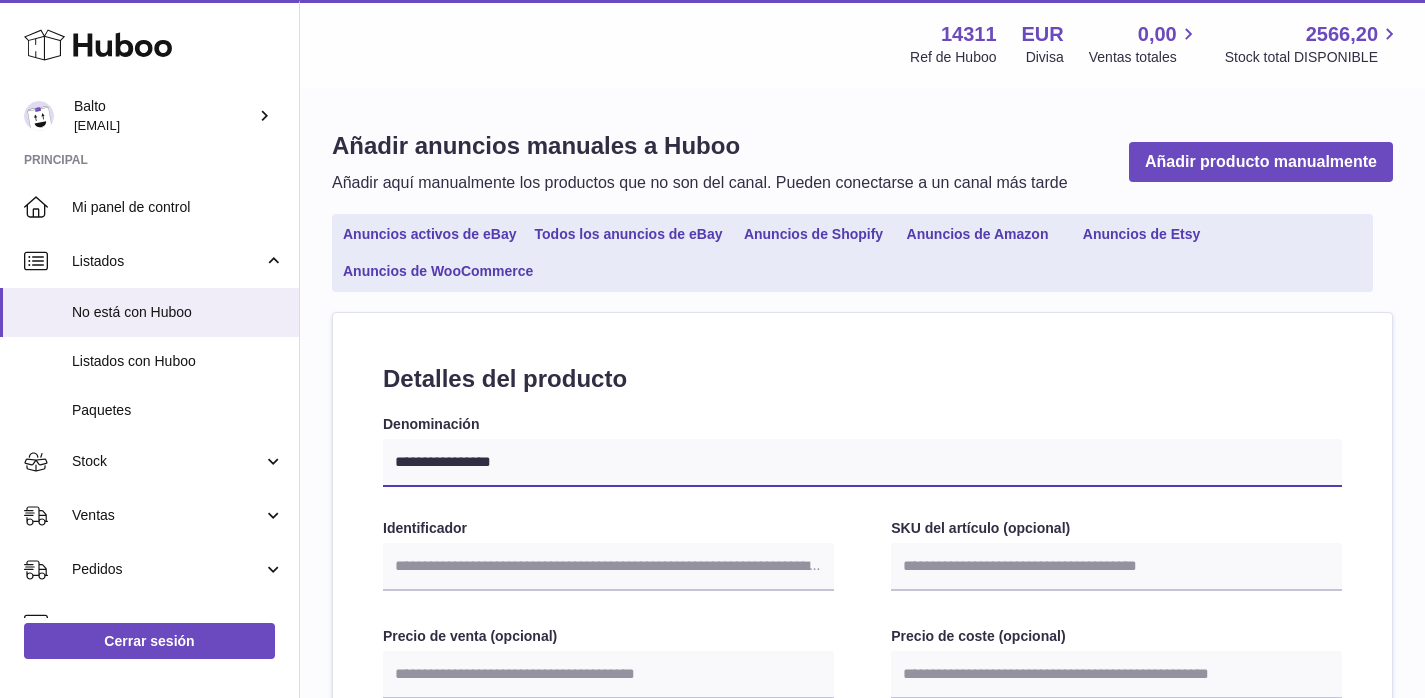 type on "**********" 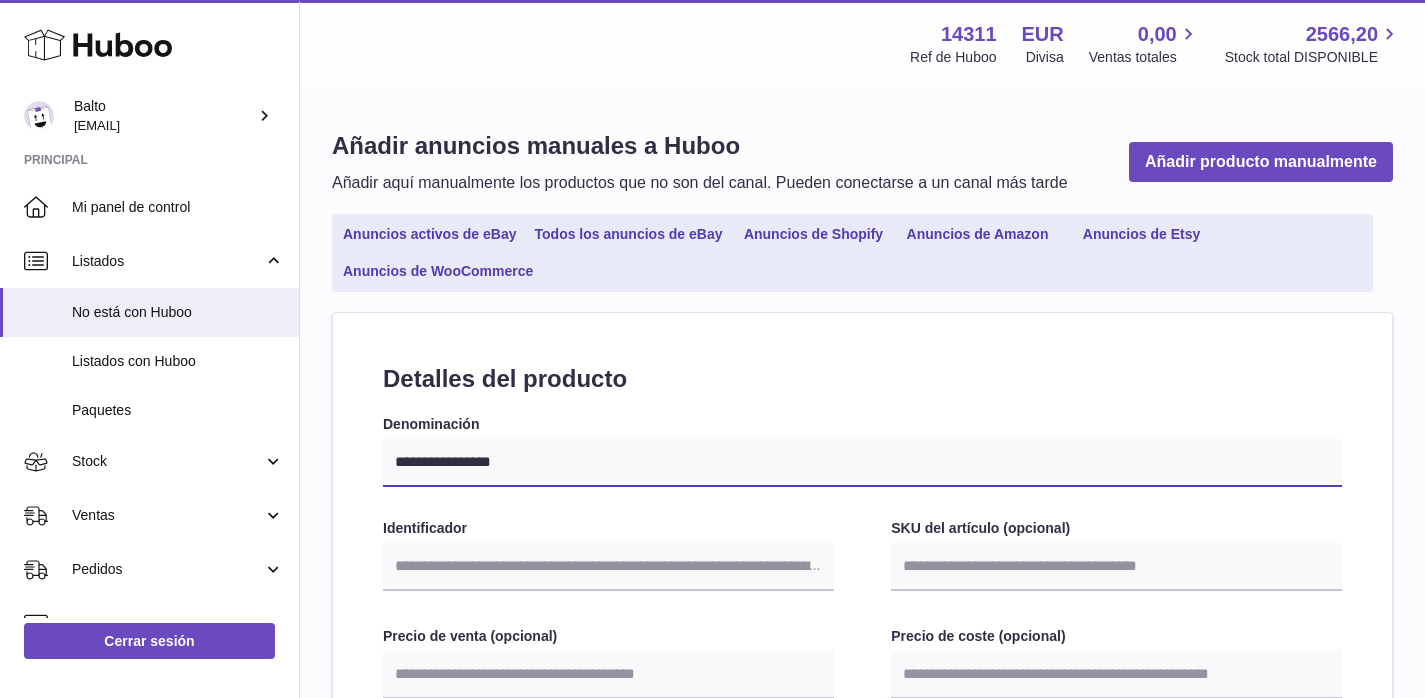 select 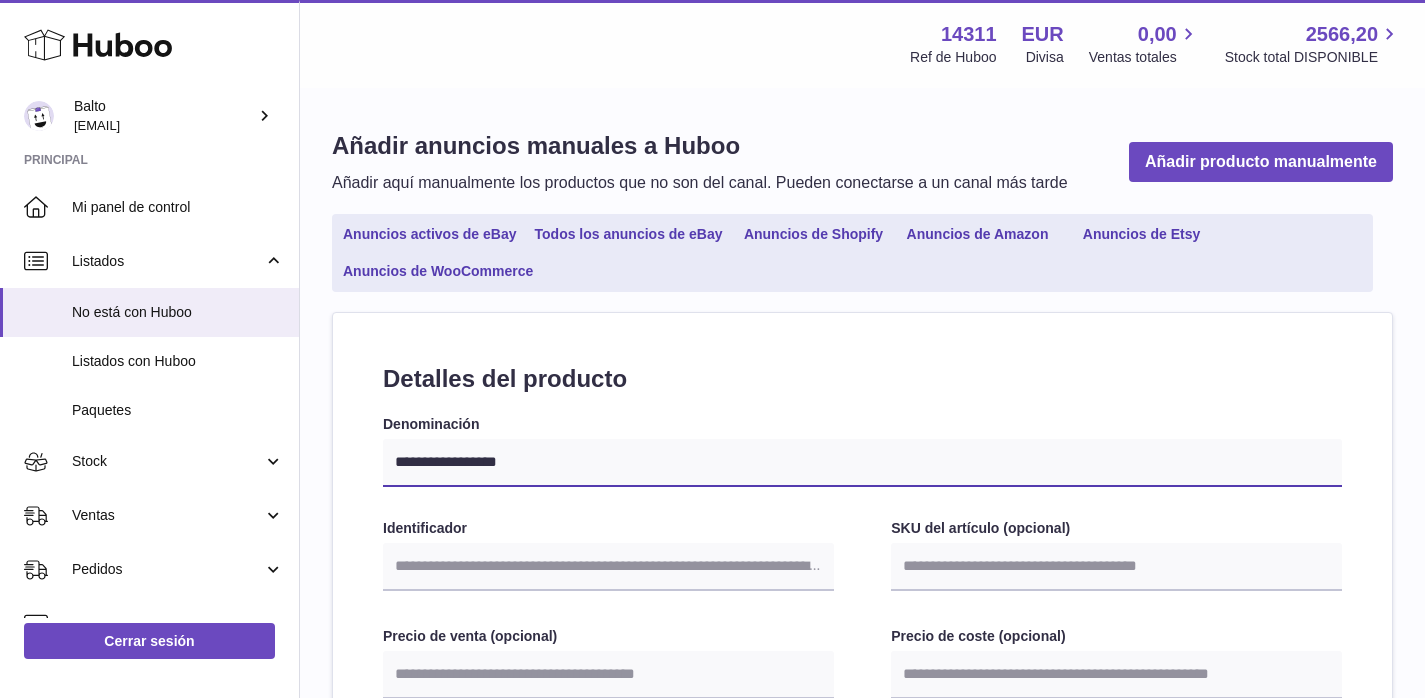 type on "**********" 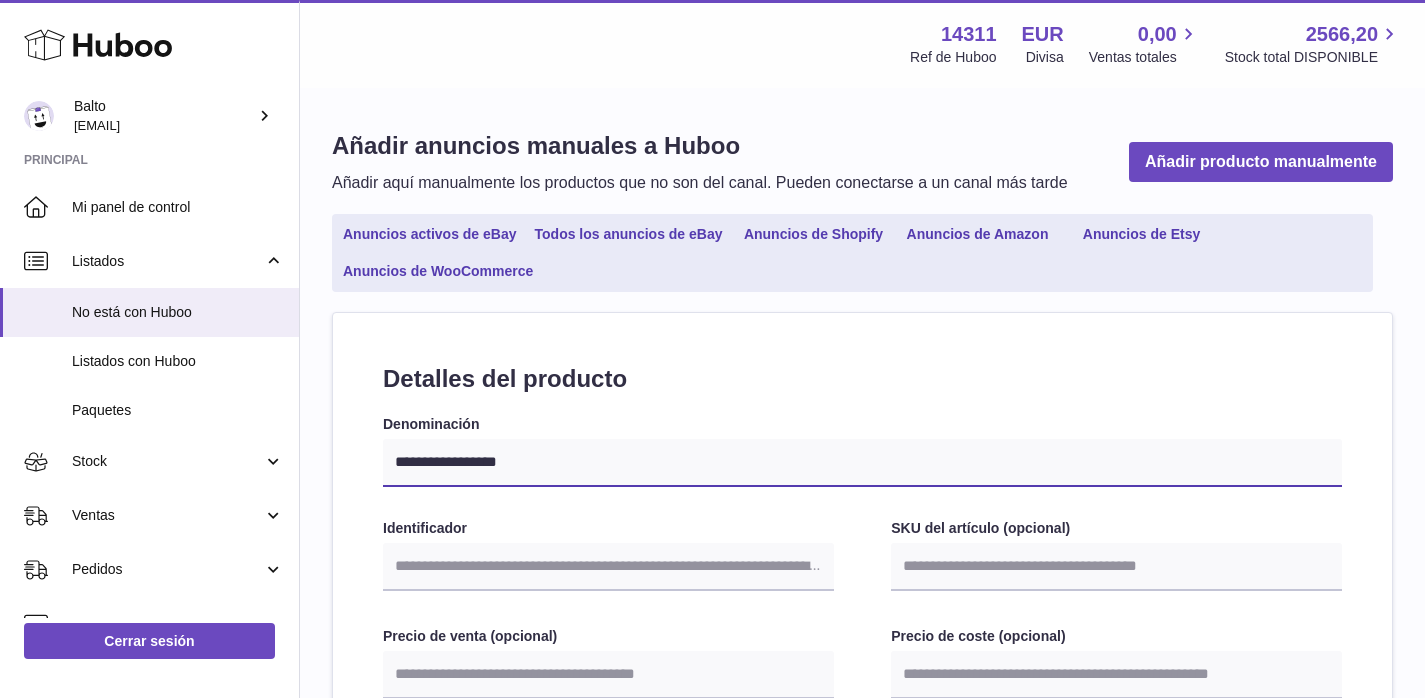 select 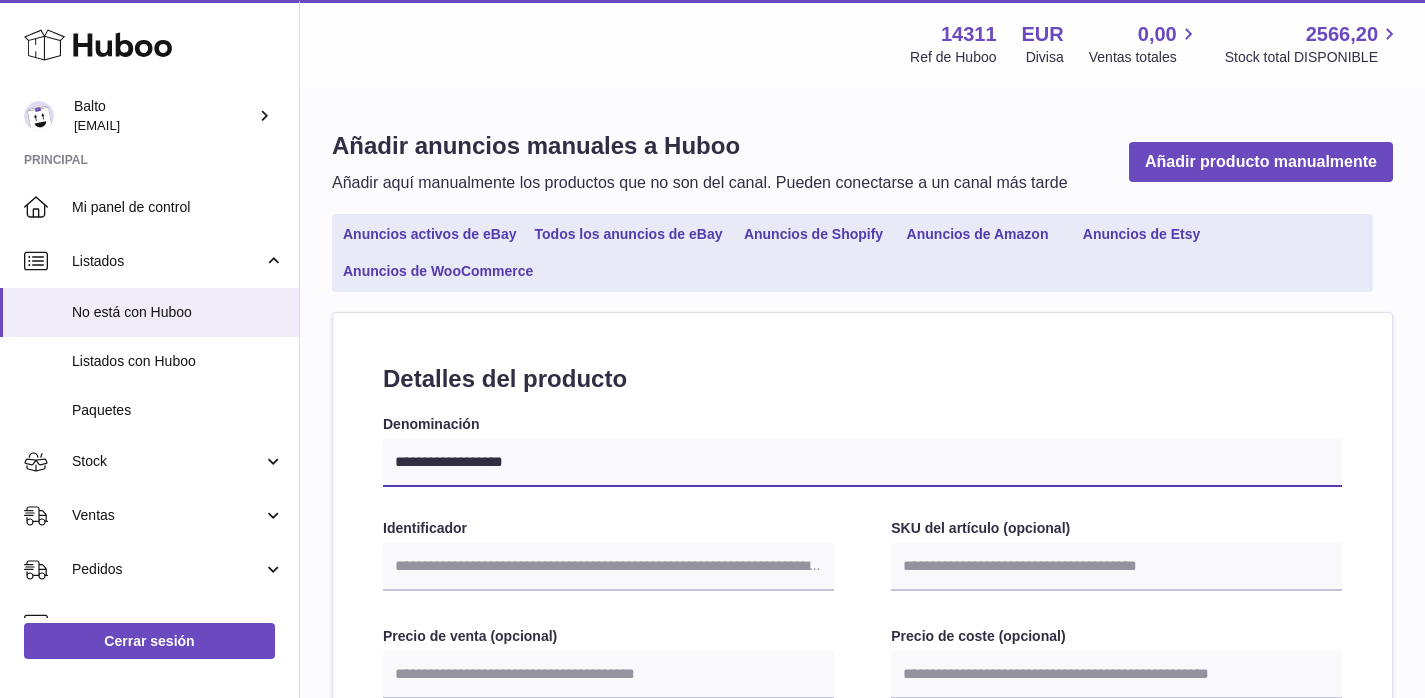 select 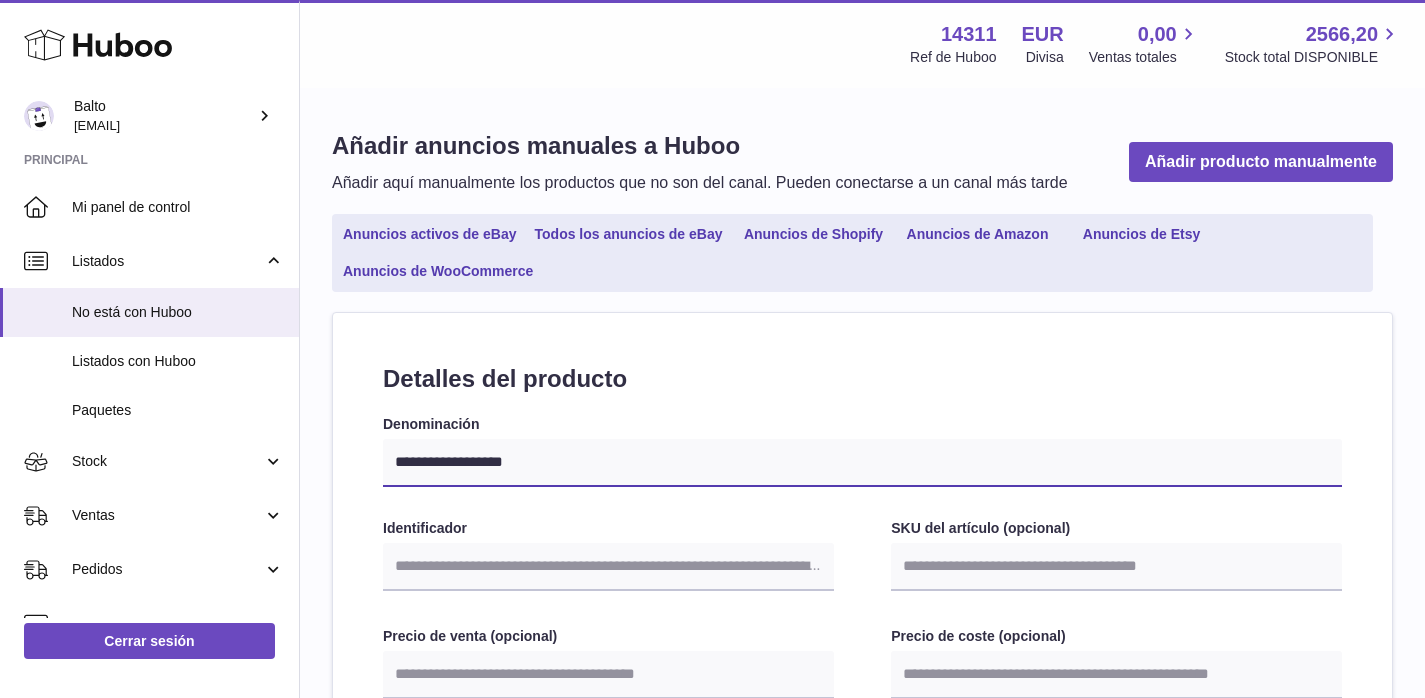 type on "**********" 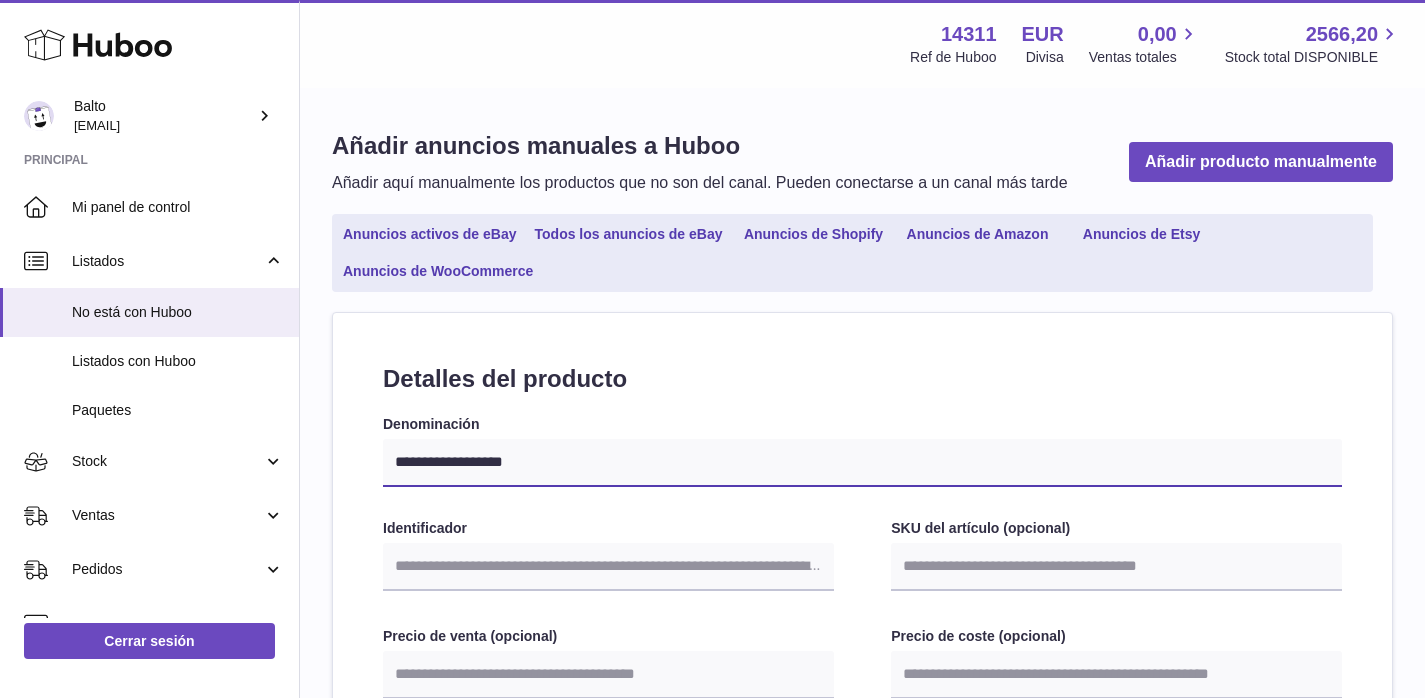 select 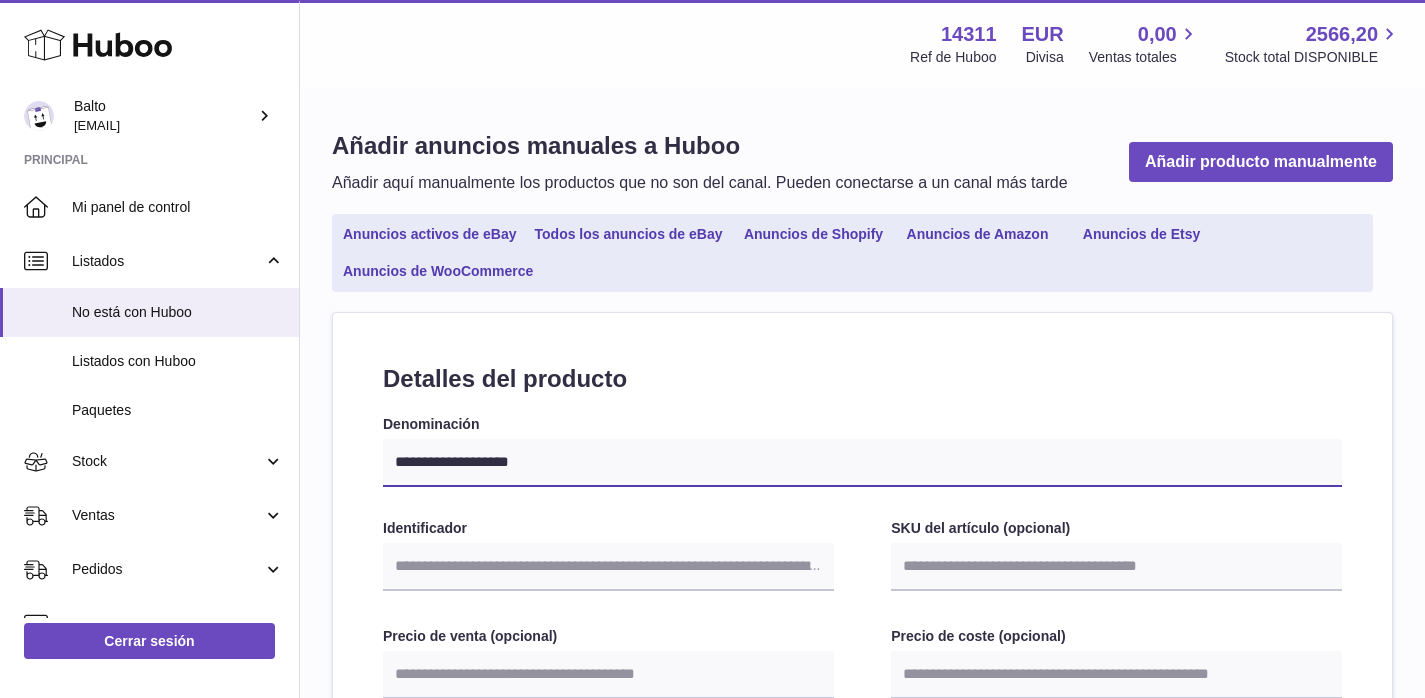 type on "**********" 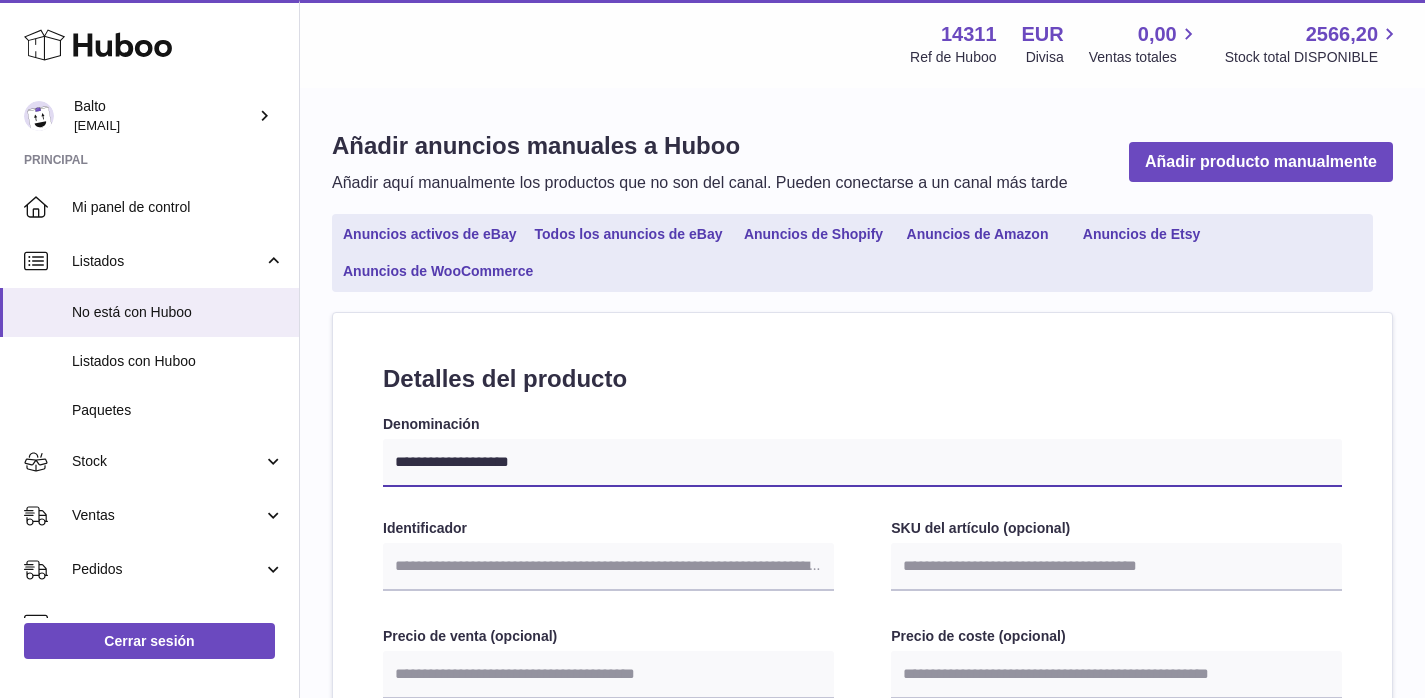 select 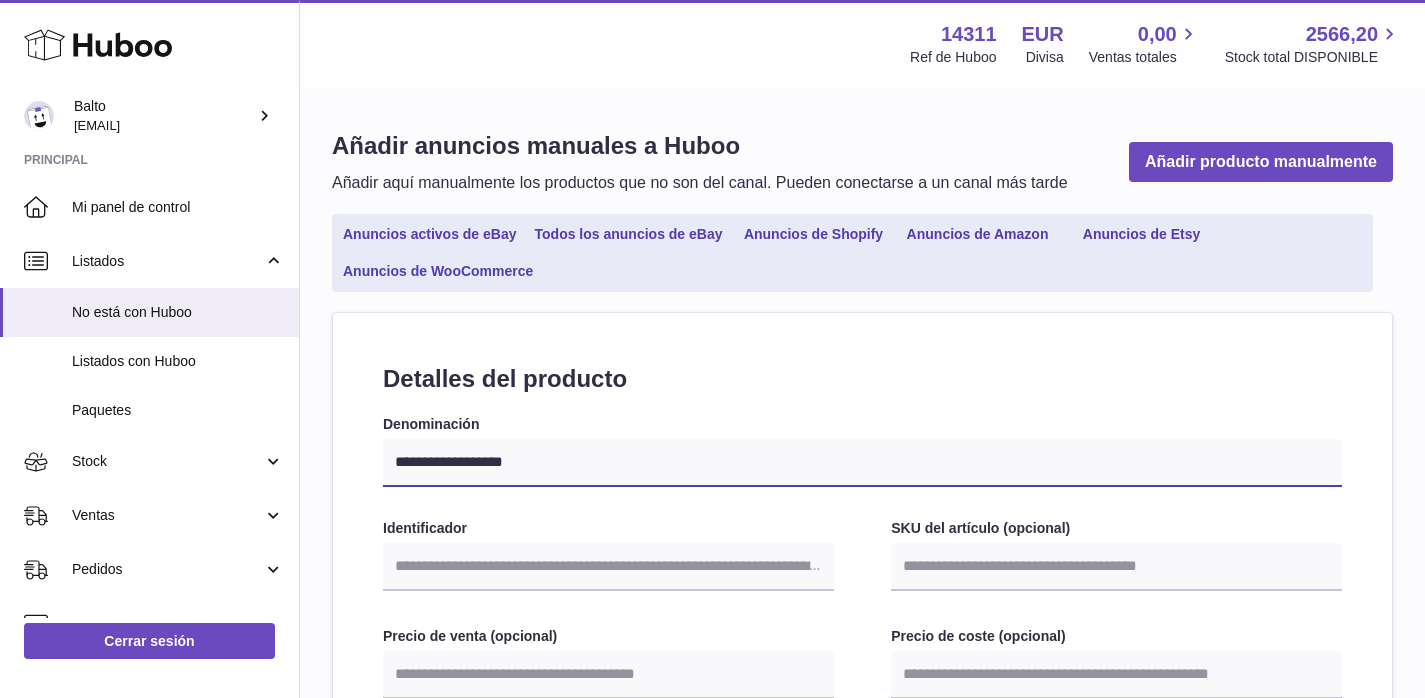 type on "**********" 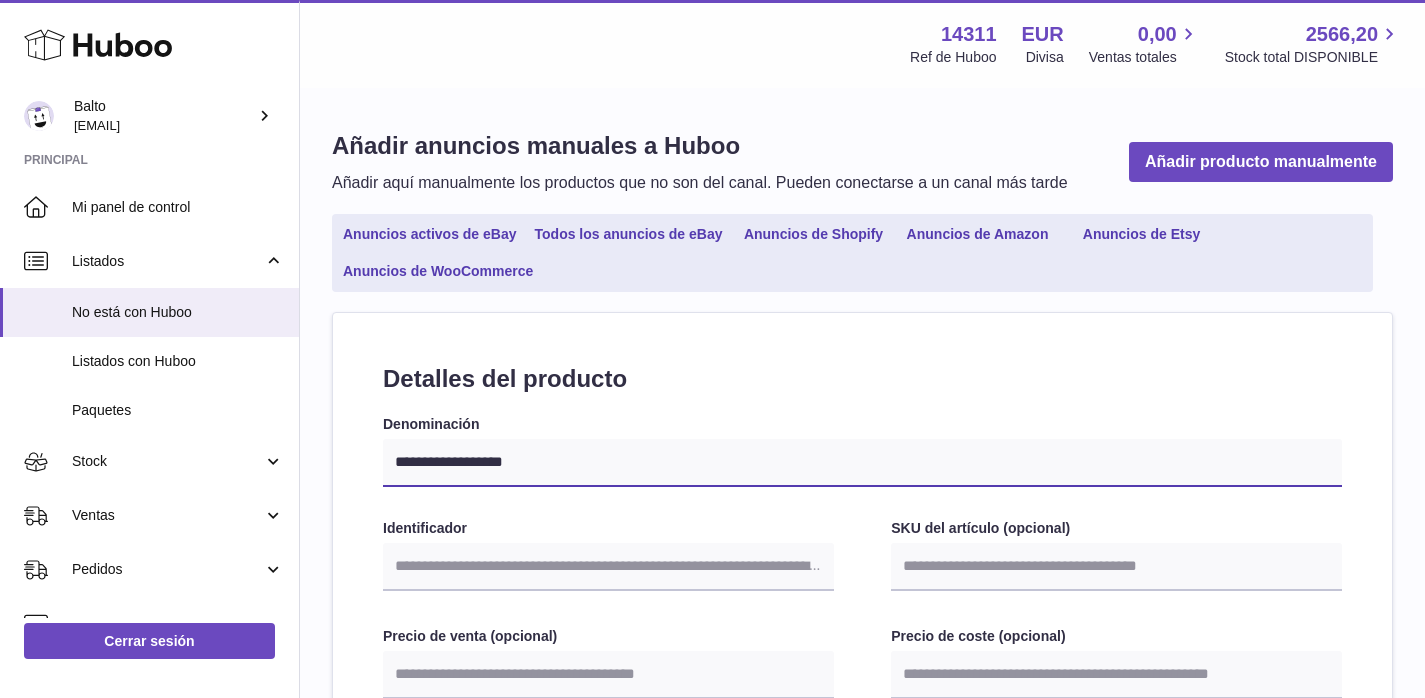 select 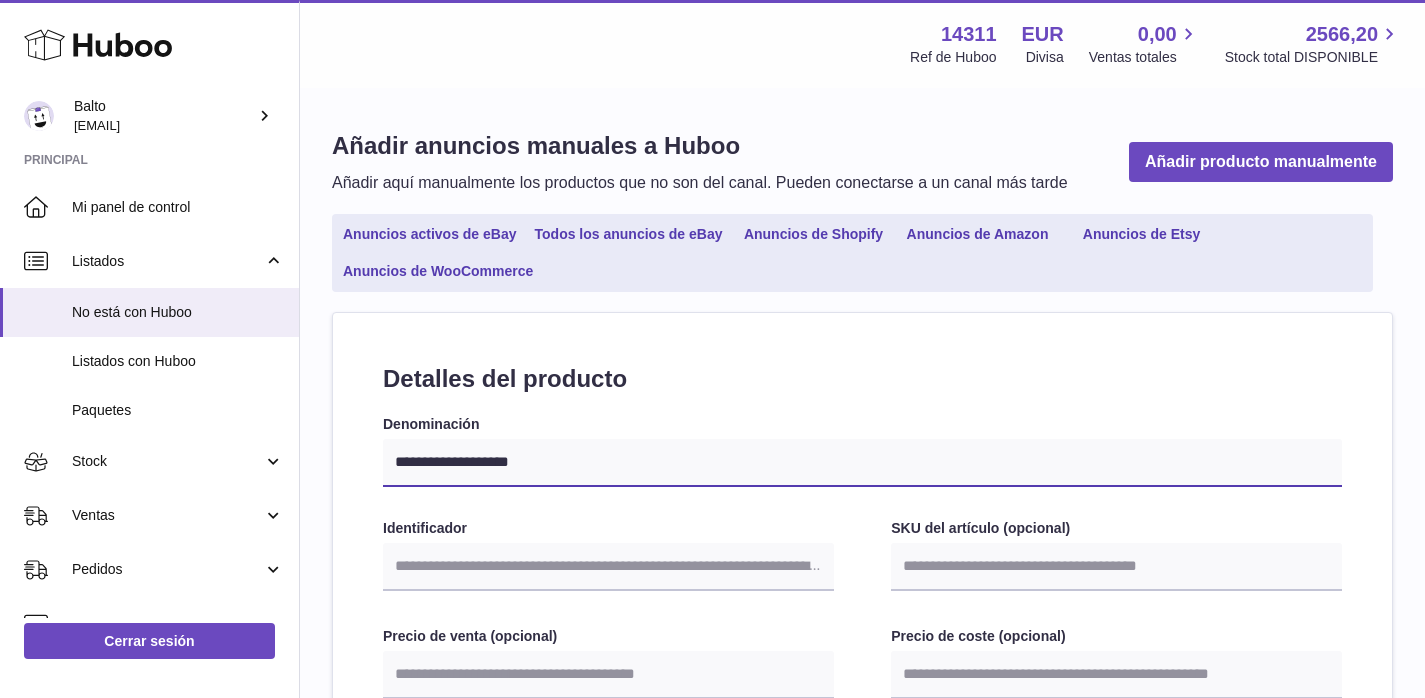 type on "**********" 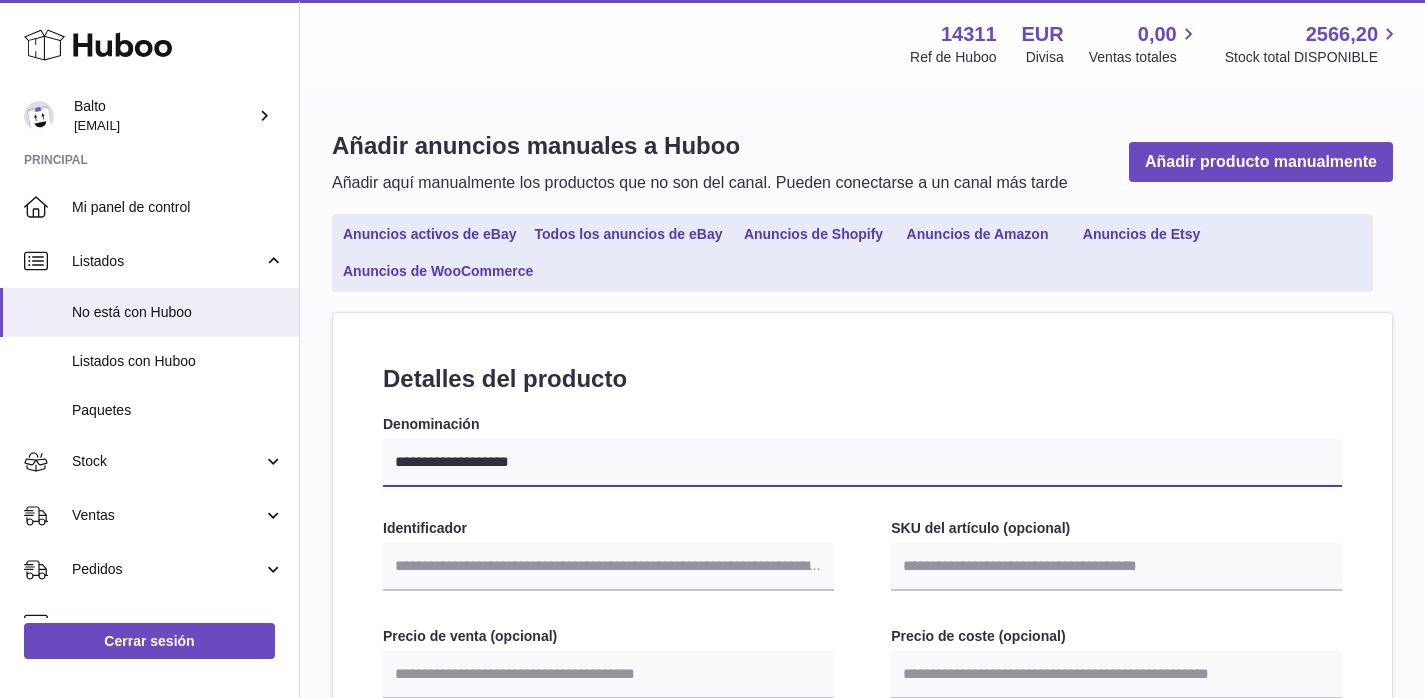 select 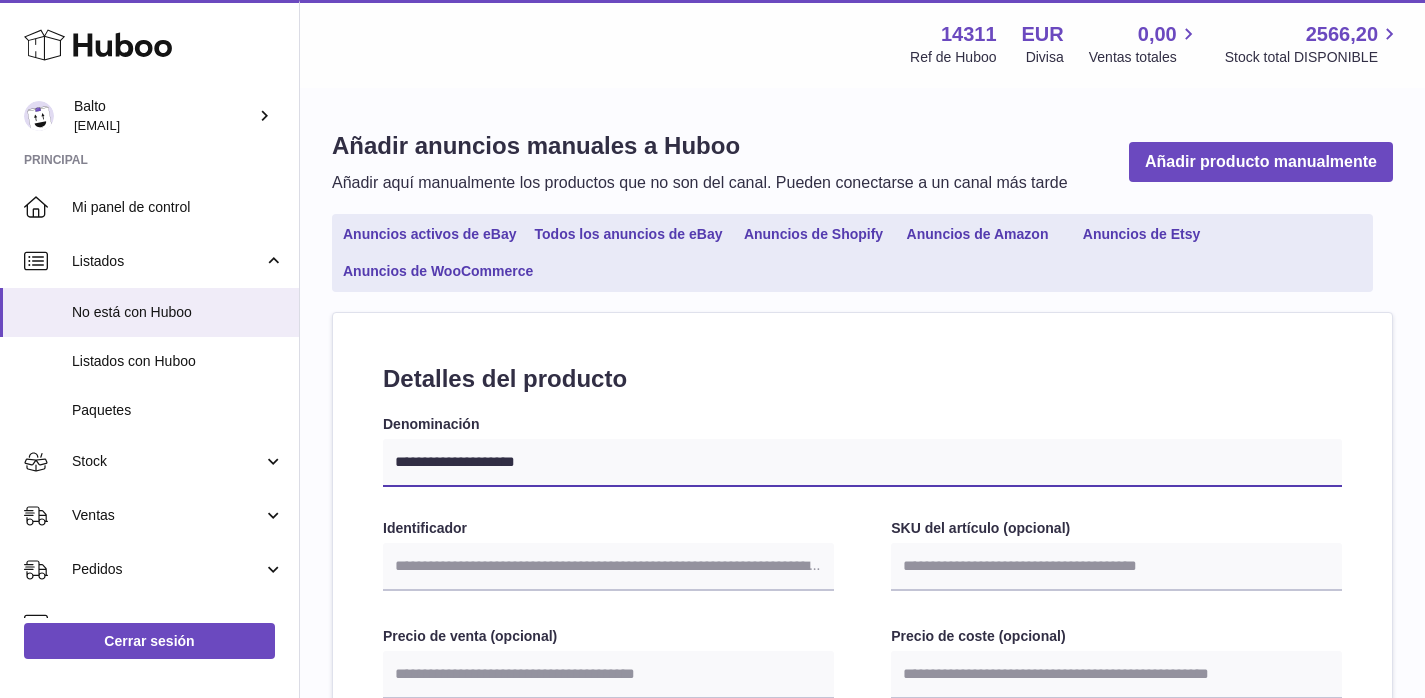 type on "**********" 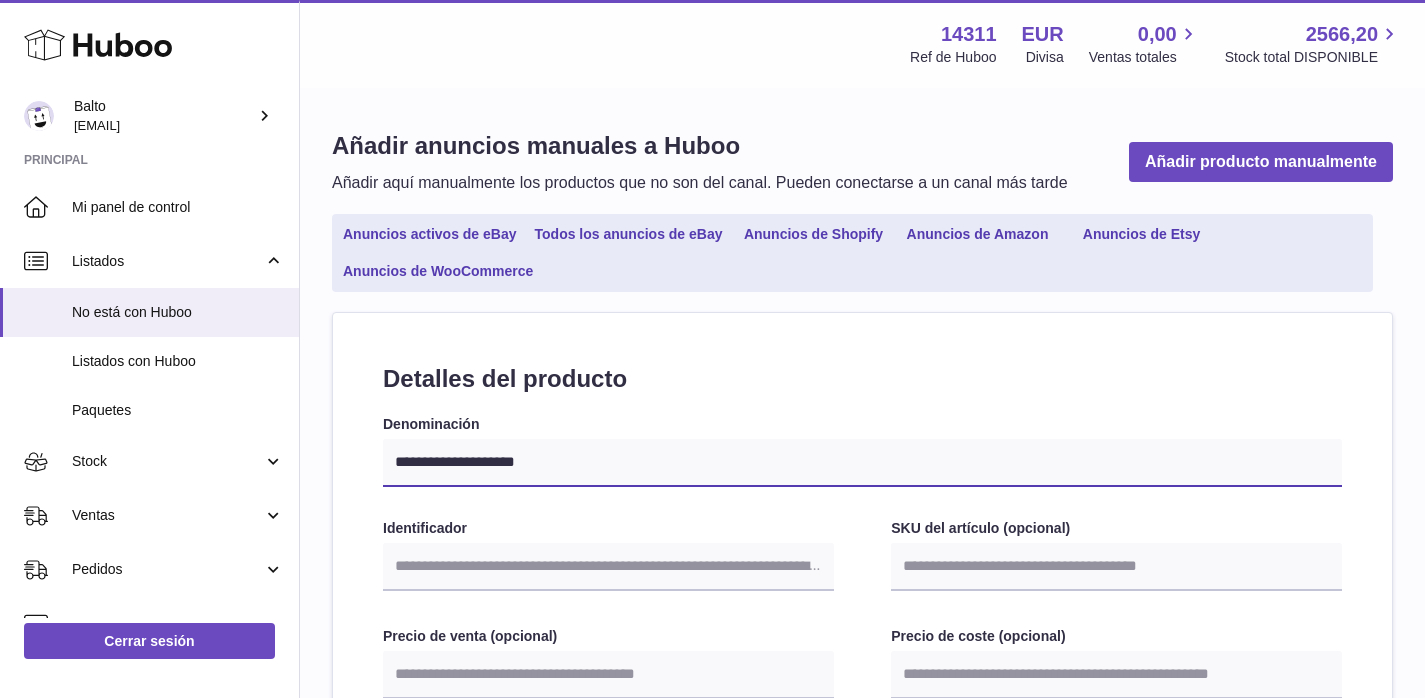 select 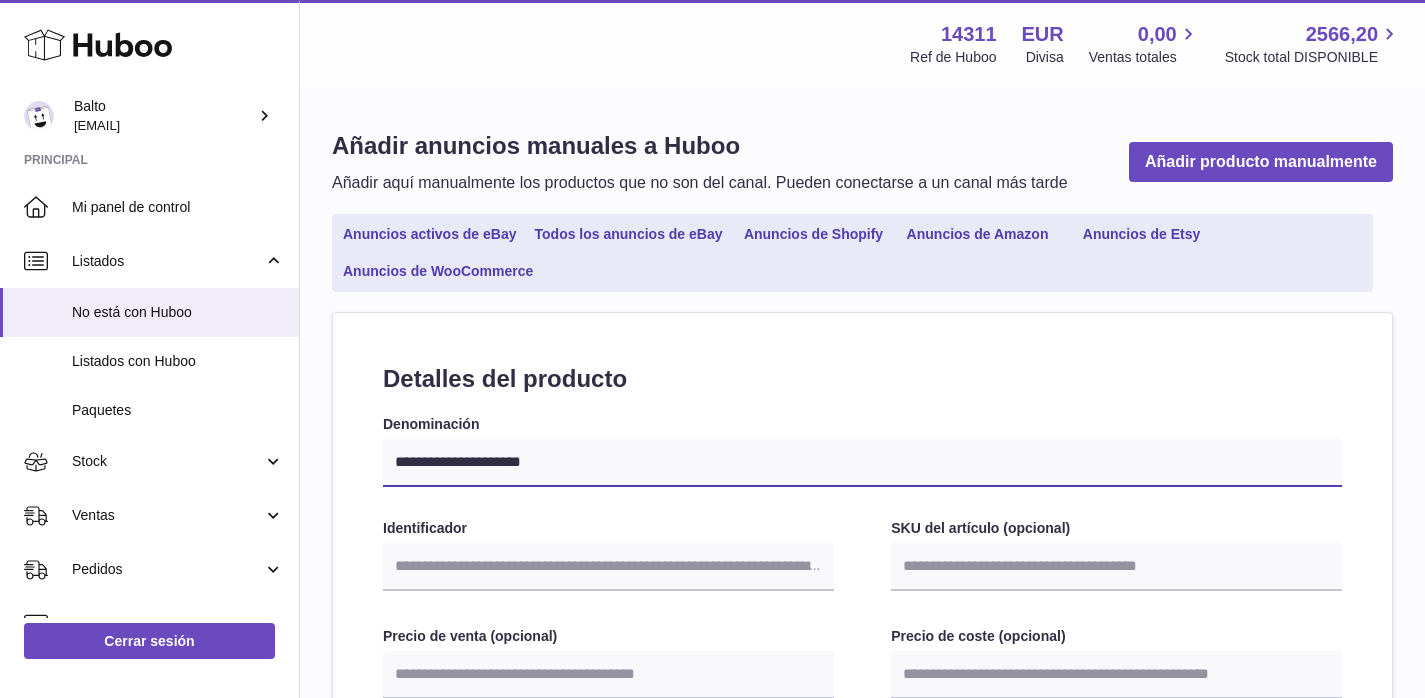 type on "**********" 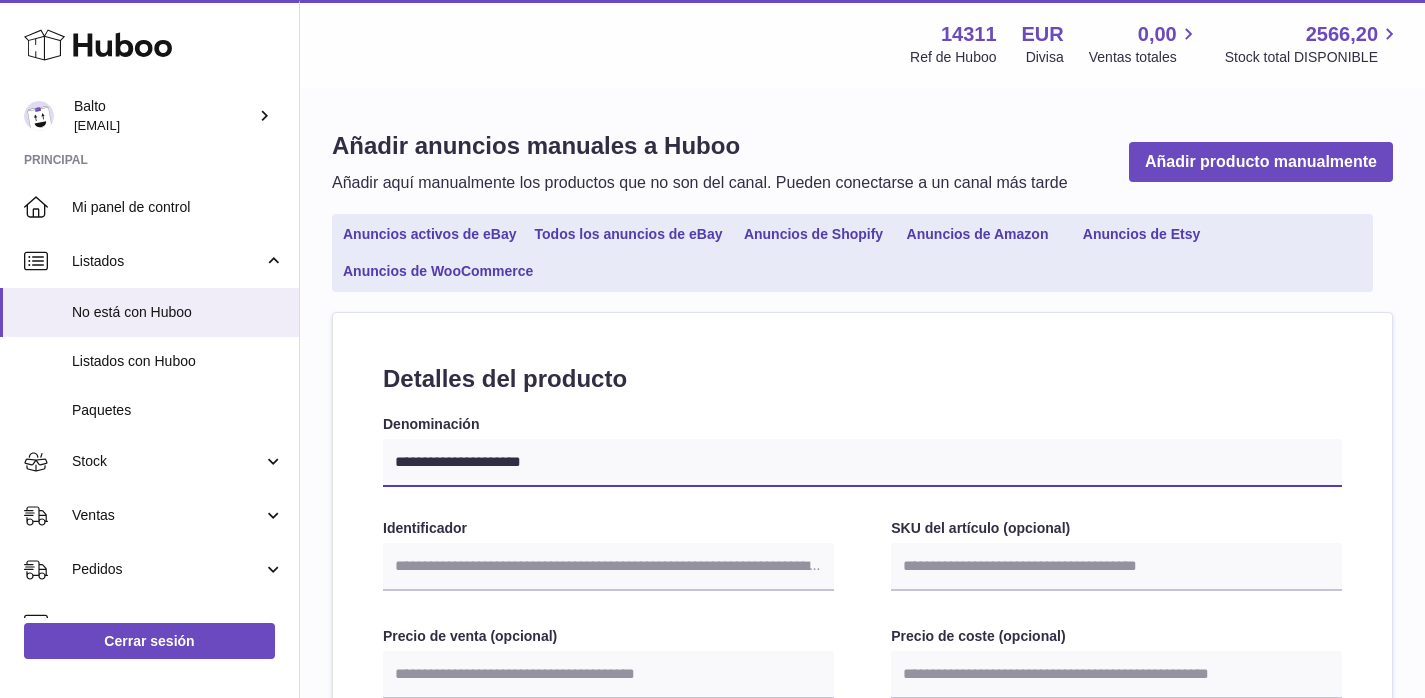 select 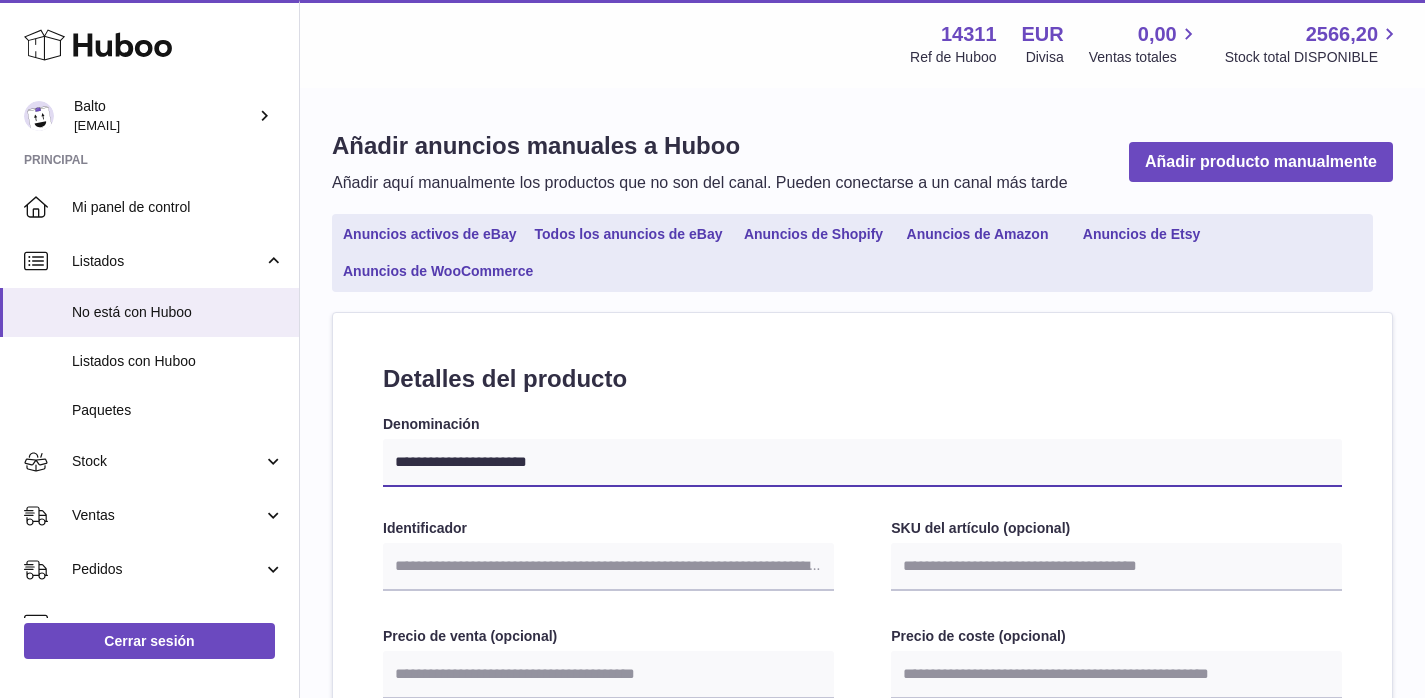 type on "**********" 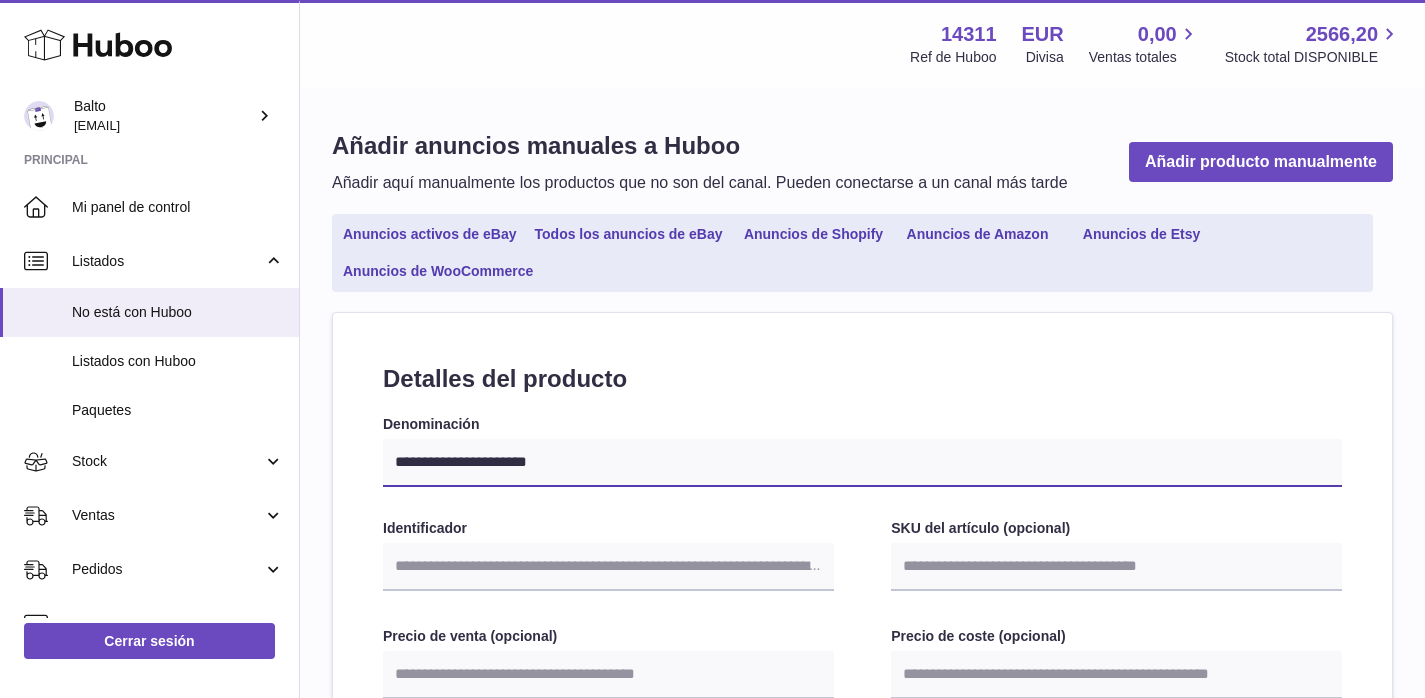 select 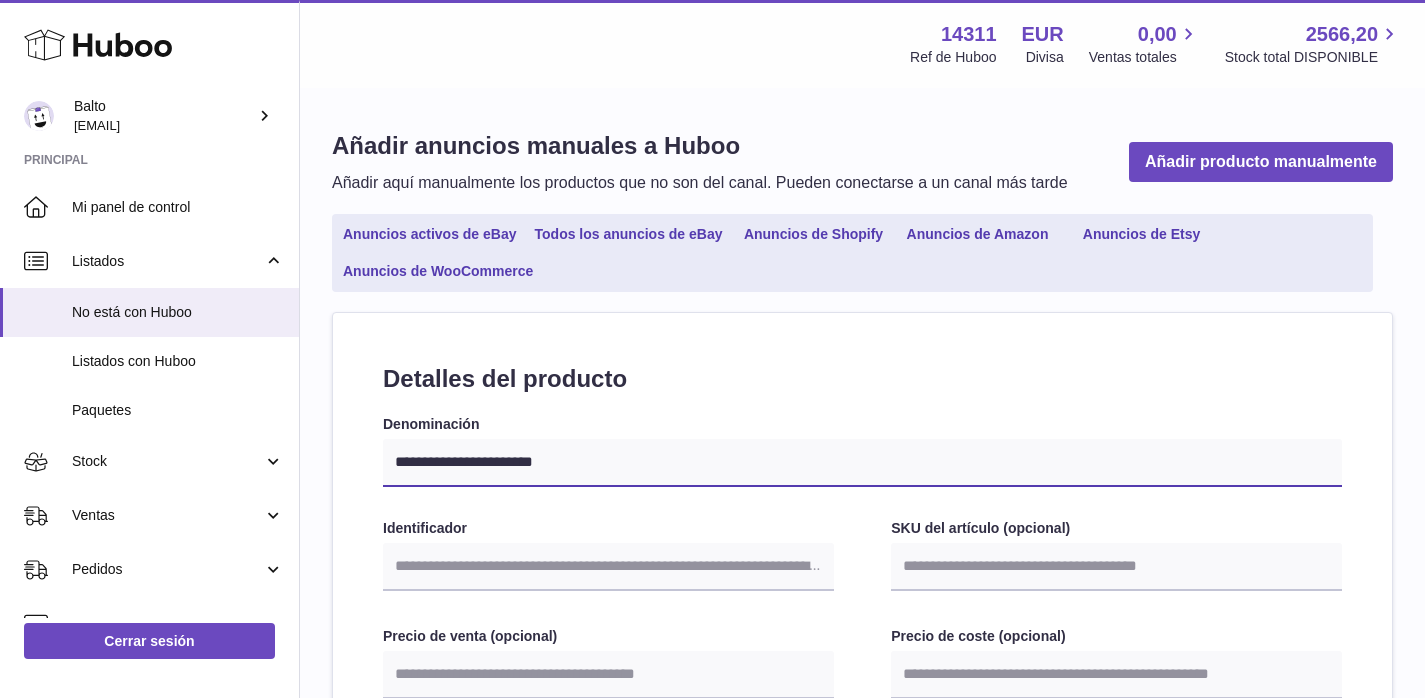 type on "**********" 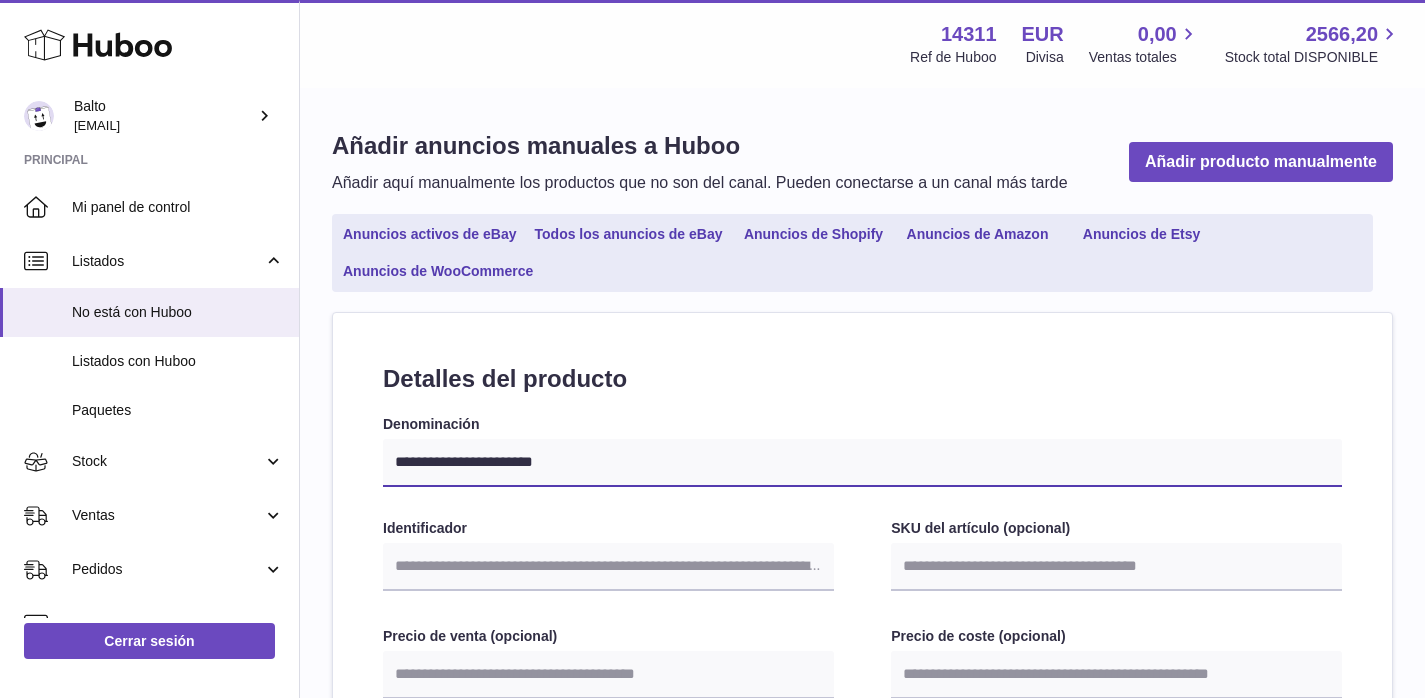 select 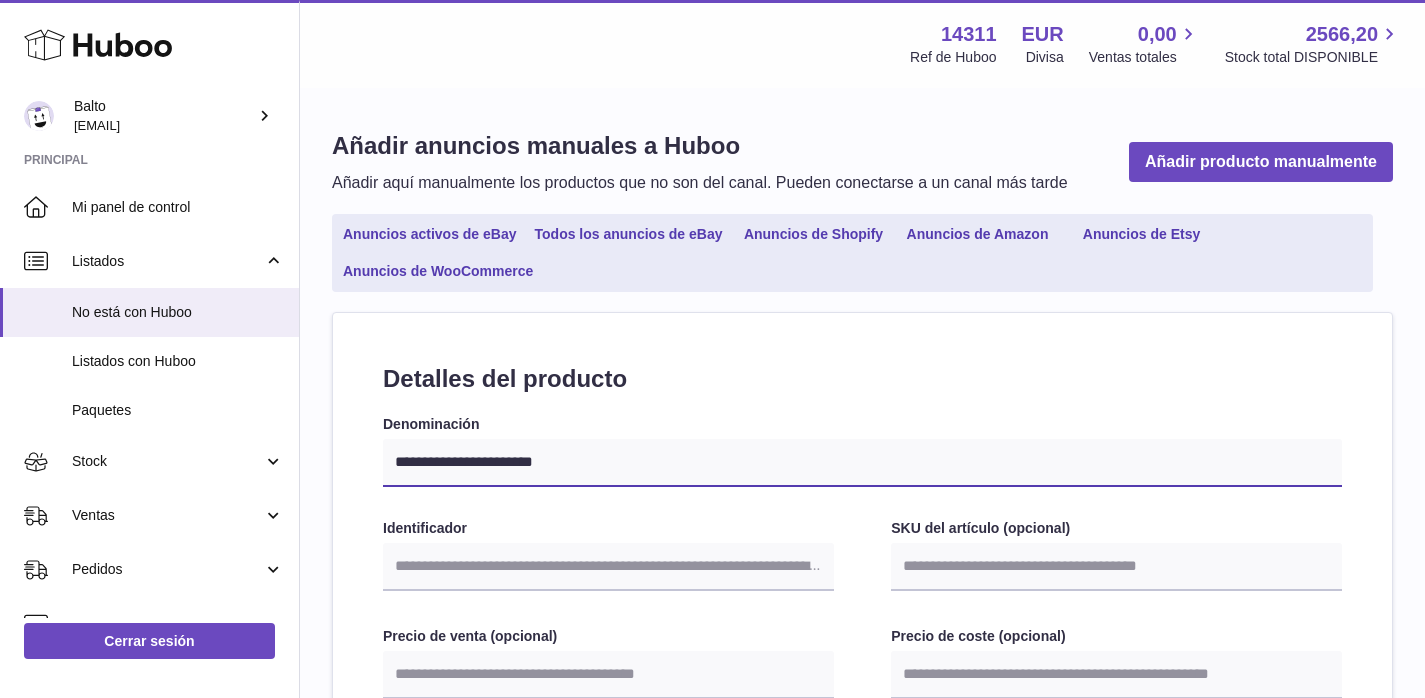 select 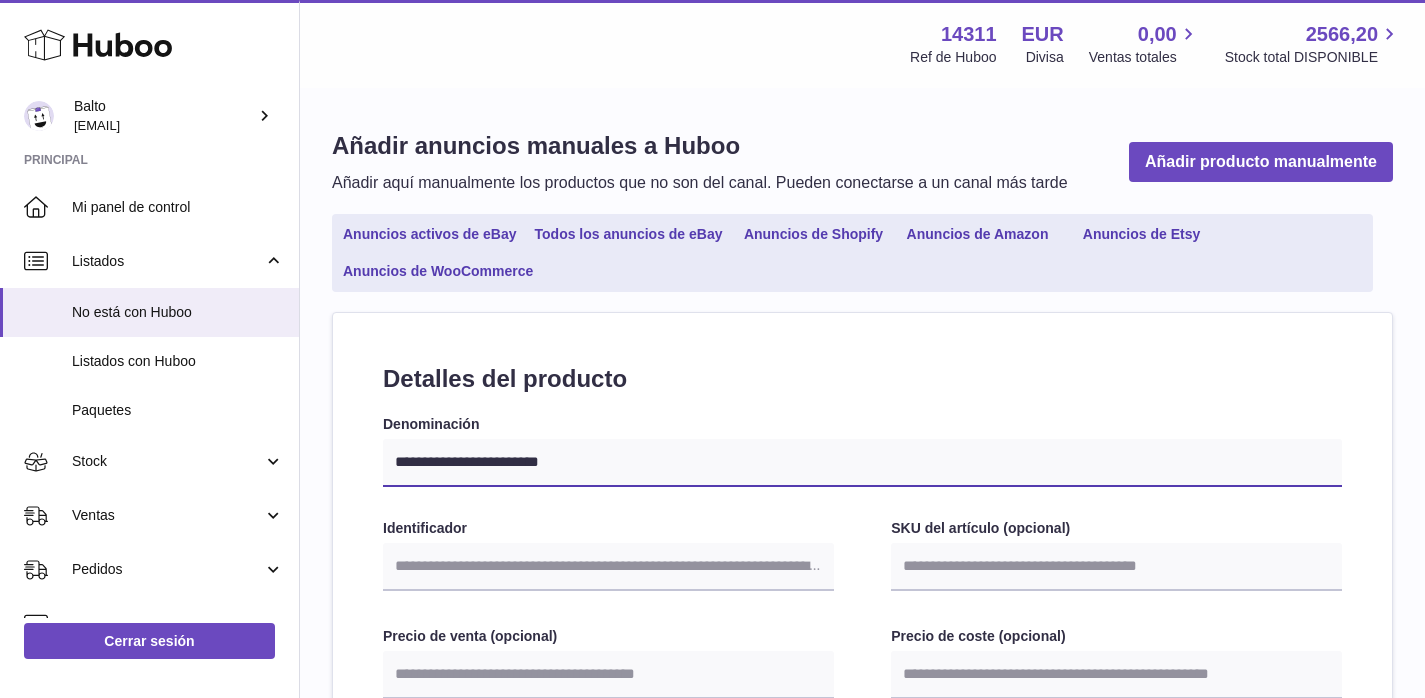 type on "**********" 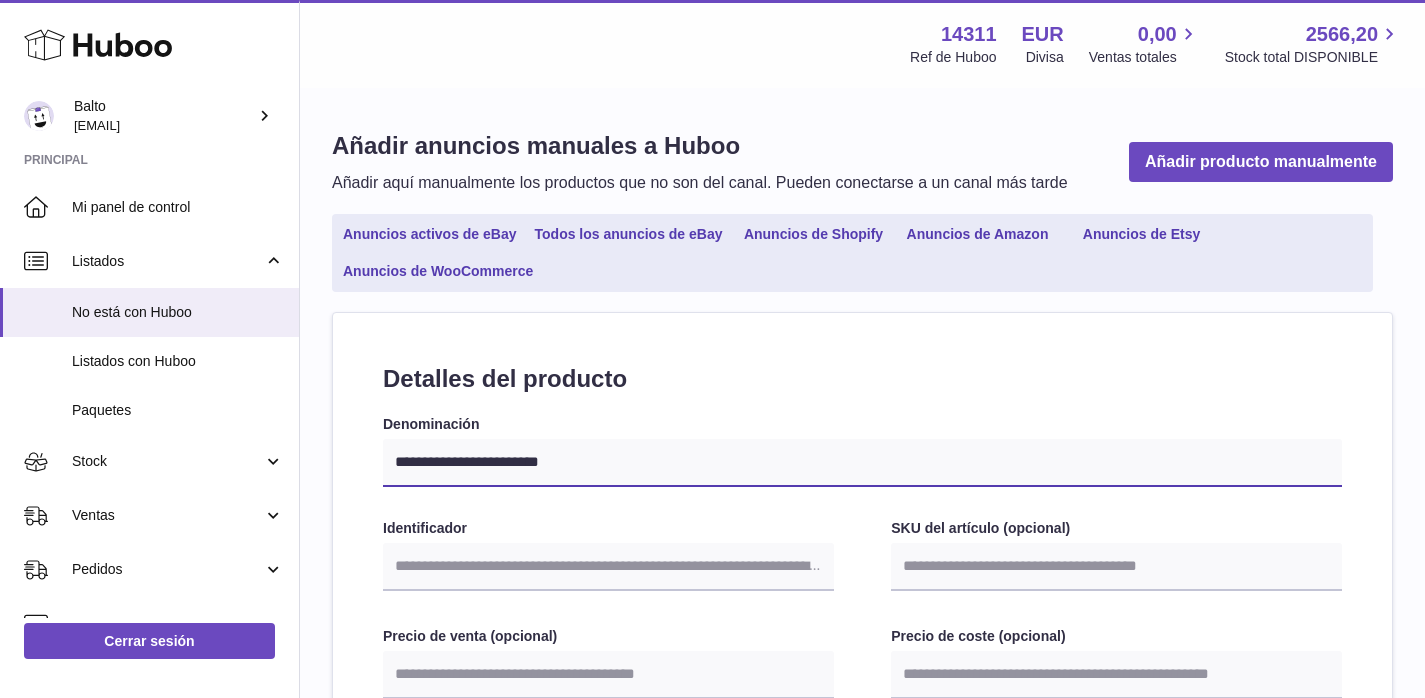 select 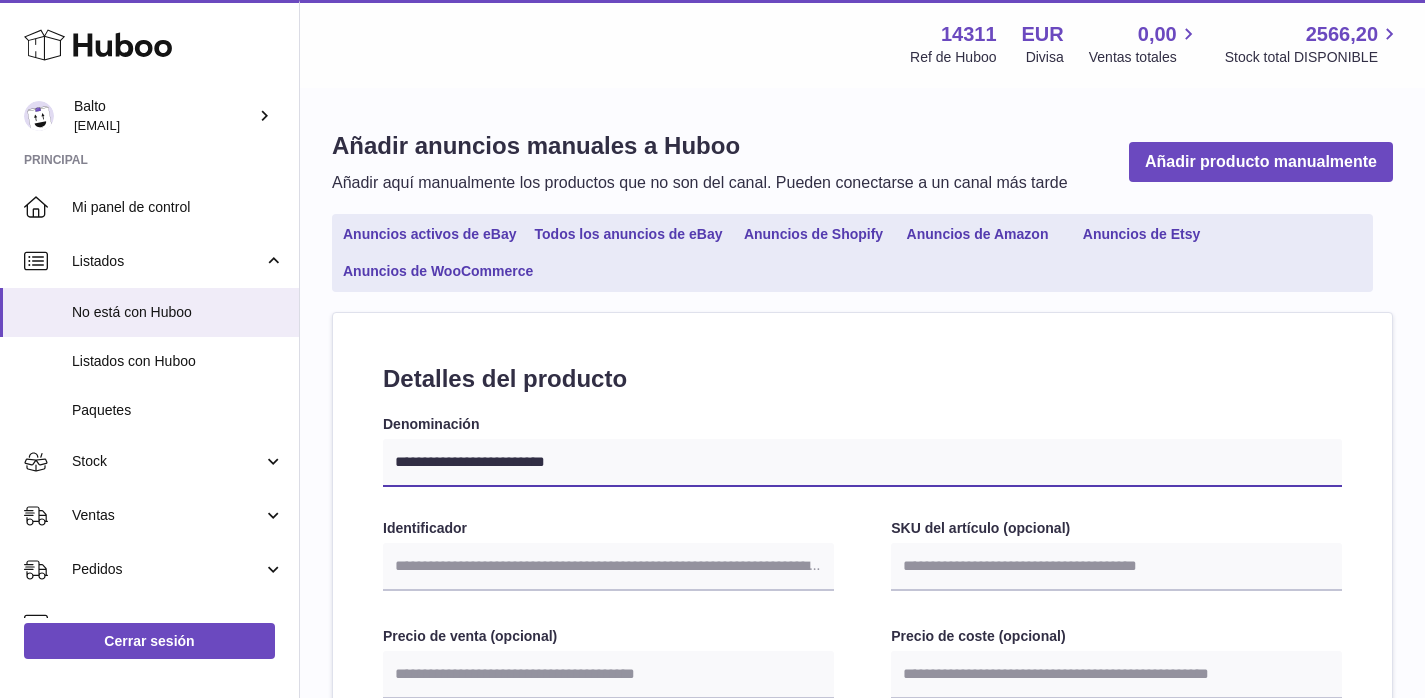 type on "**********" 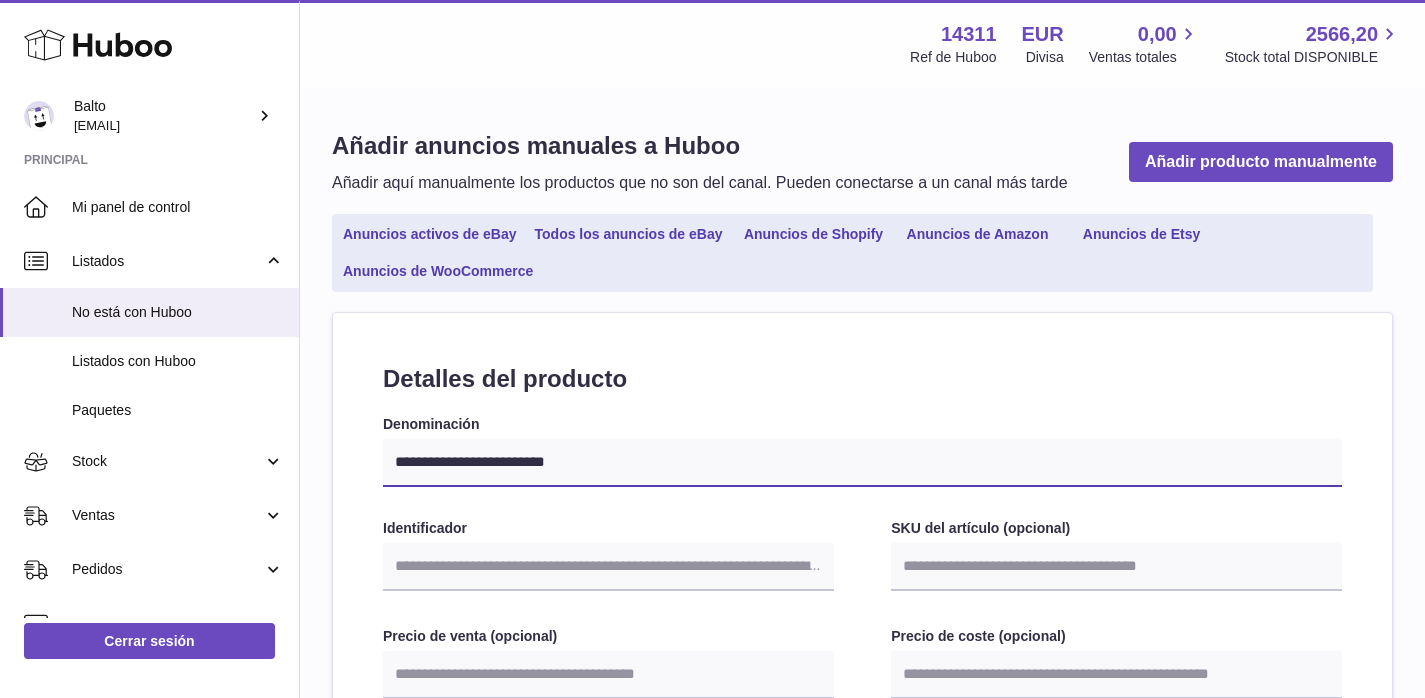 select 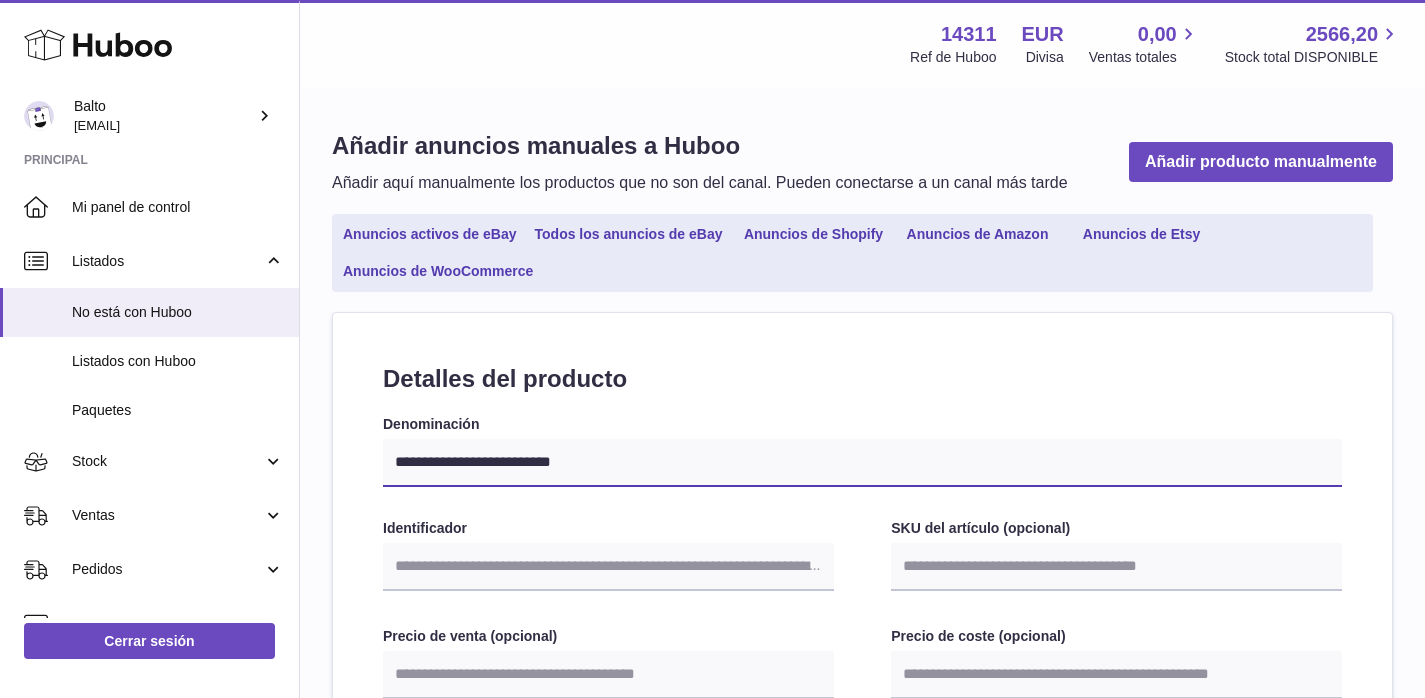 select 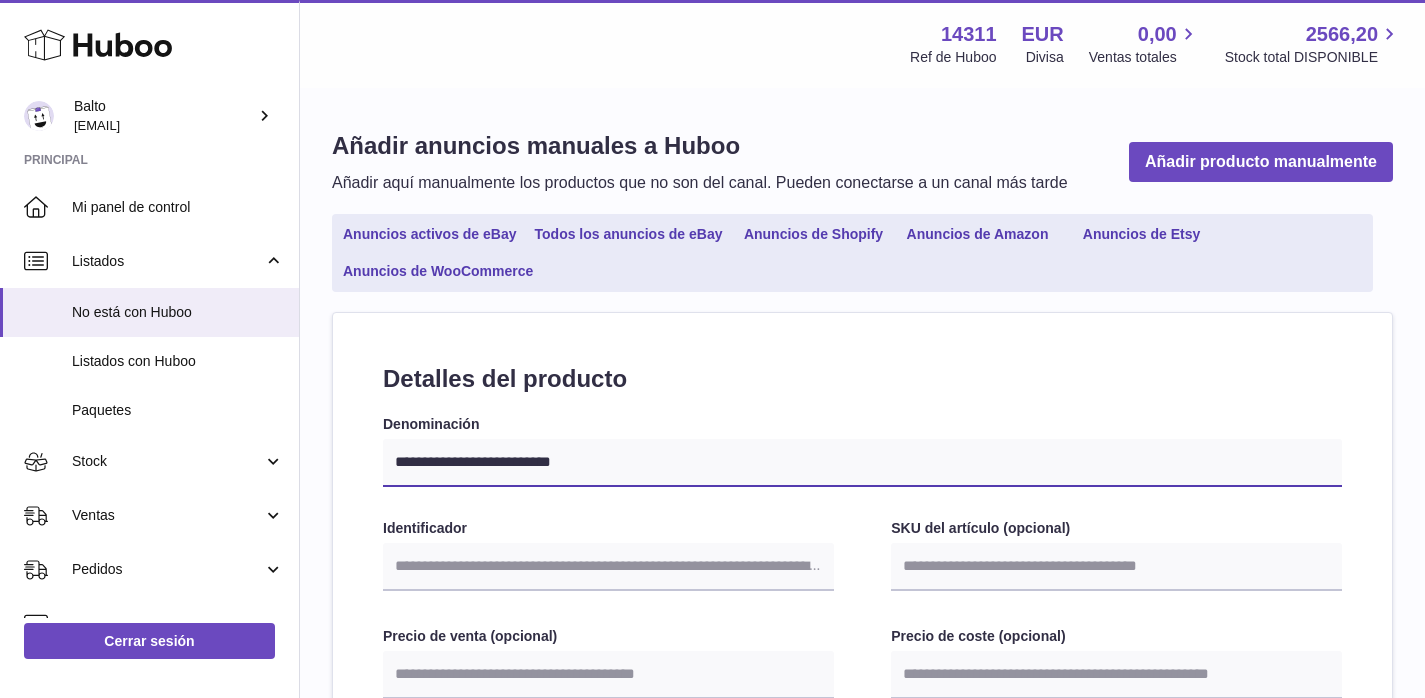 type on "**********" 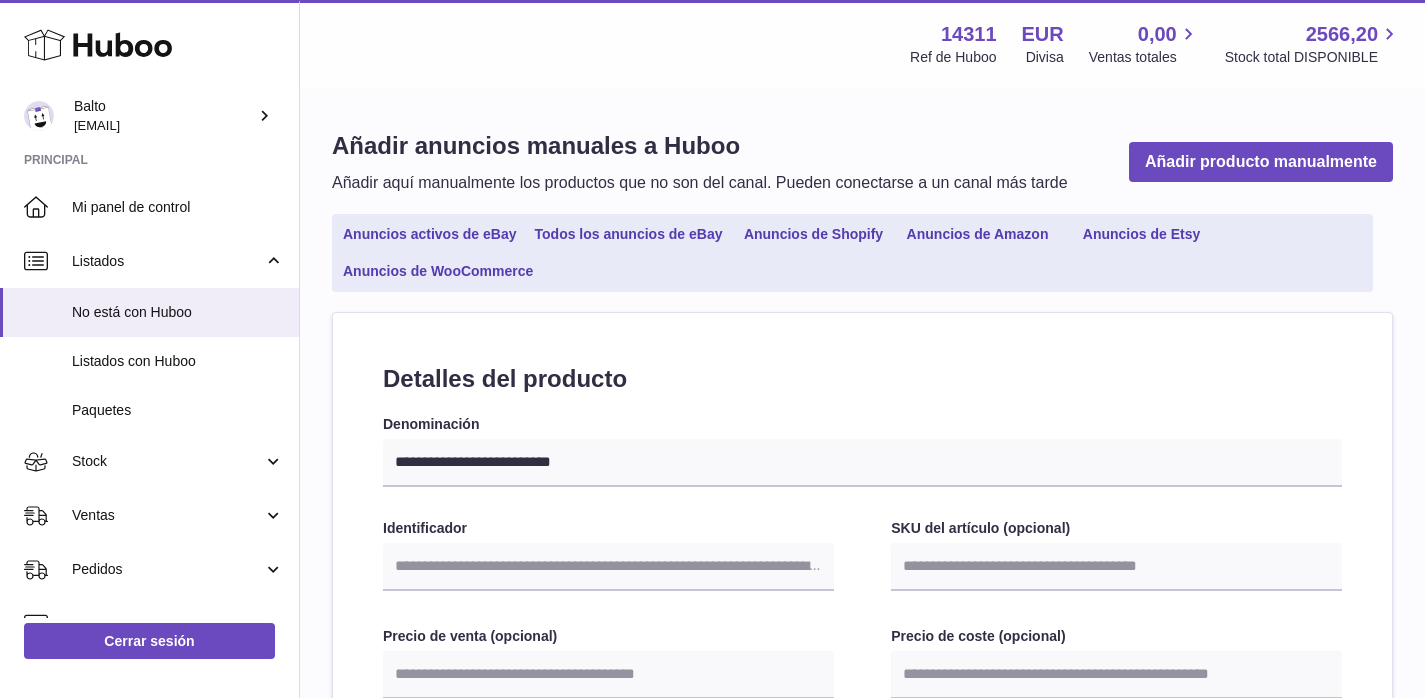 click on "**********" at bounding box center [862, 964] 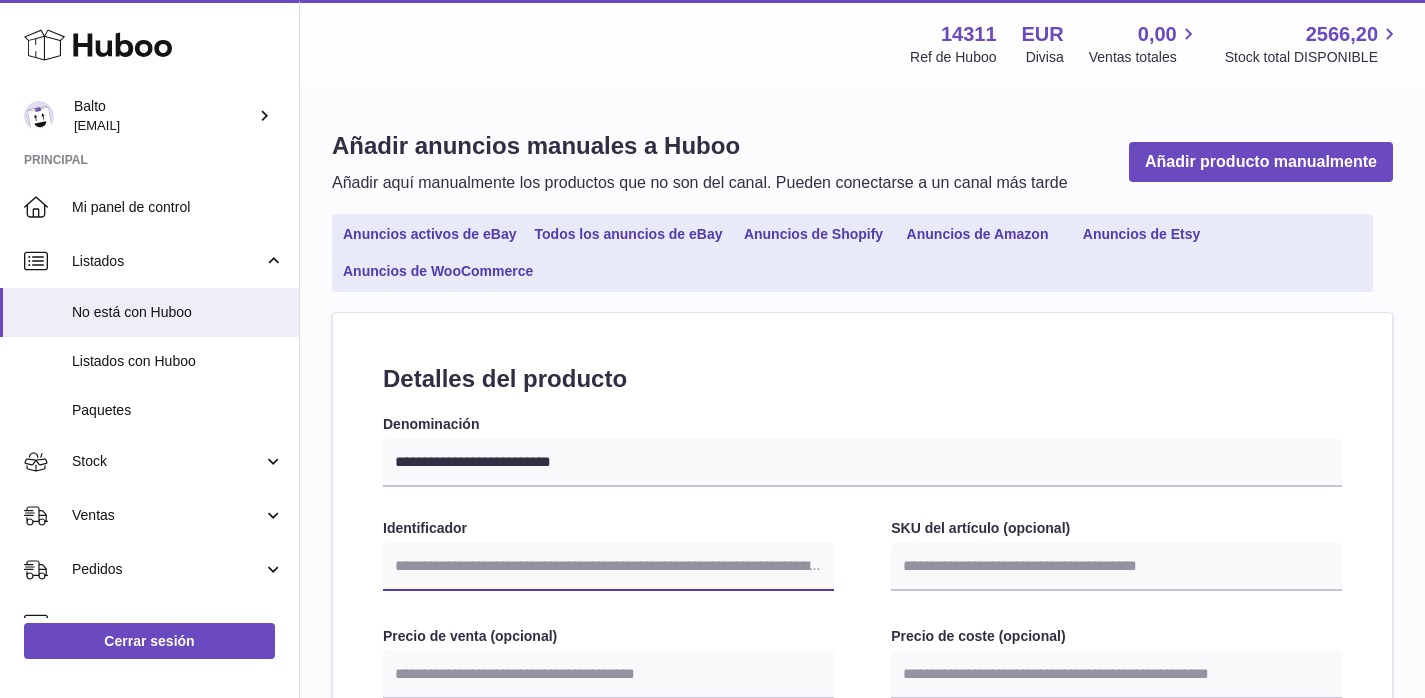 click on "Identificador" at bounding box center (608, 567) 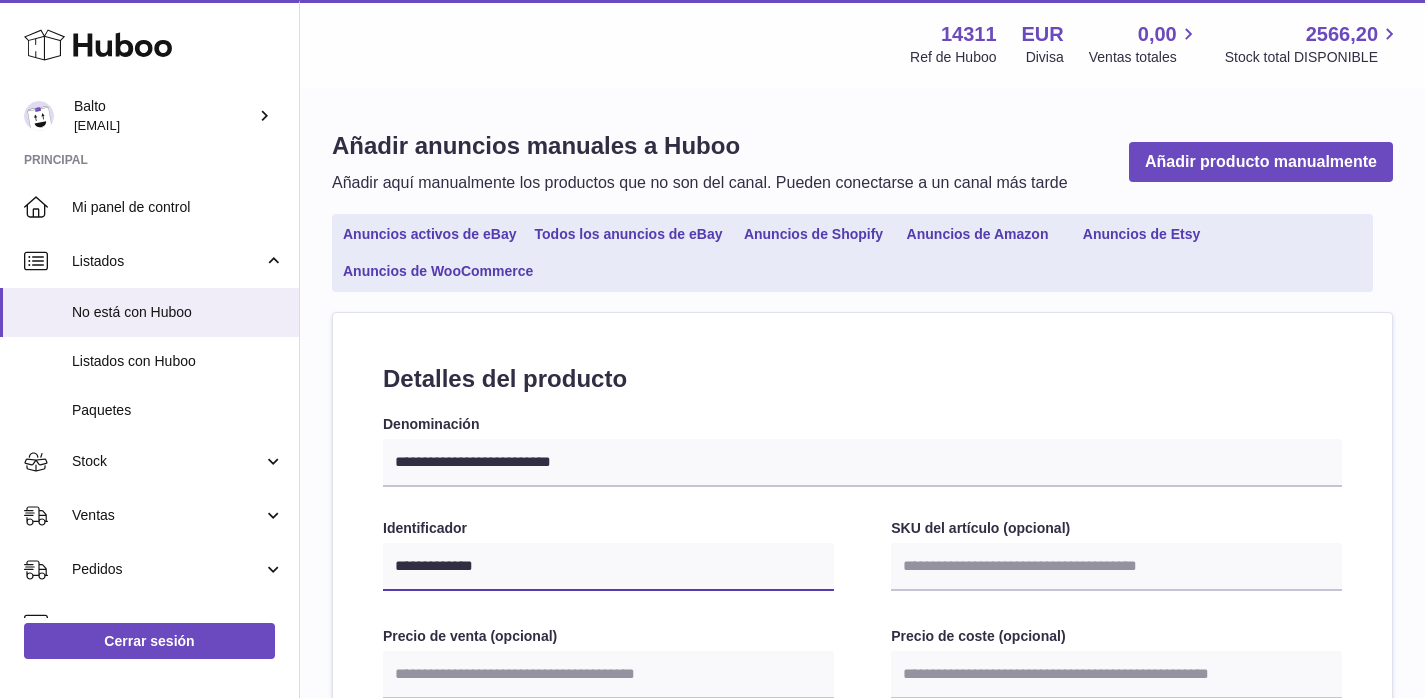 type on "**********" 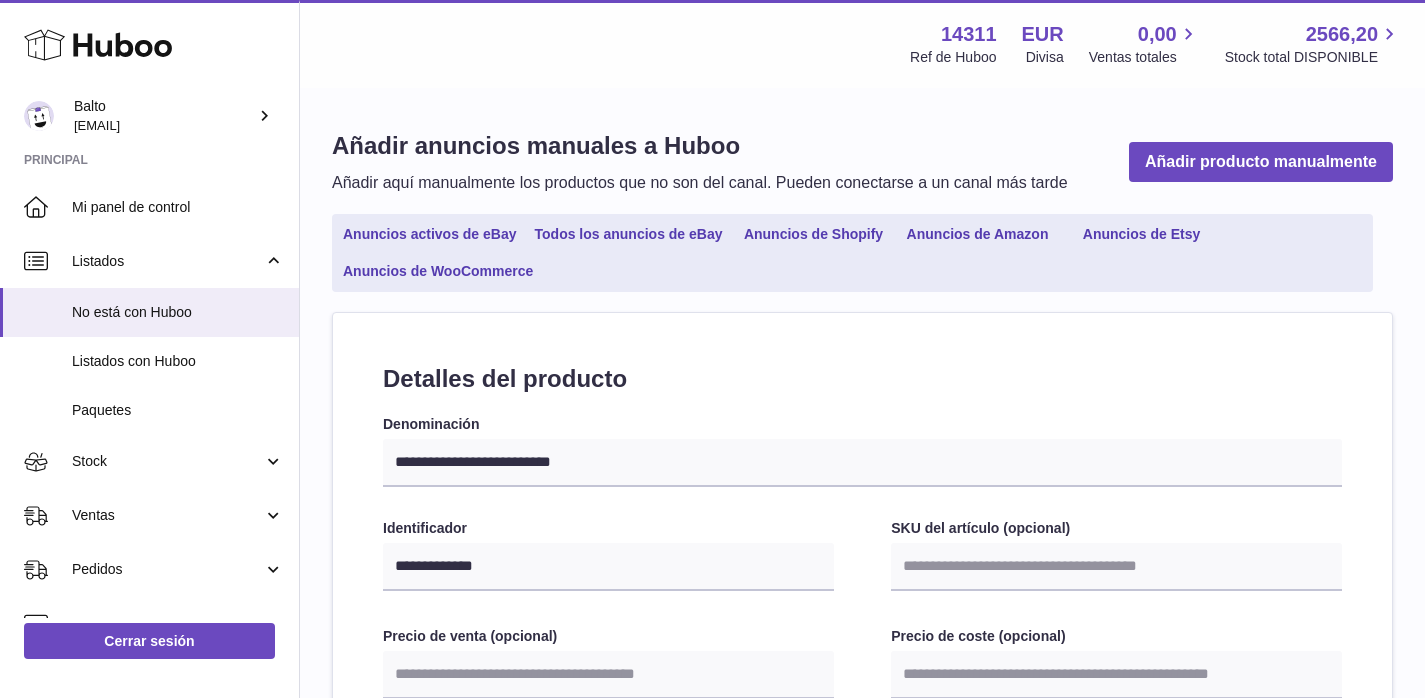 drag, startPoint x: 1151, startPoint y: 523, endPoint x: 1134, endPoint y: 558, distance: 38.910152 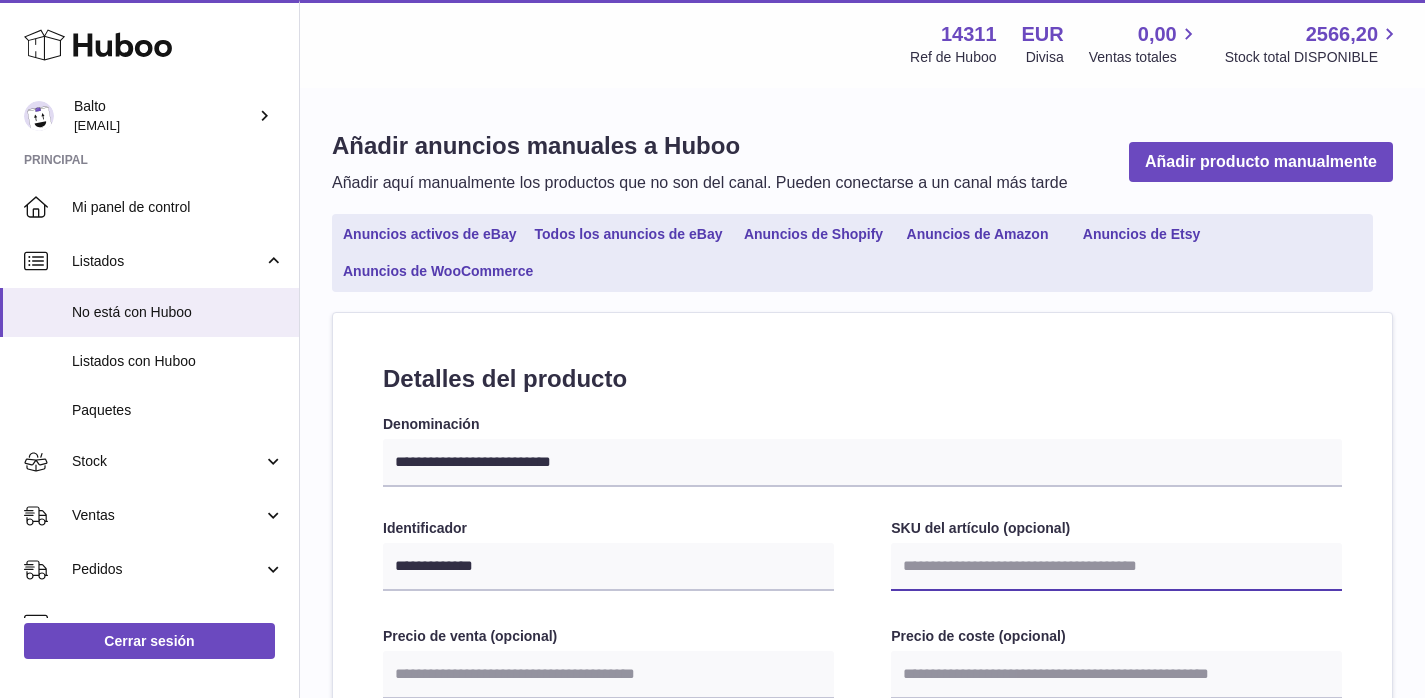 click on "SKU del artículo (opcional)" at bounding box center [1116, 567] 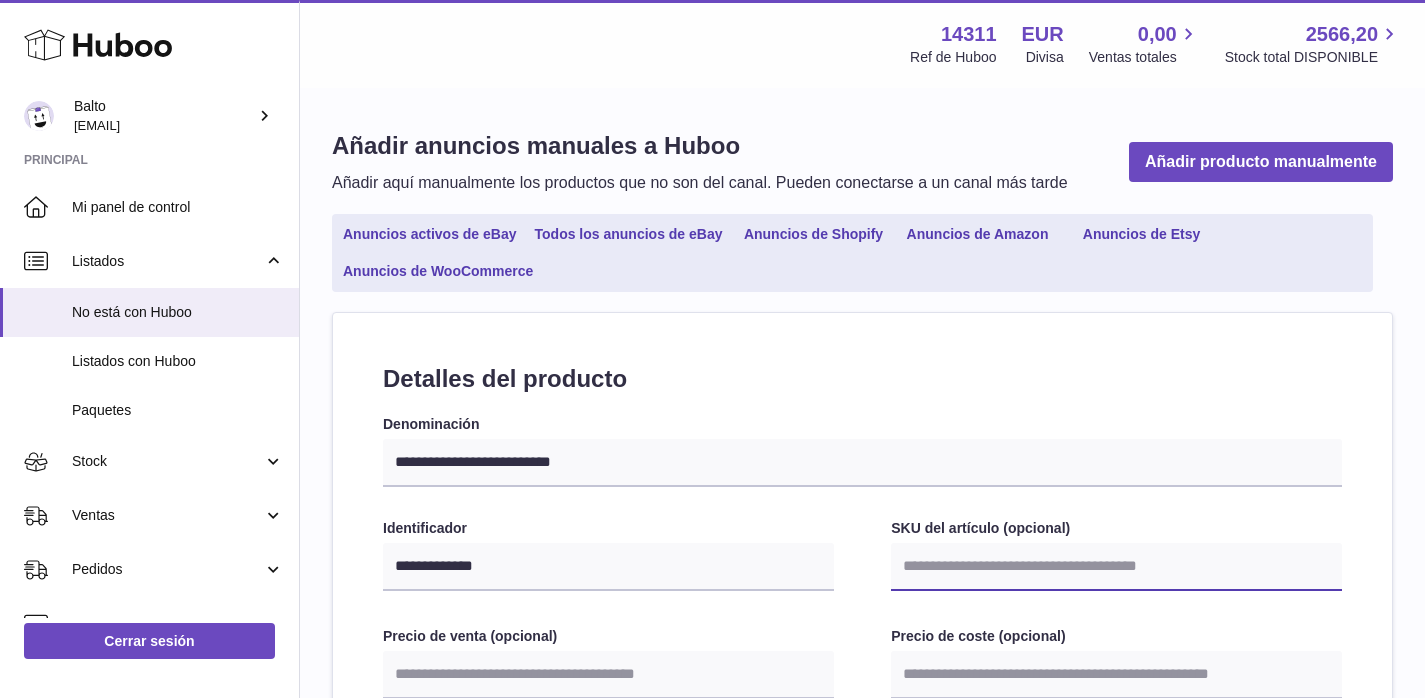 click on "SKU del artículo (opcional)" at bounding box center (1116, 567) 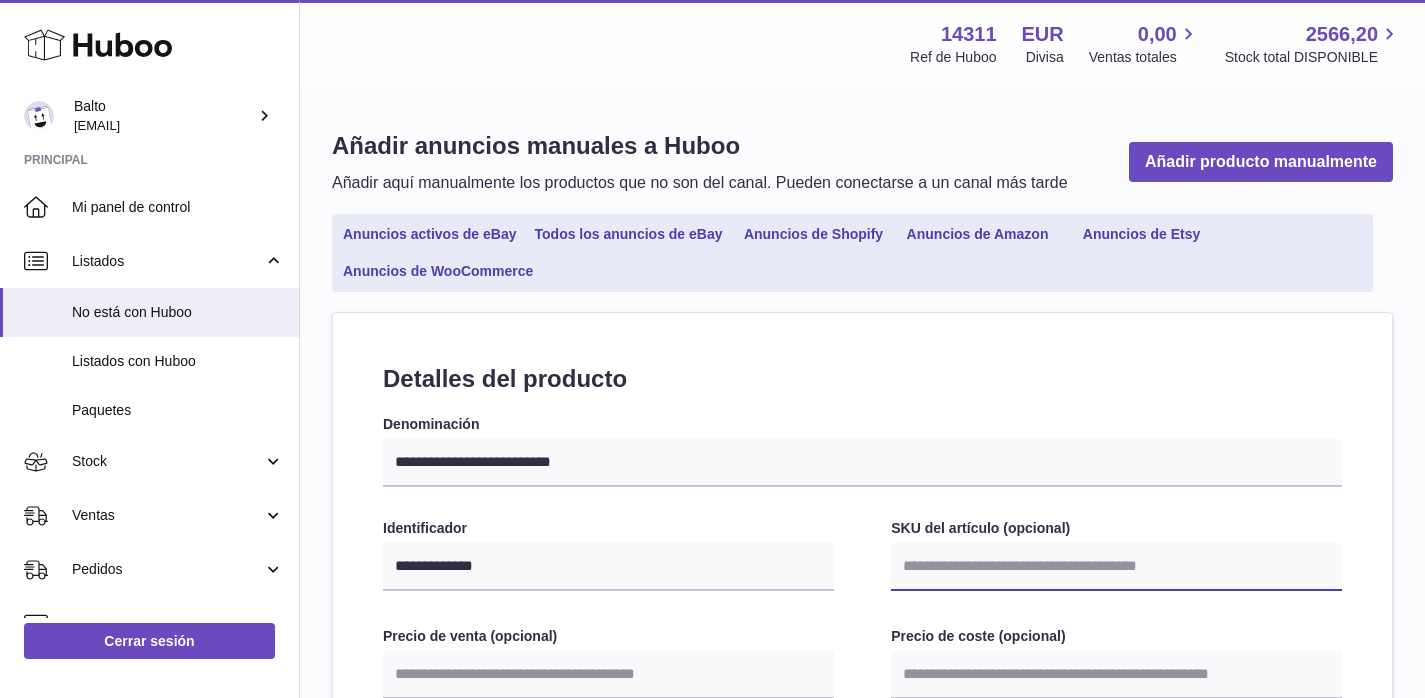 type on "*" 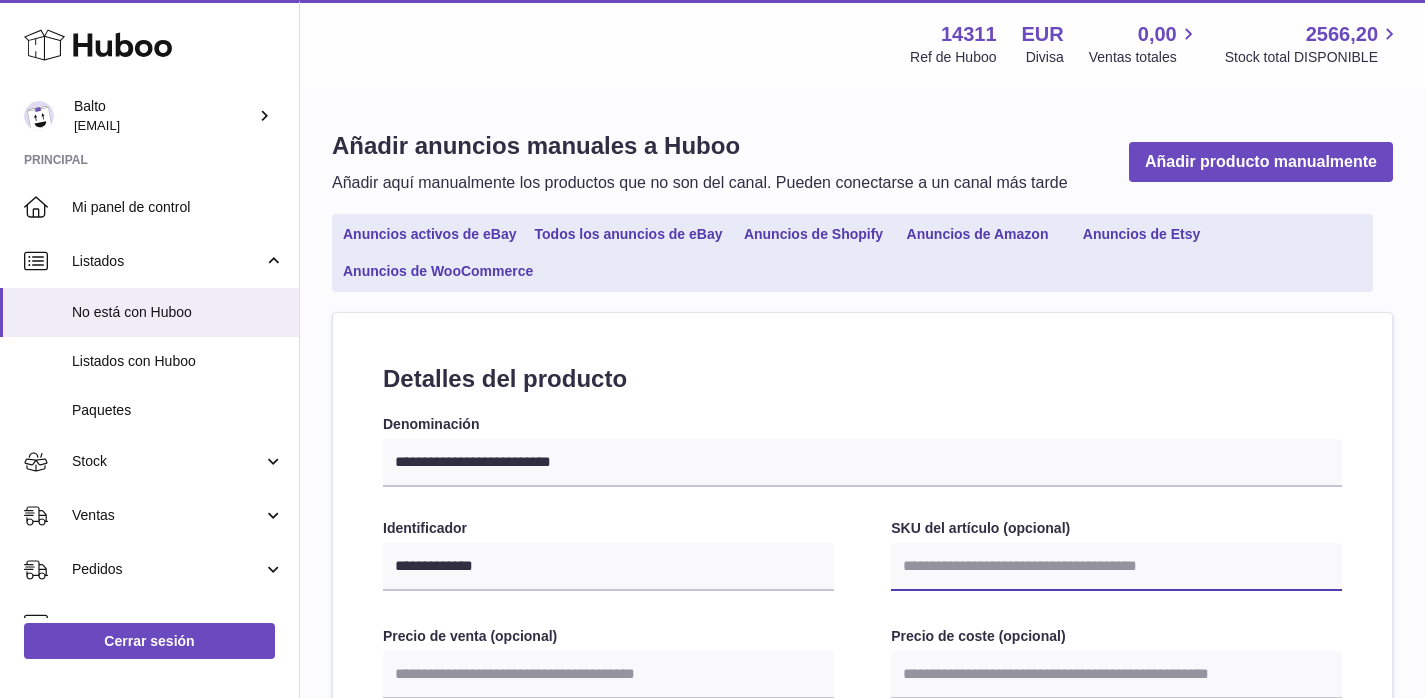 select 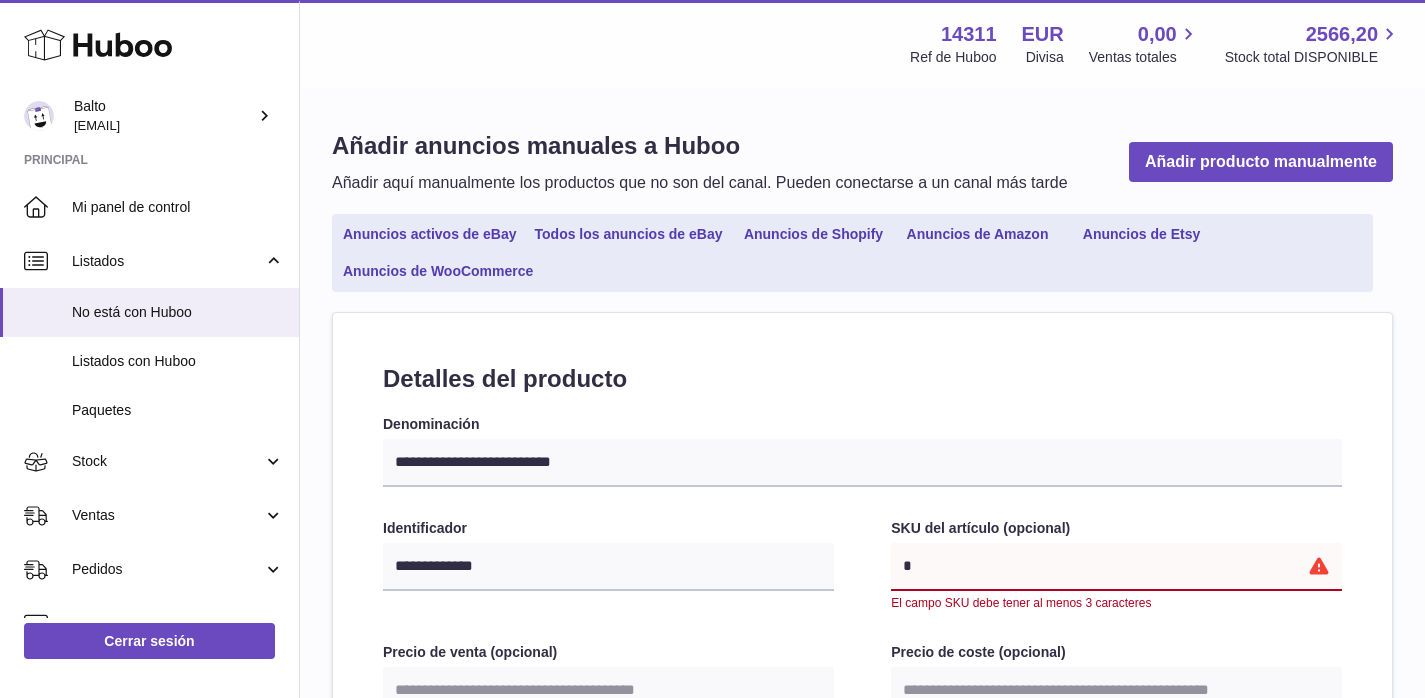 type on "**" 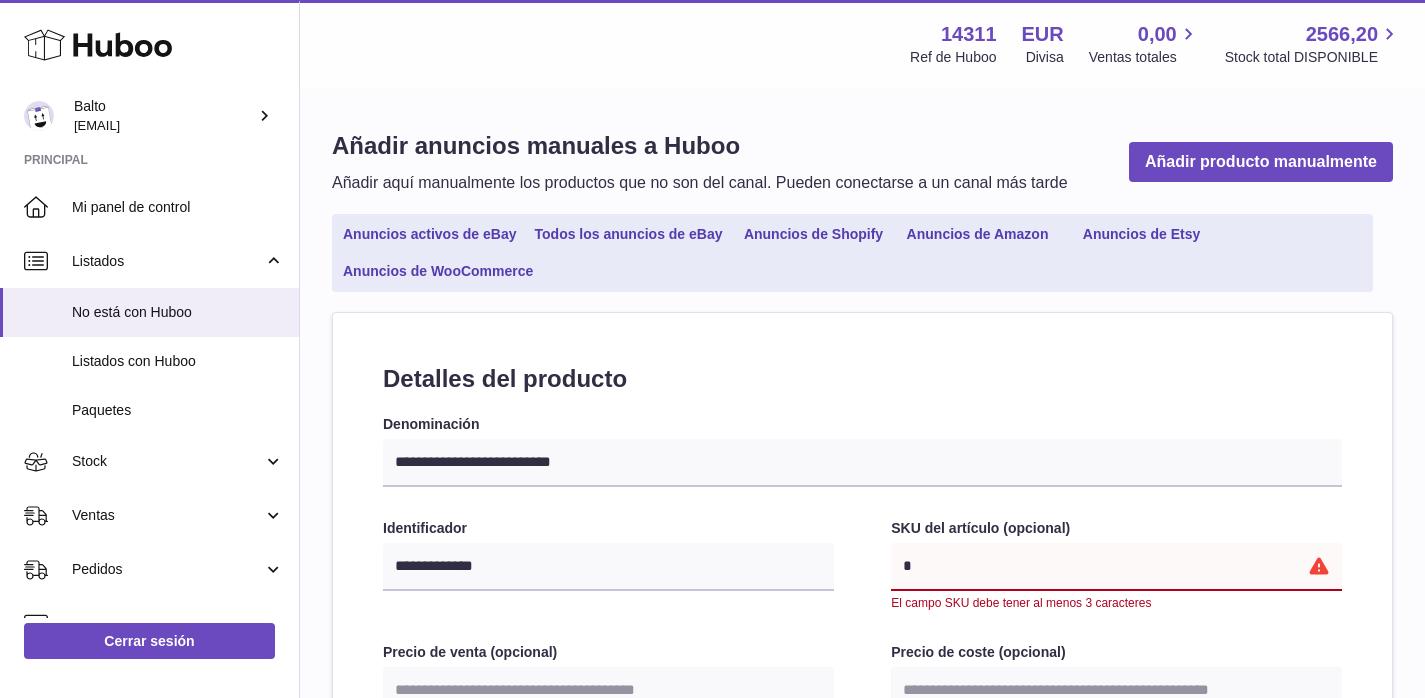select 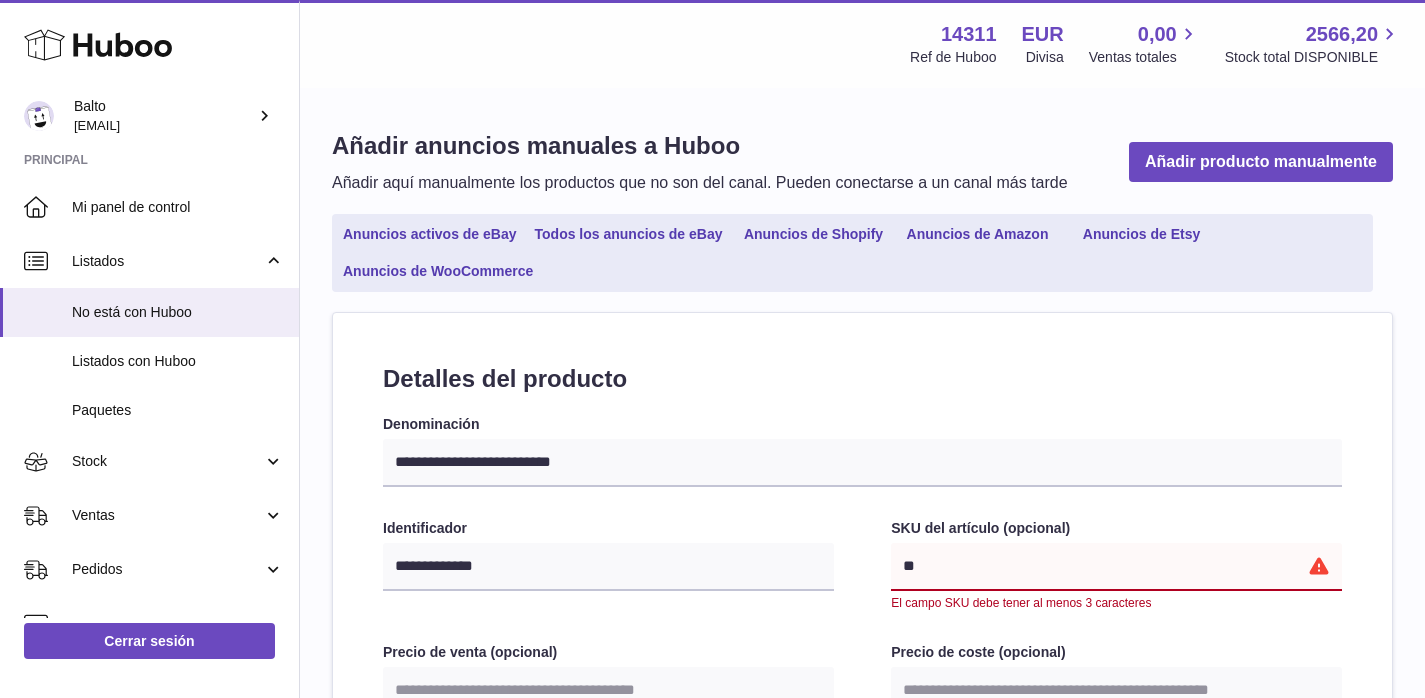 type on "***" 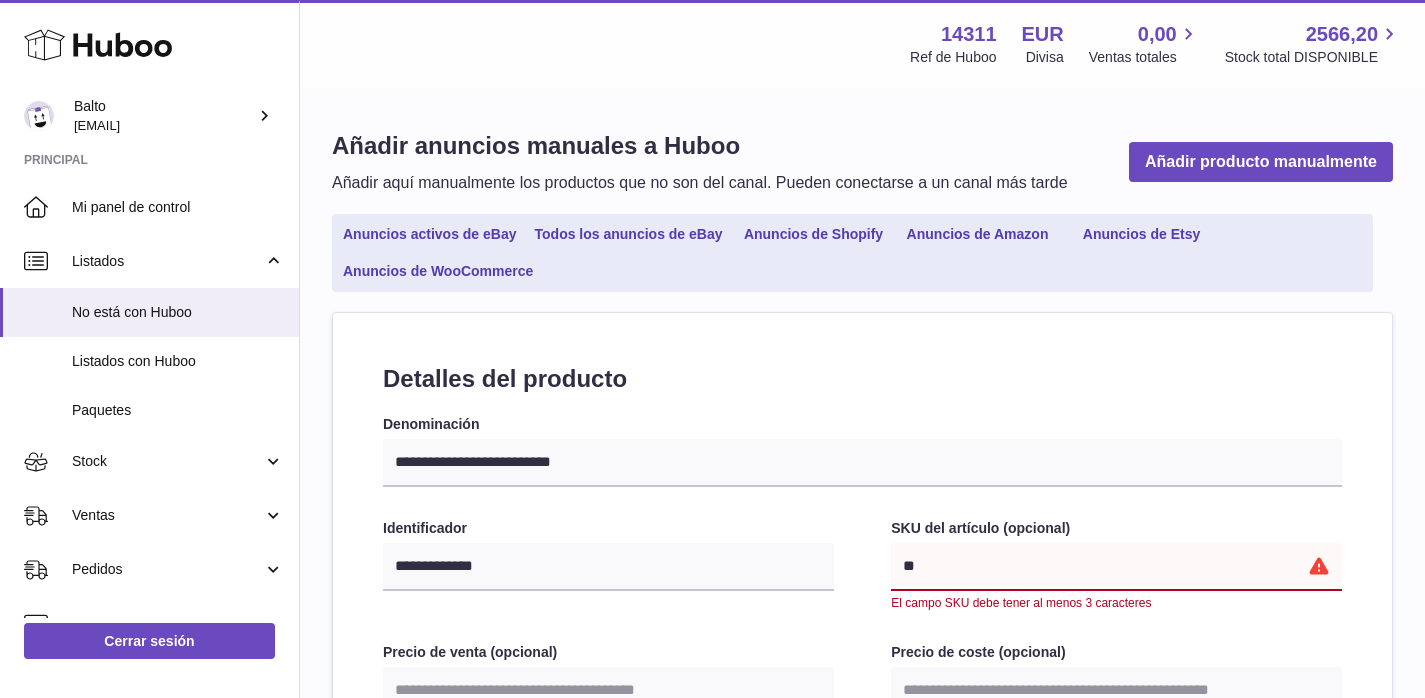 select 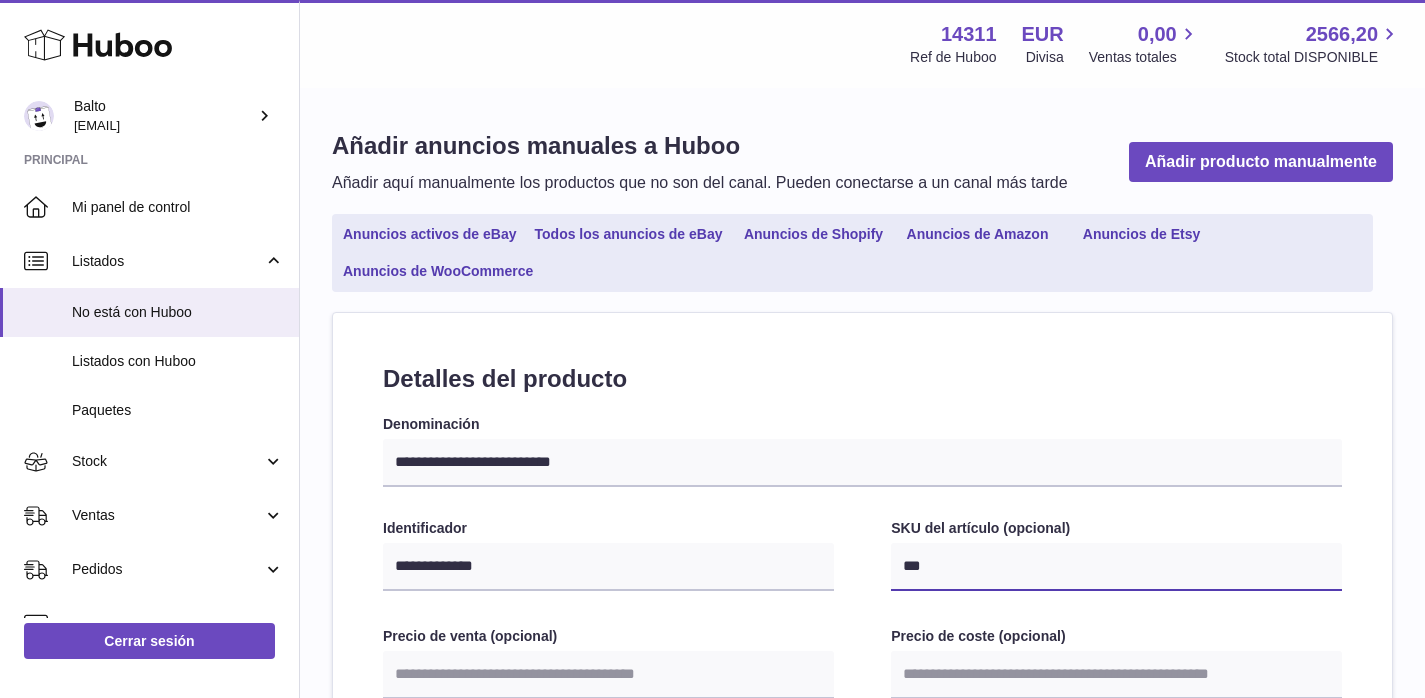 type on "***" 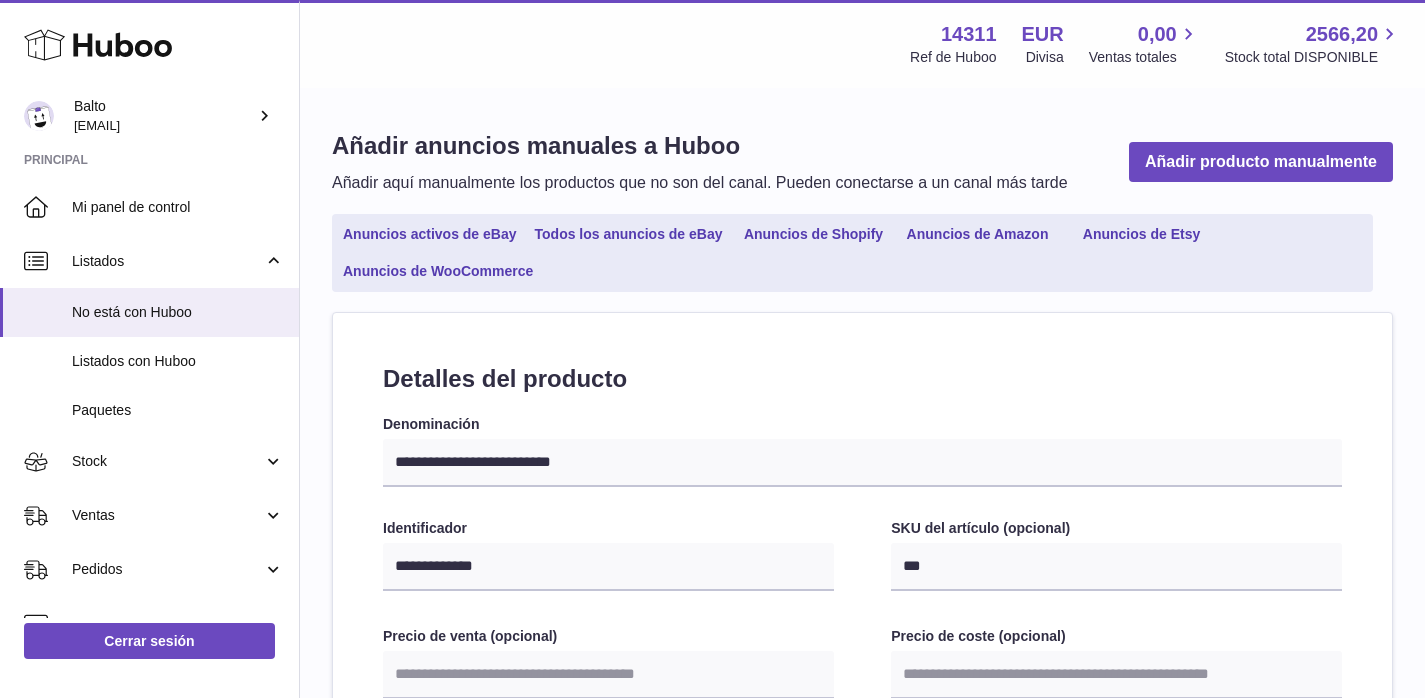 click on "**********" at bounding box center [862, 964] 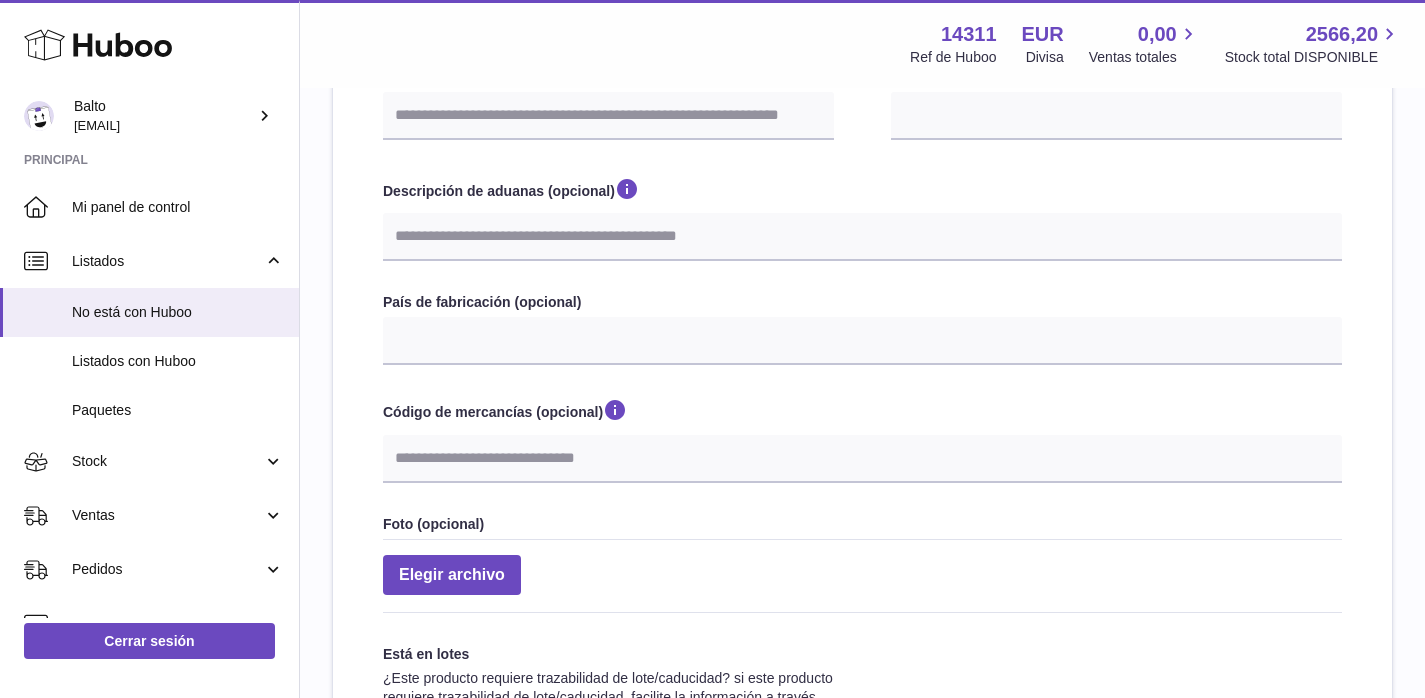 scroll, scrollTop: 902, scrollLeft: 0, axis: vertical 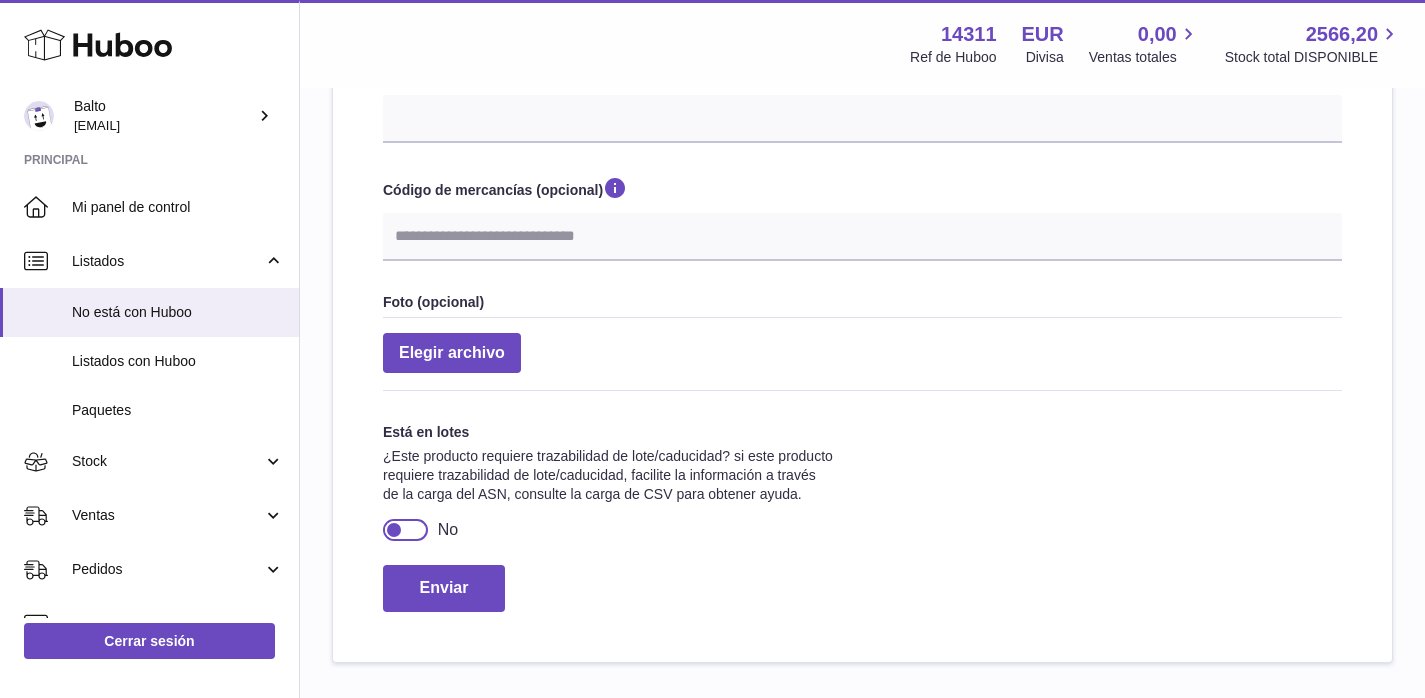 click at bounding box center [405, 530] 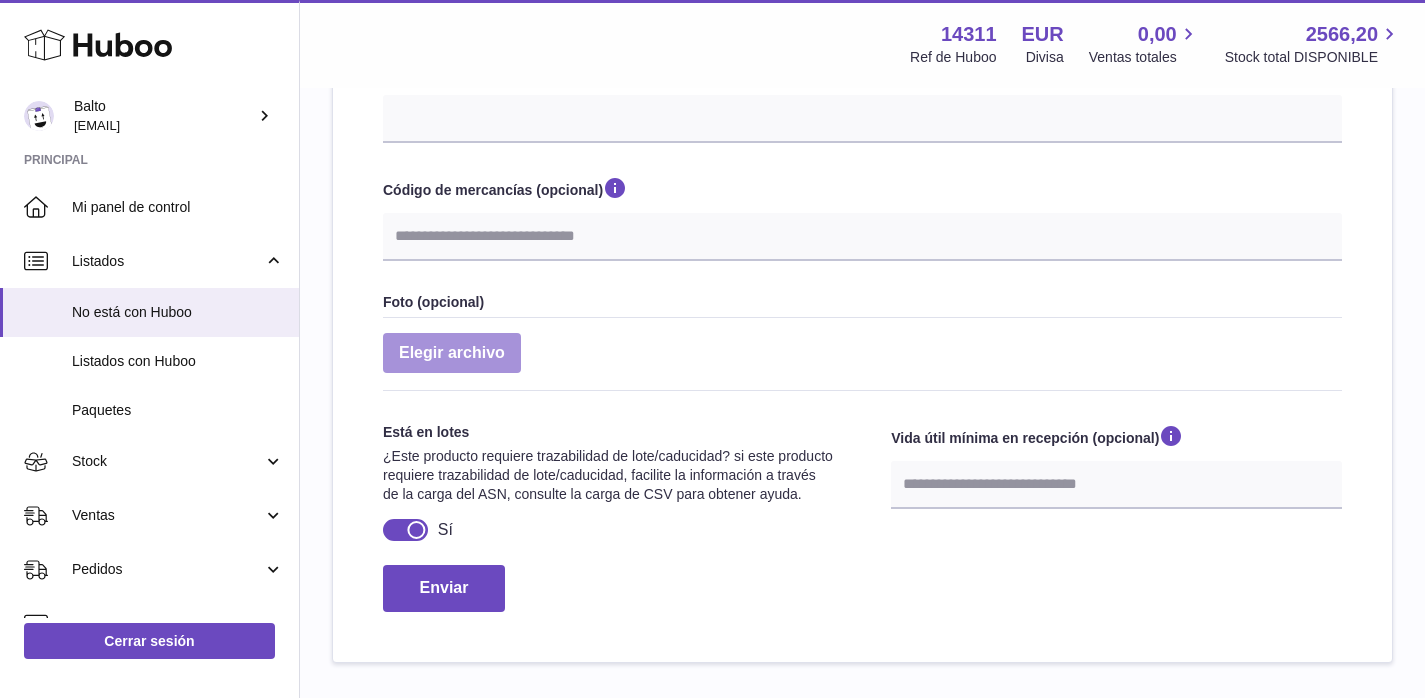 click at bounding box center (452, 353) 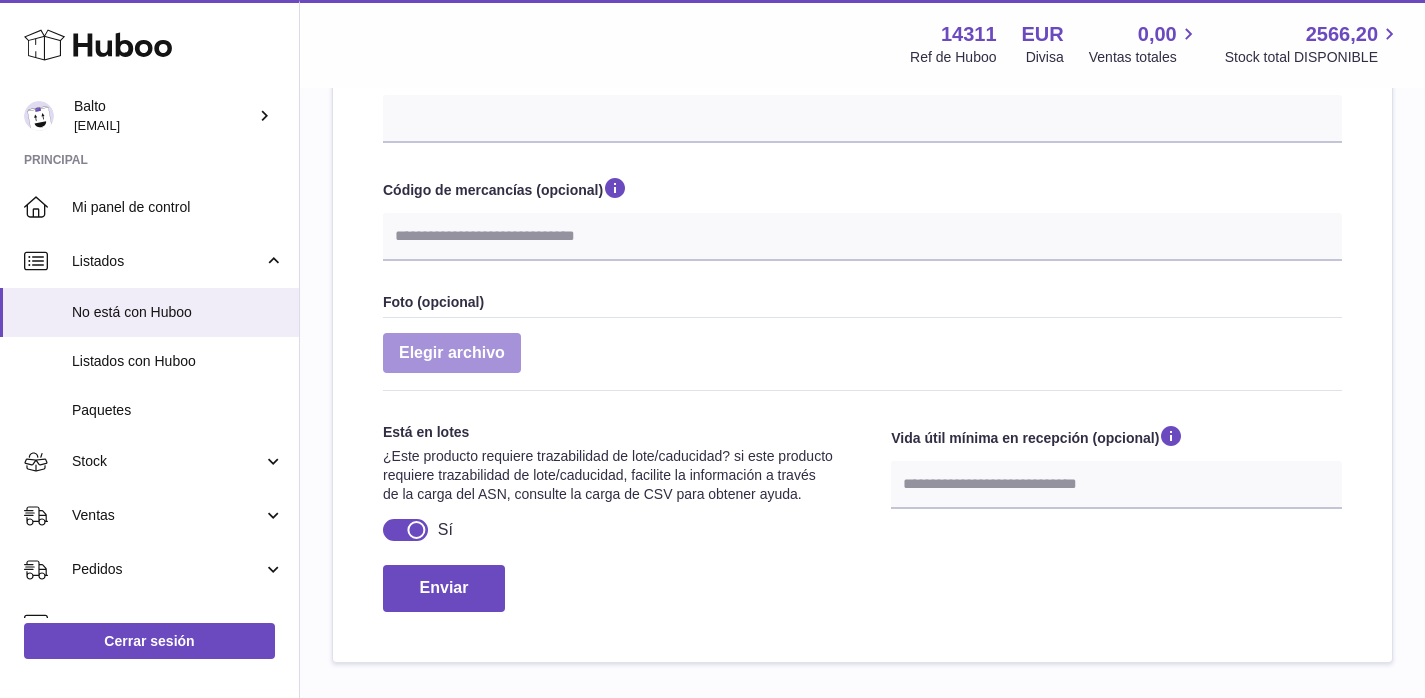 click at bounding box center (505, 1245) 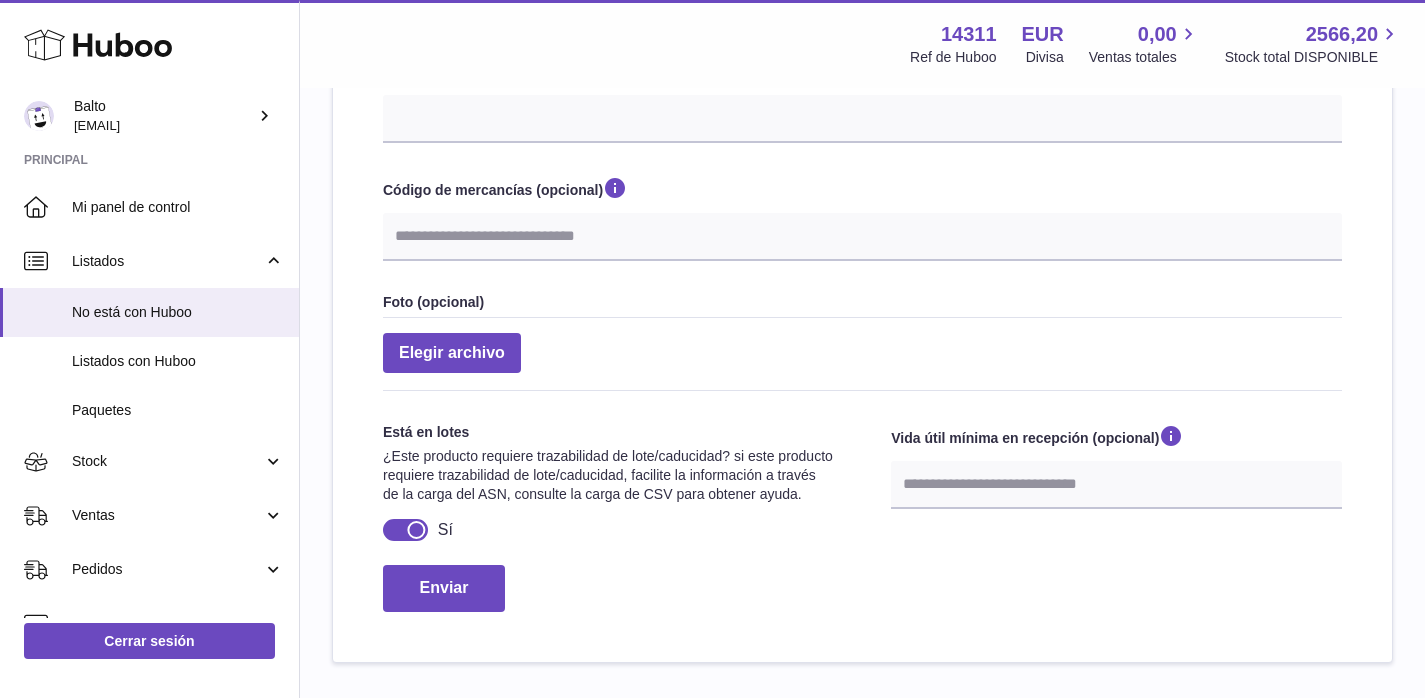 type on "**********" 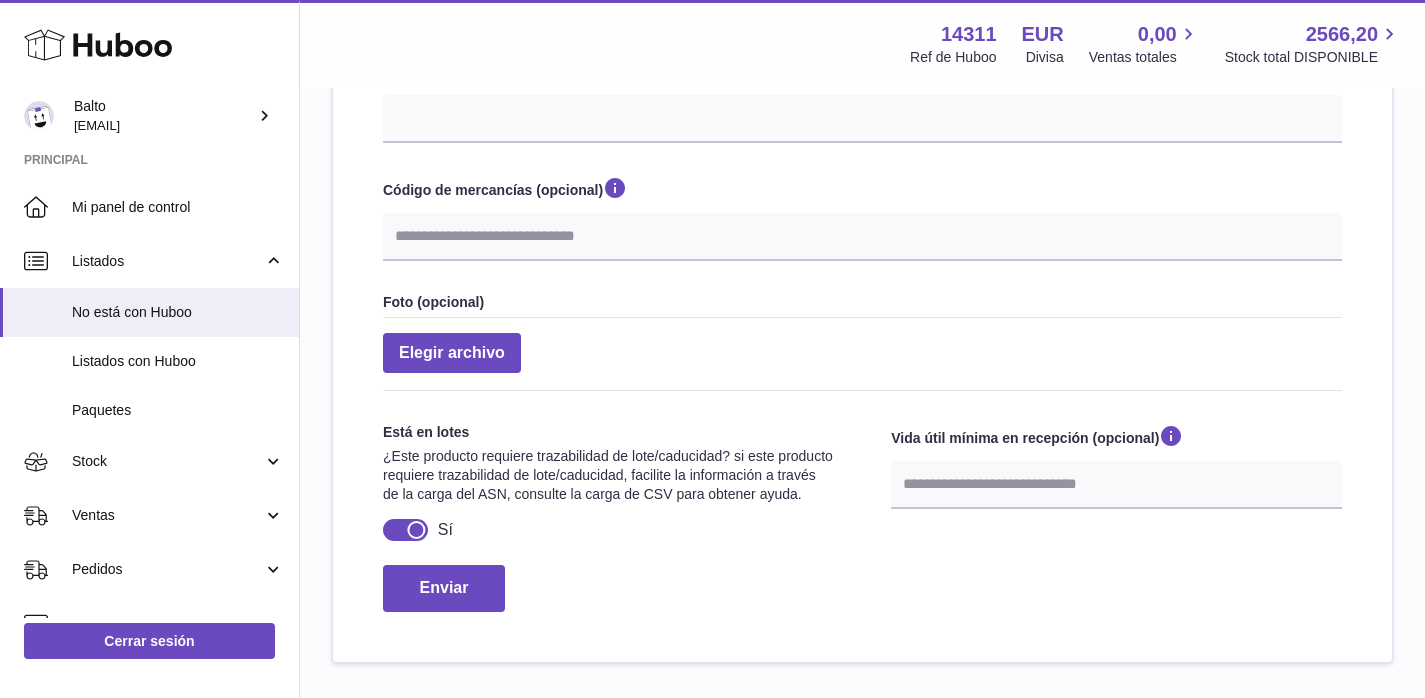 select 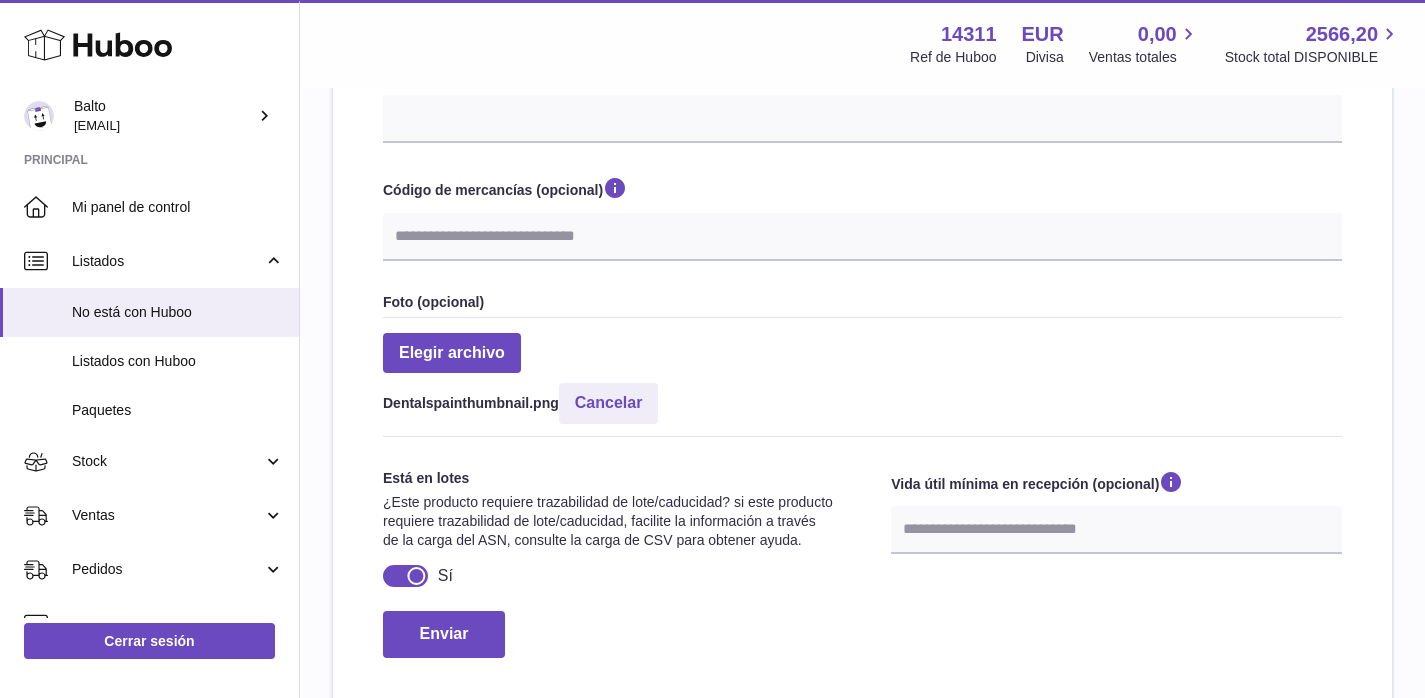 click on "Elegir archivo
Dentalspainthumbnail.png
Cancelar" at bounding box center [862, 377] 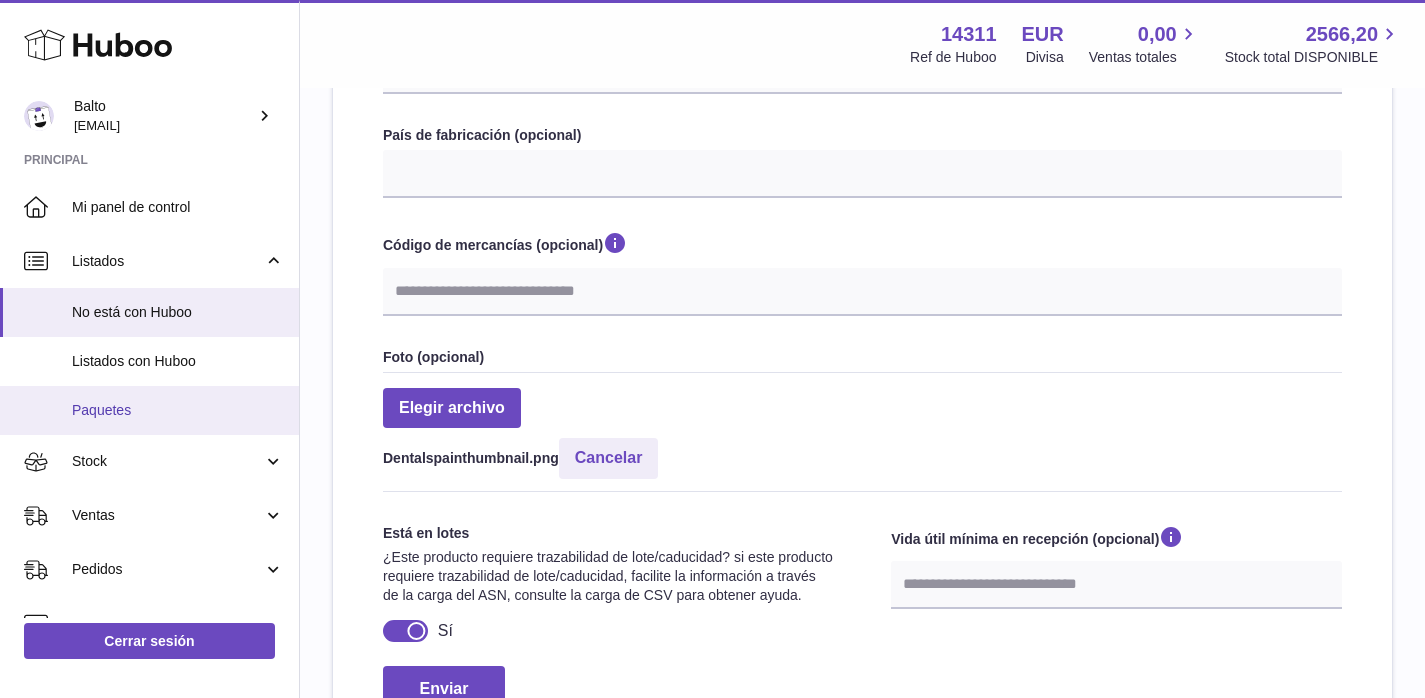 scroll, scrollTop: 739, scrollLeft: 0, axis: vertical 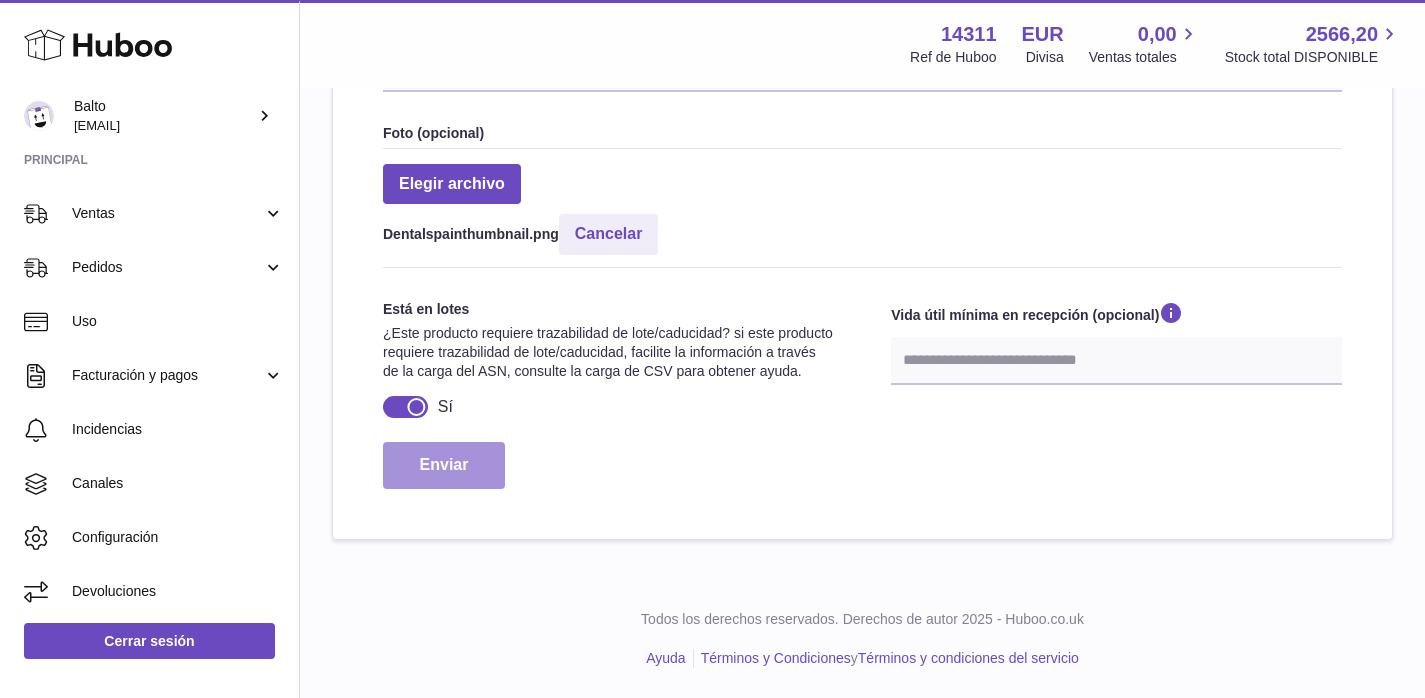 click on "Enviar" at bounding box center (444, 465) 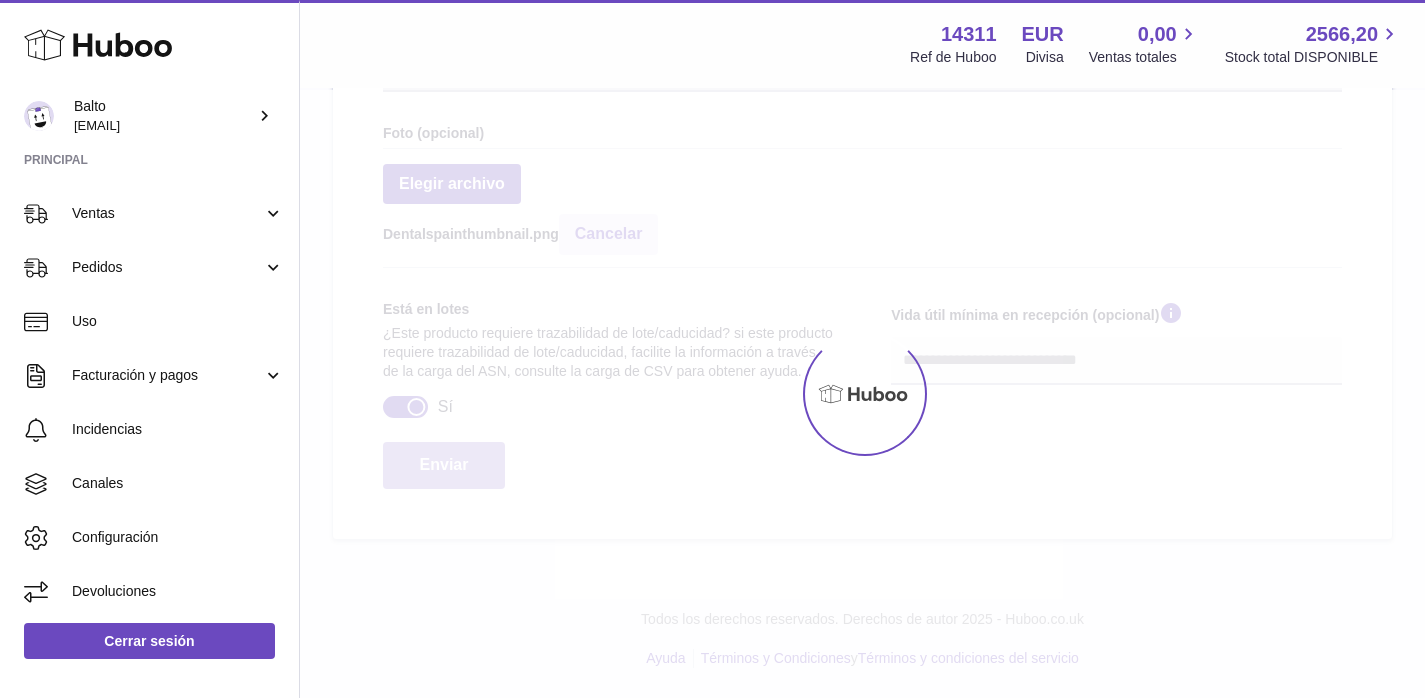 select 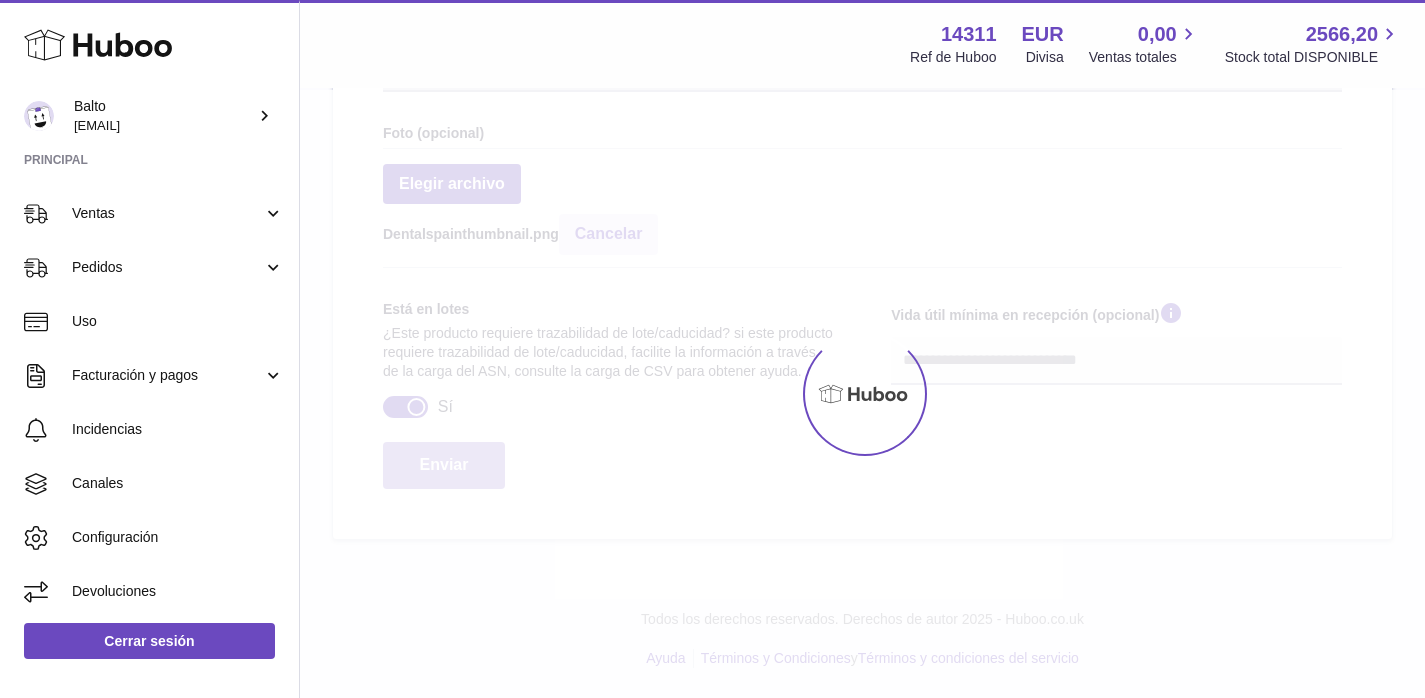 select 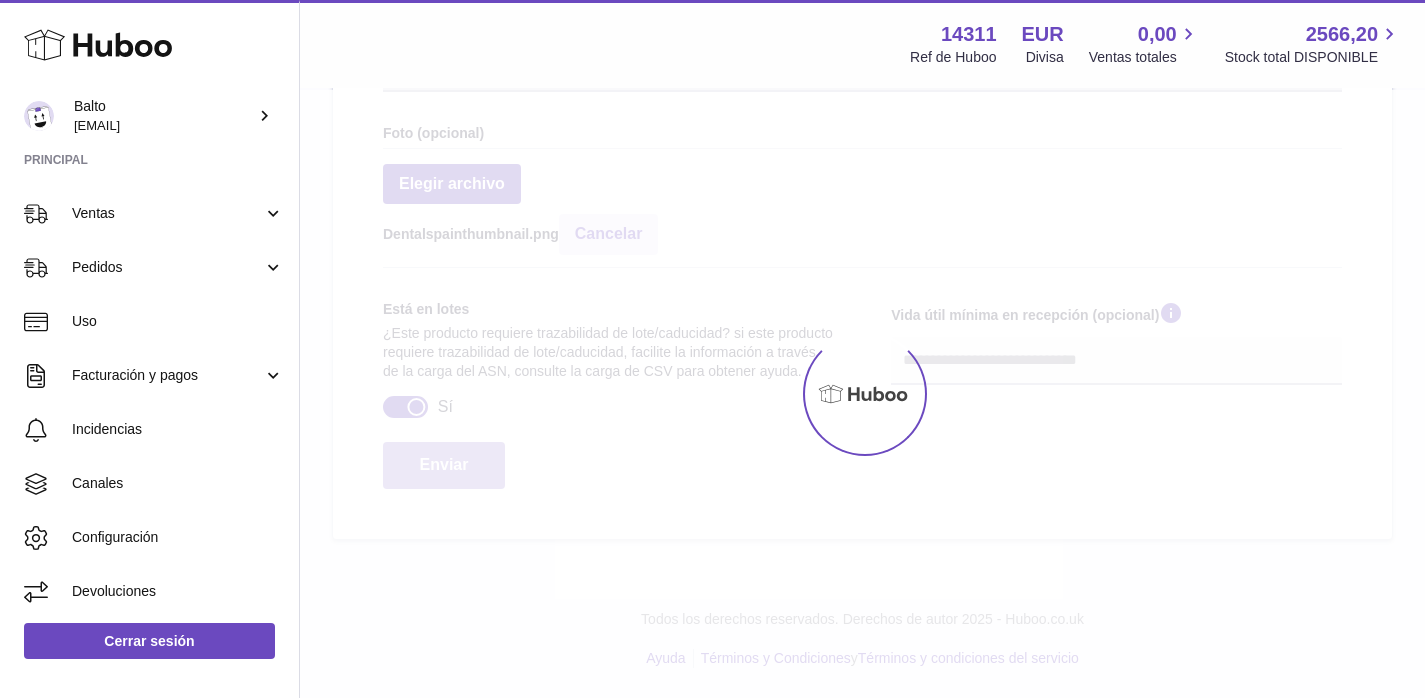 select 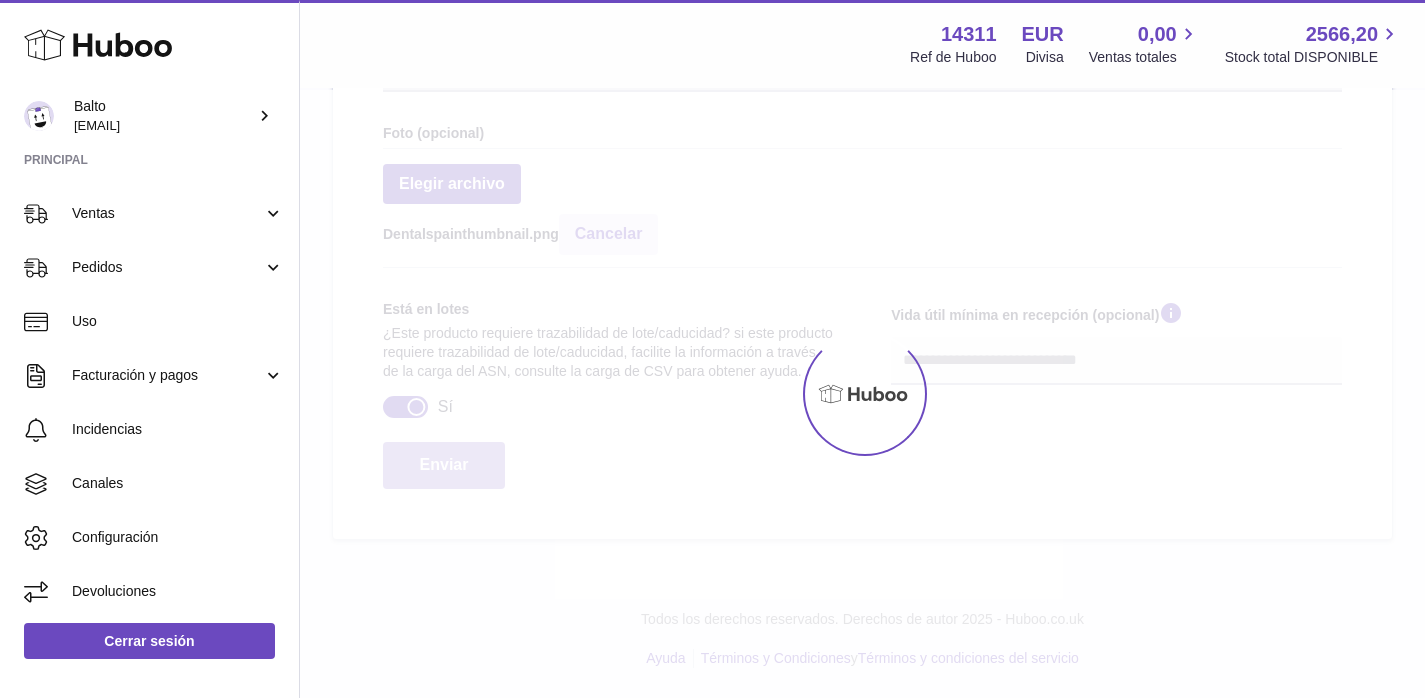 select 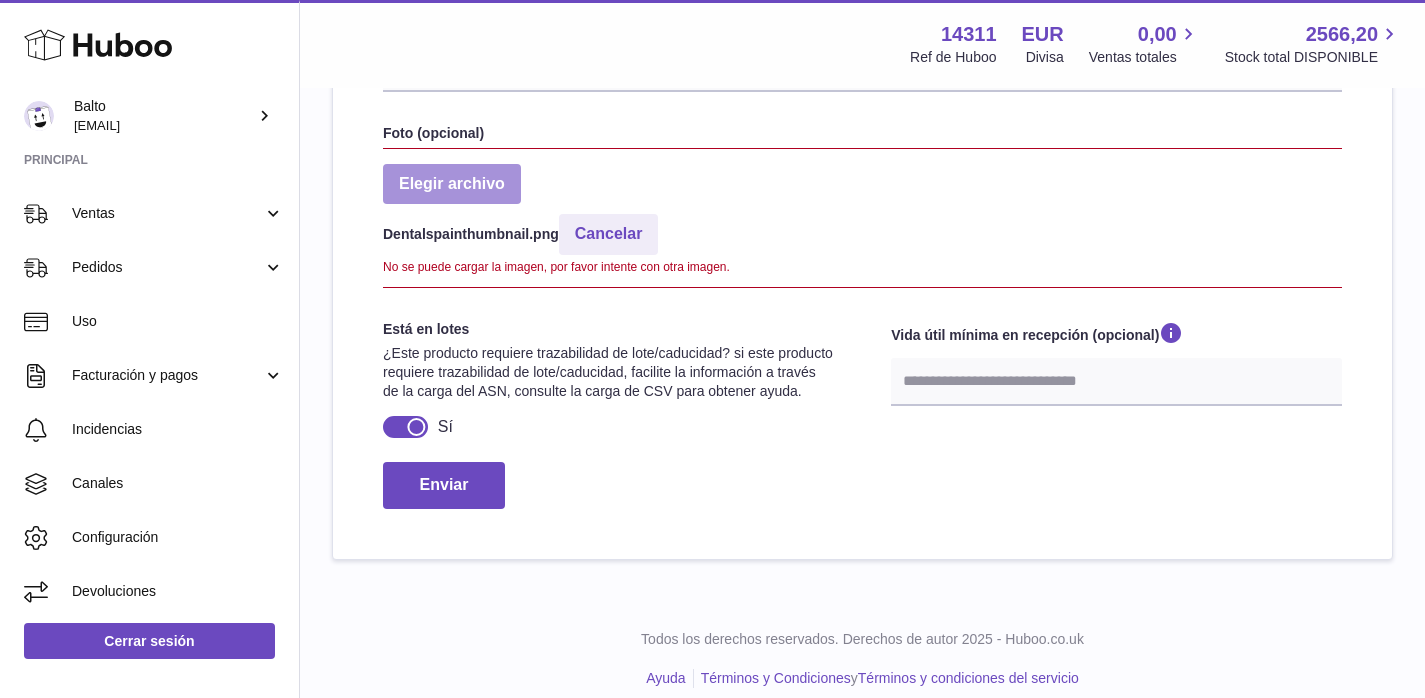 click at bounding box center [452, 184] 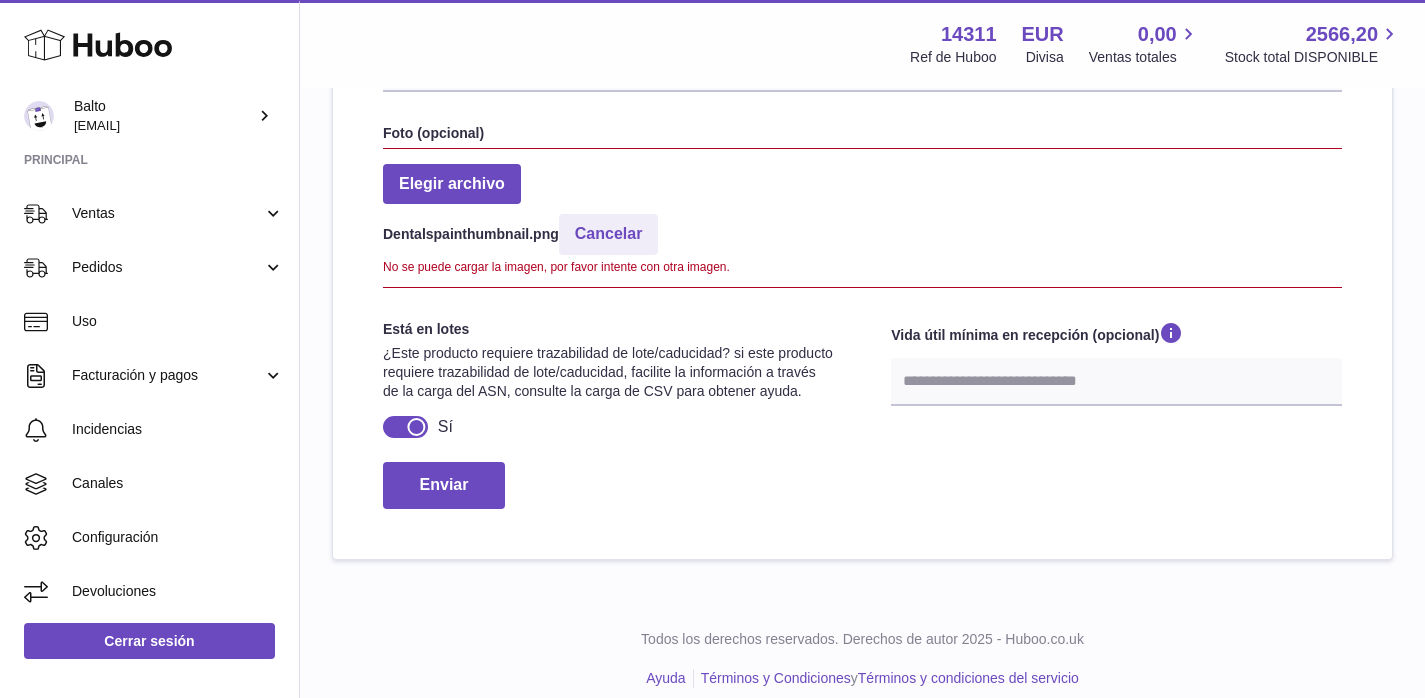 type on "**********" 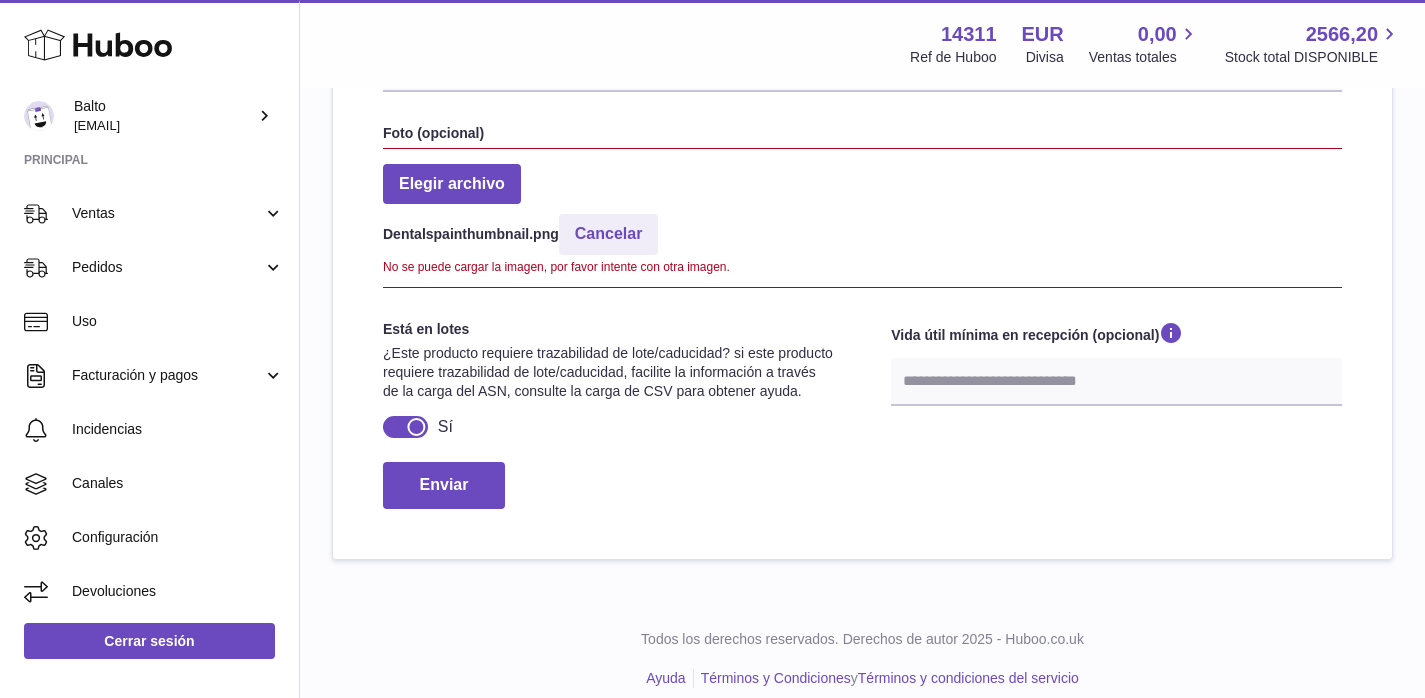 select 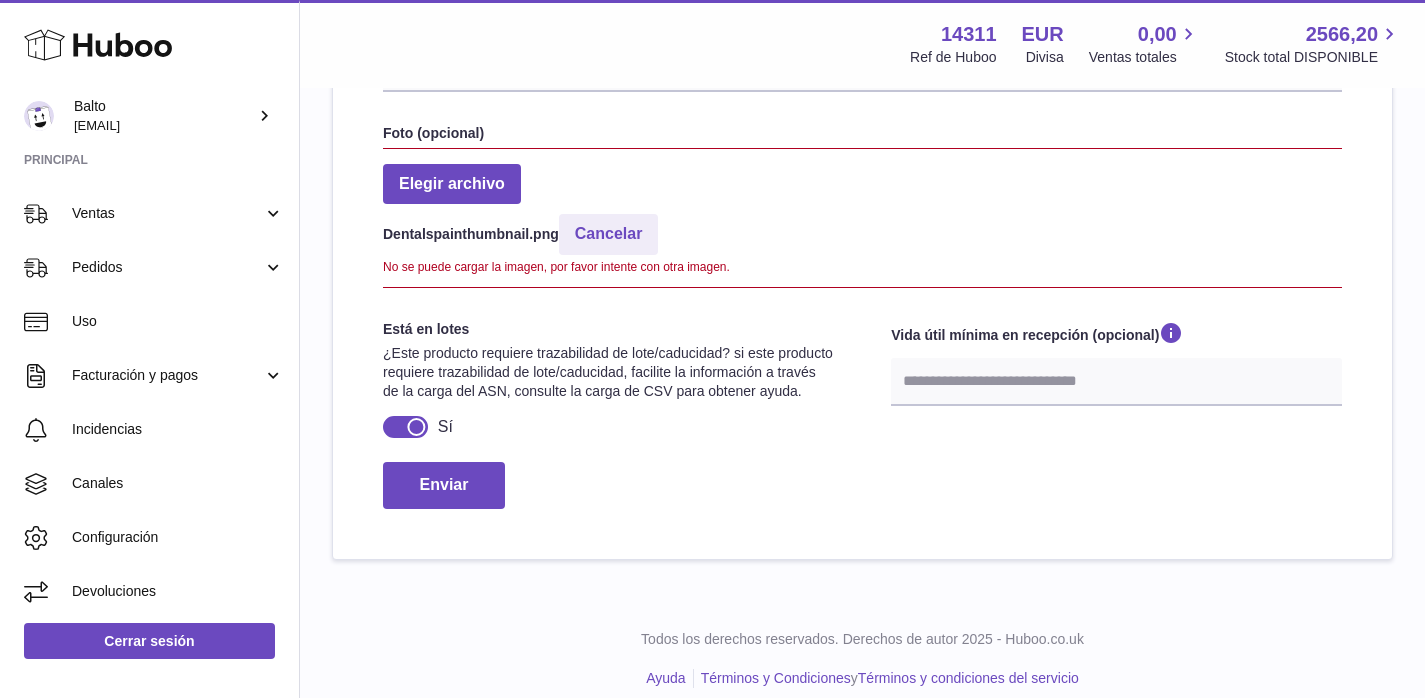 type 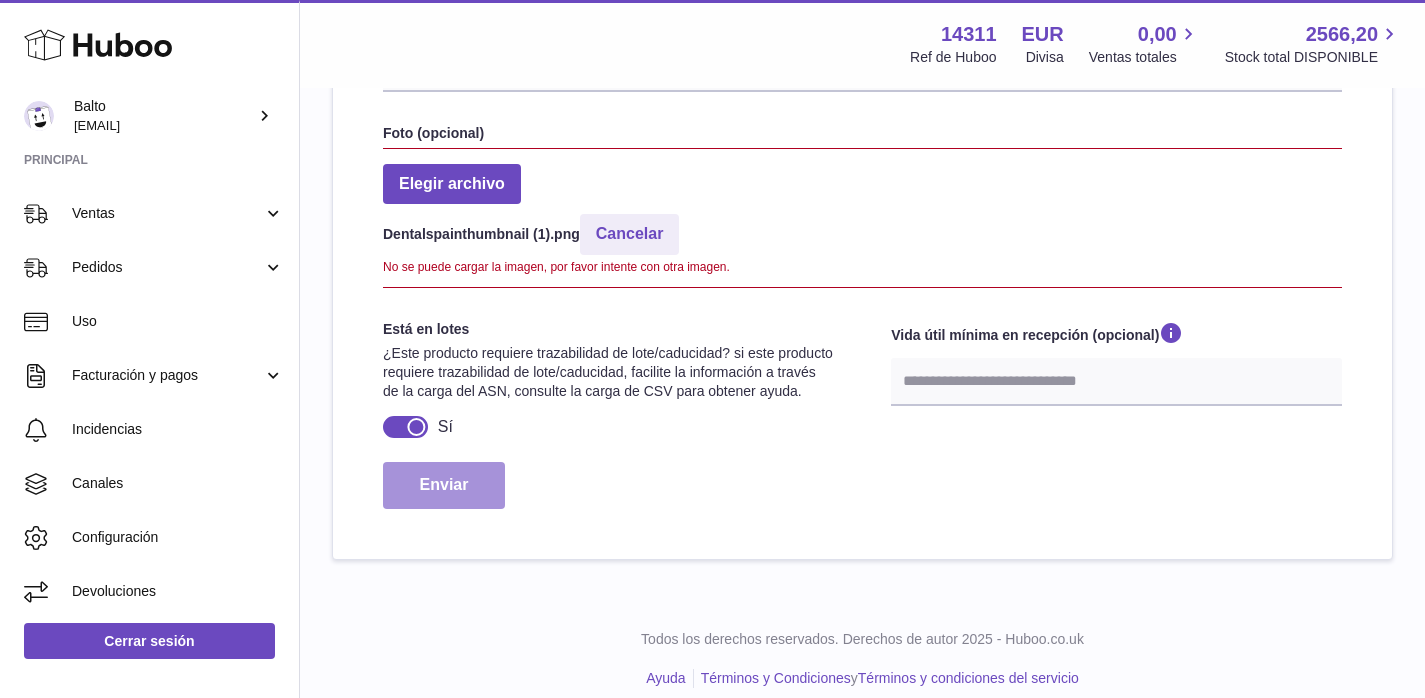 click on "Enviar" at bounding box center (444, 485) 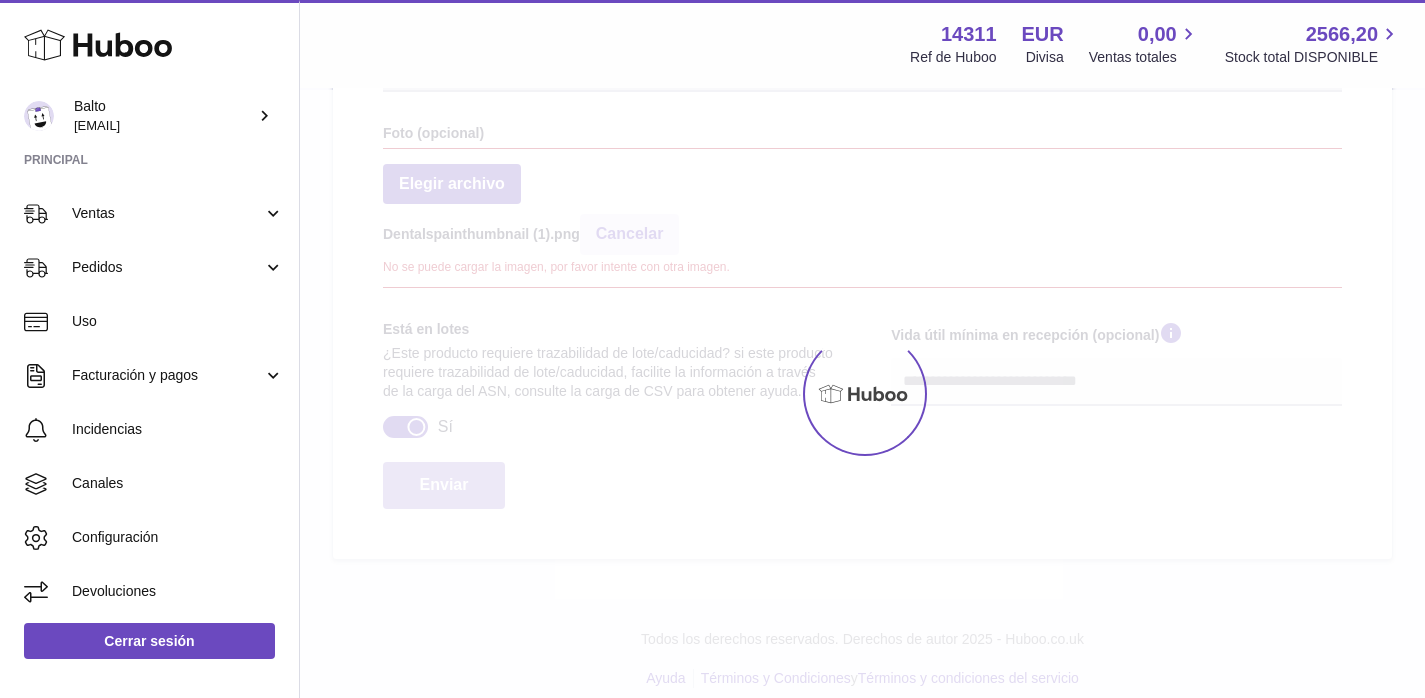 select 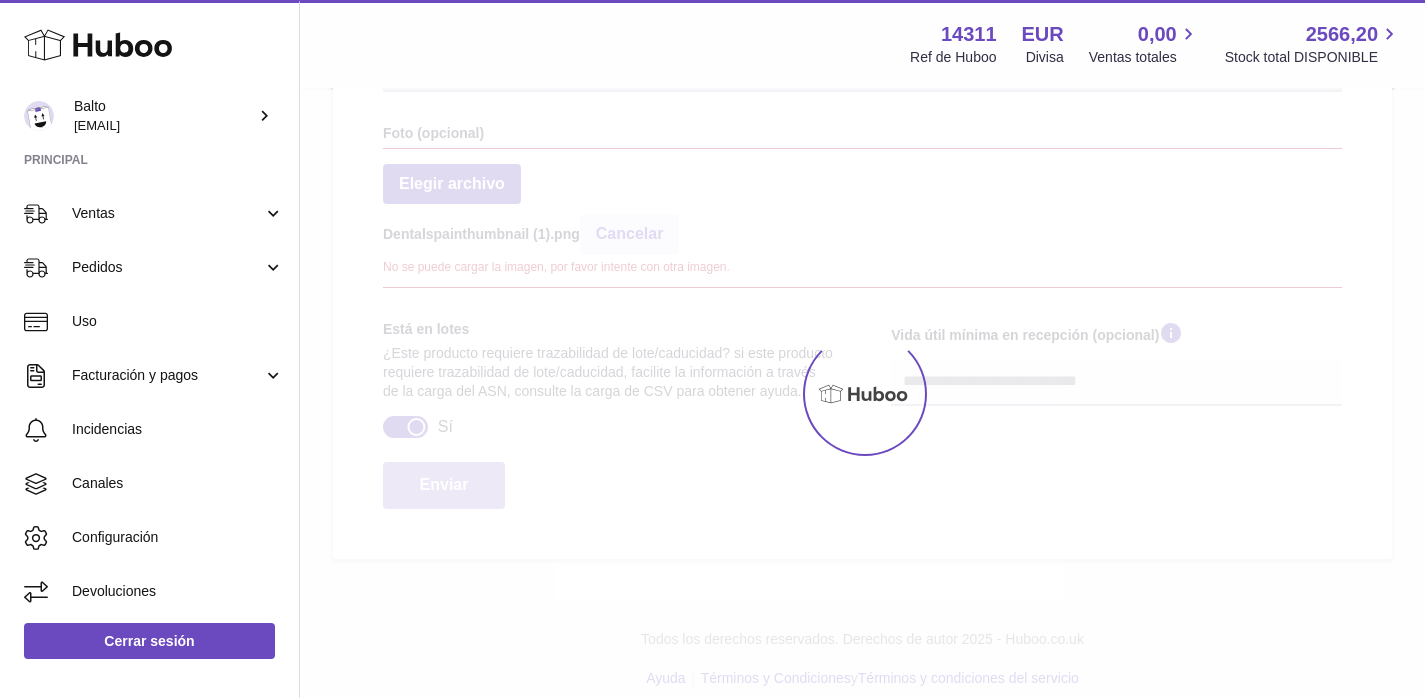select 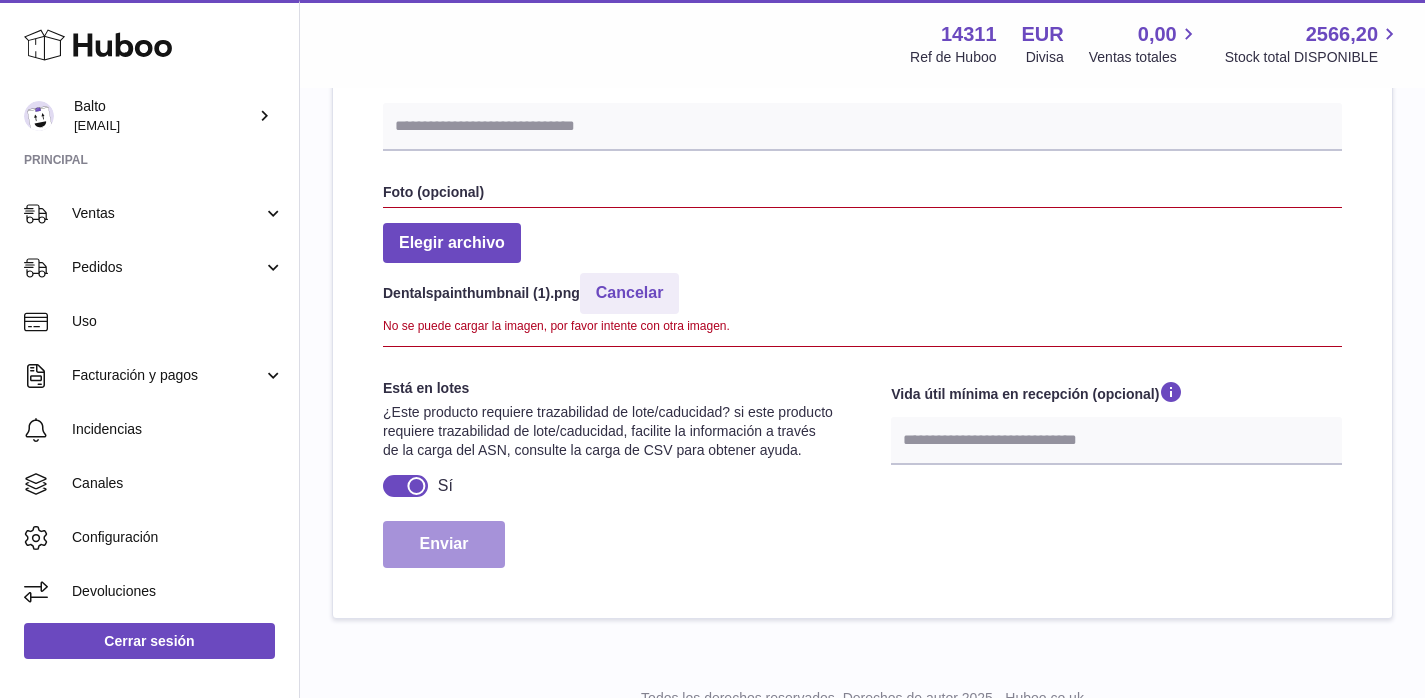 scroll, scrollTop: 780, scrollLeft: 0, axis: vertical 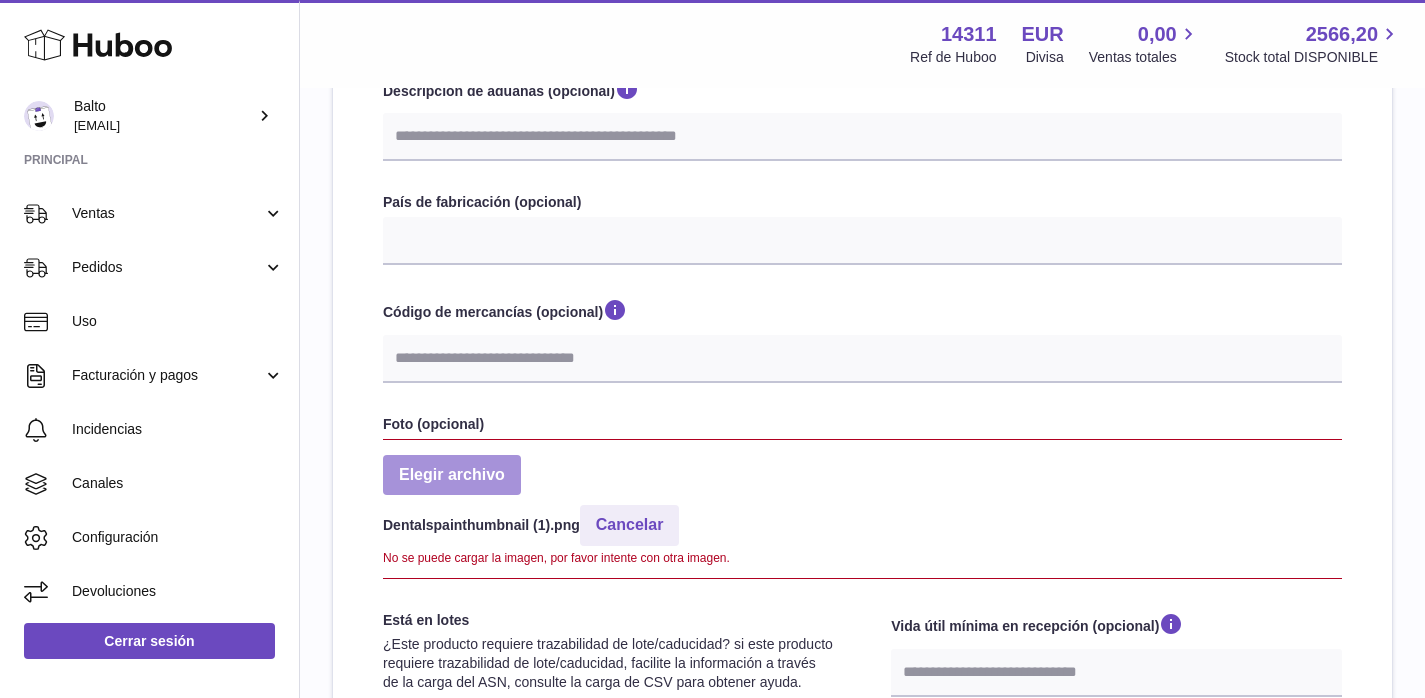 click at bounding box center [452, 475] 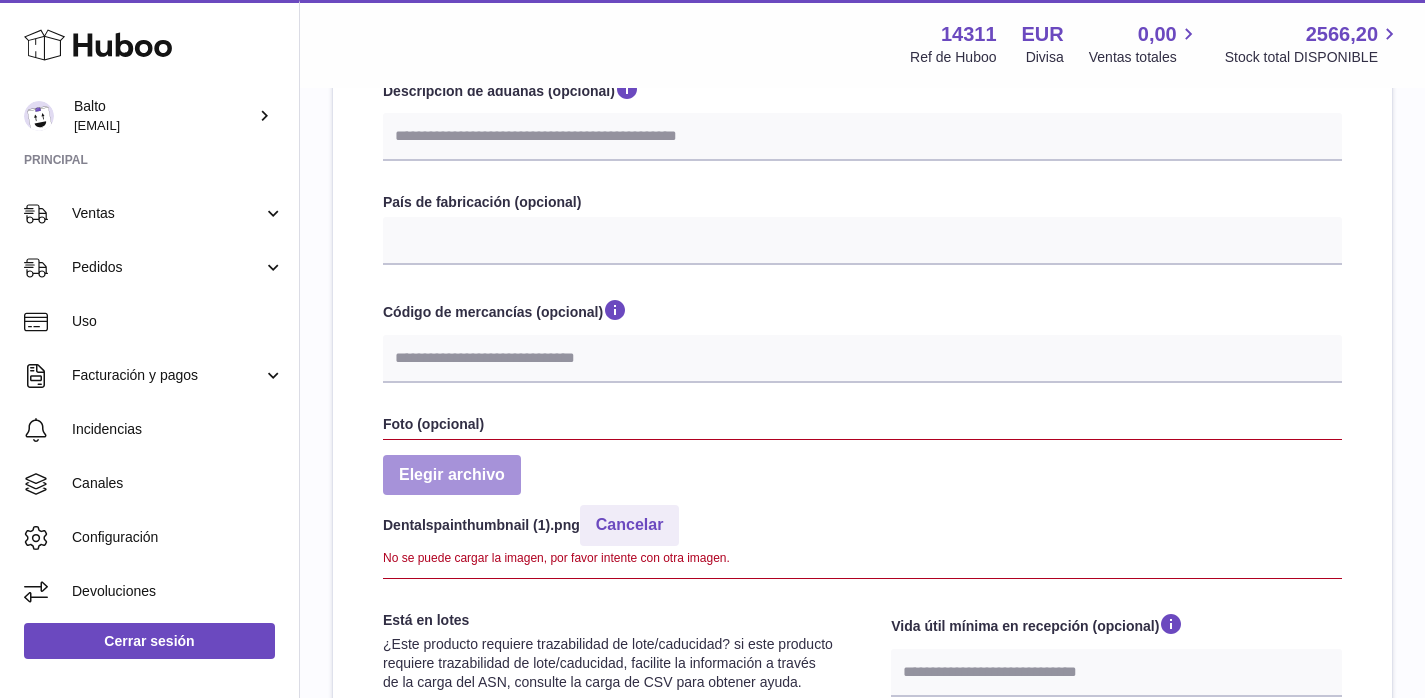 type on "**********" 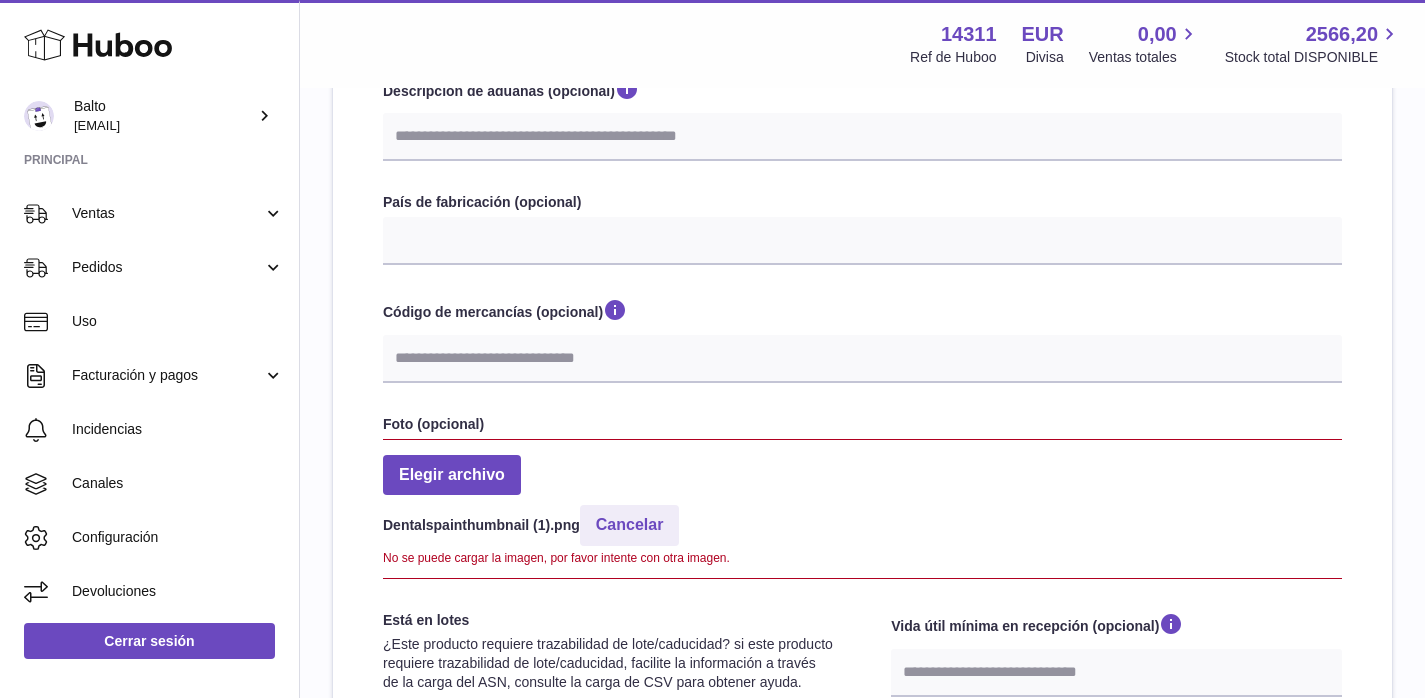 select 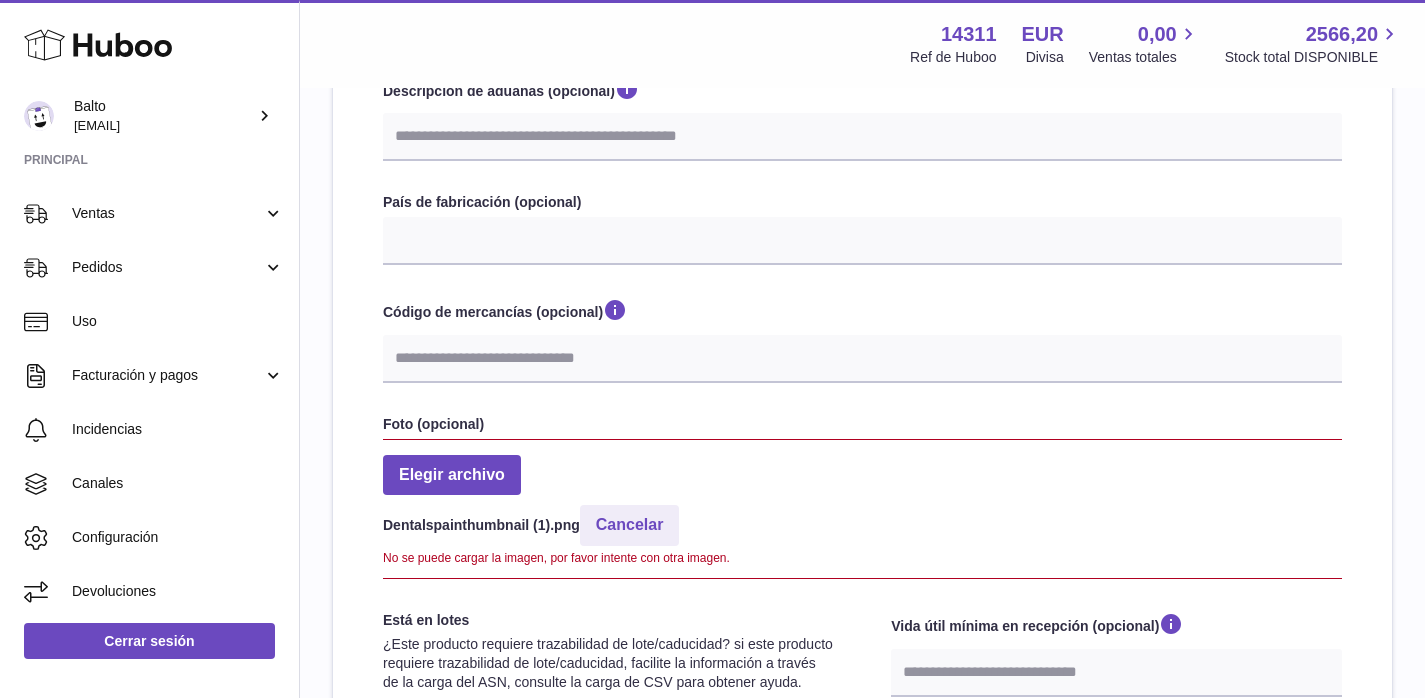 select 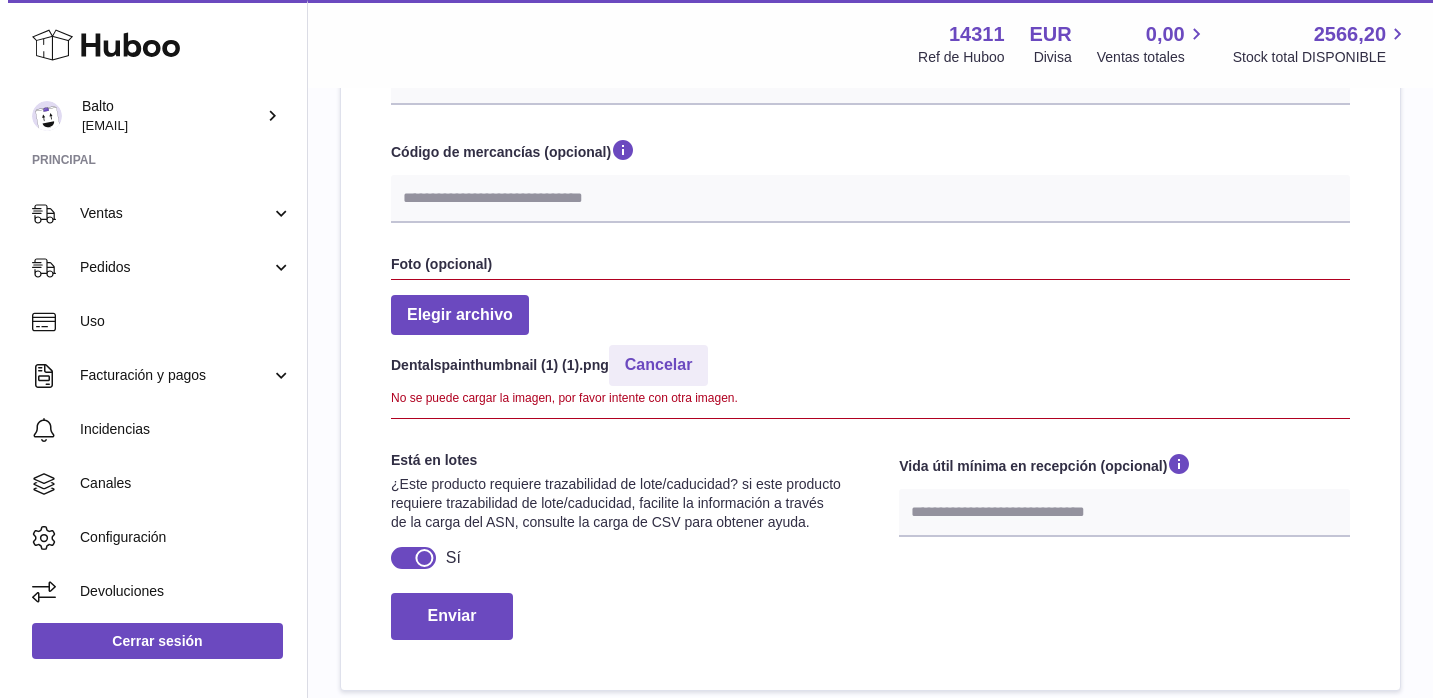 scroll, scrollTop: 942, scrollLeft: 0, axis: vertical 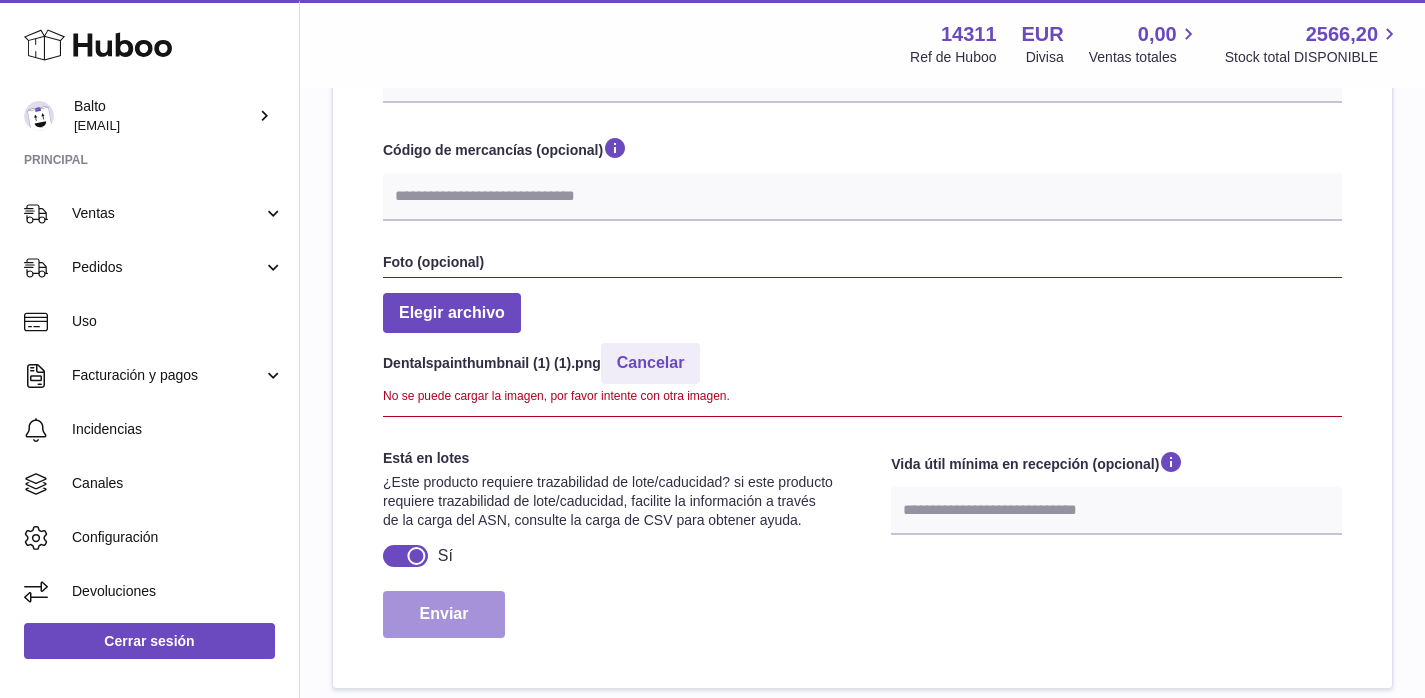 click on "Enviar" at bounding box center (444, 614) 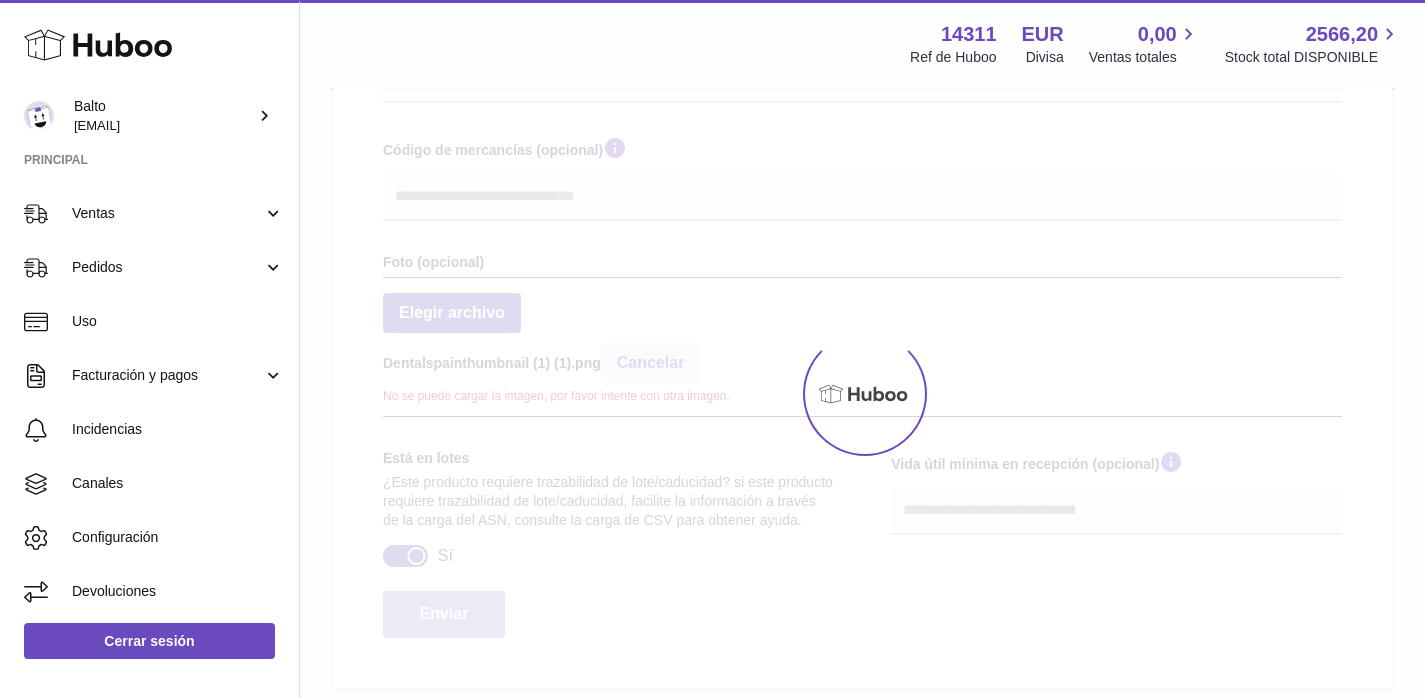 select 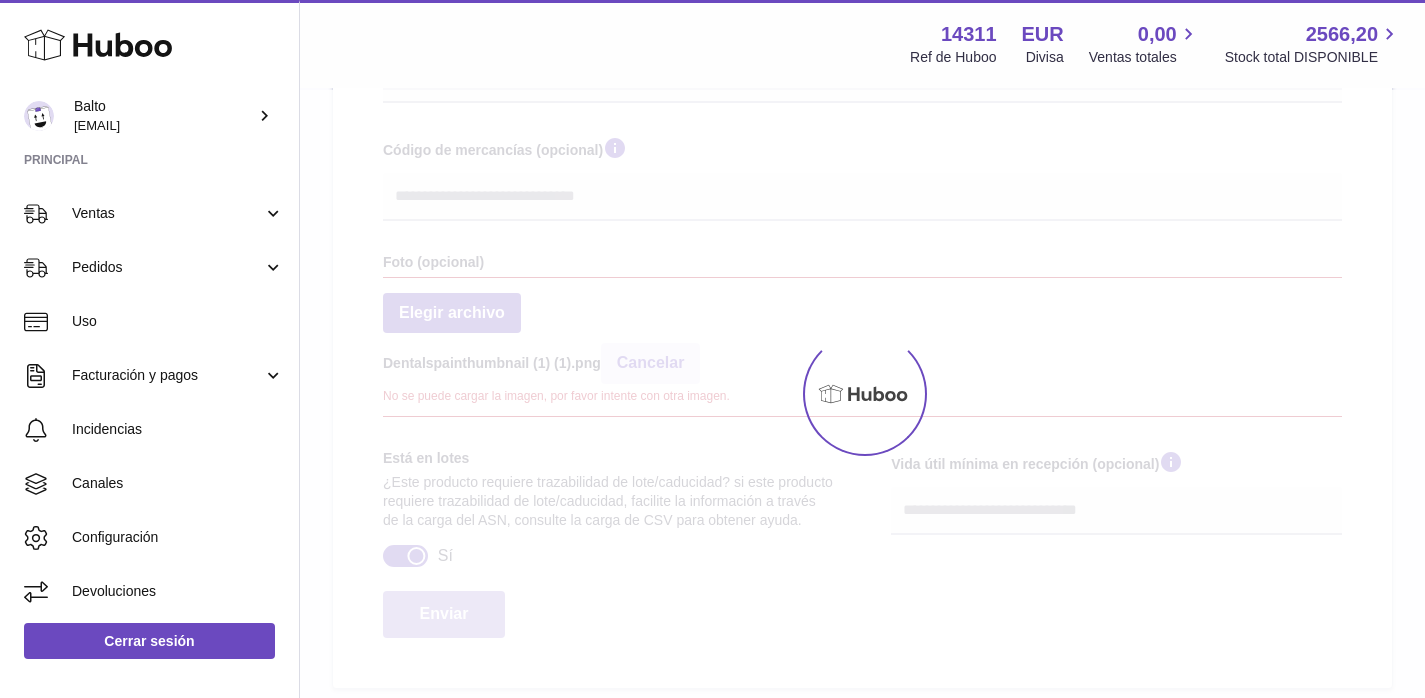 select 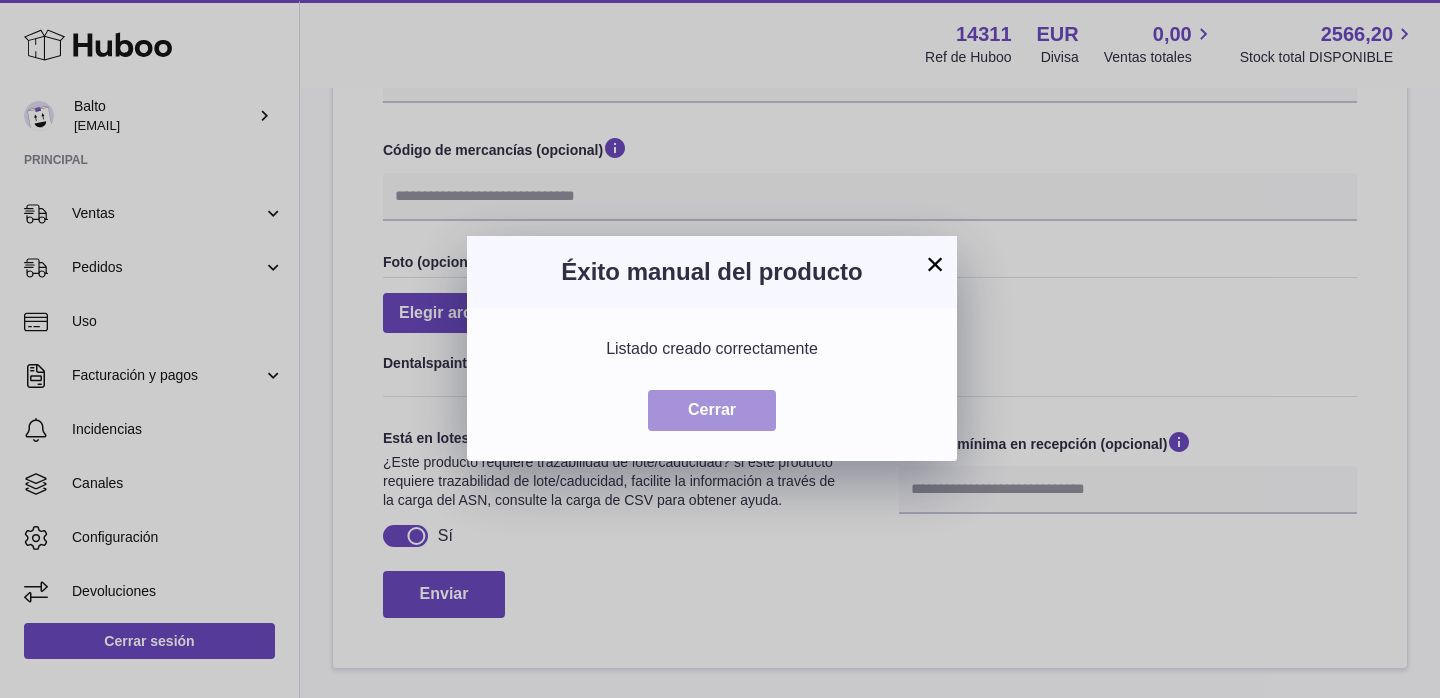 click on "Cerrar" at bounding box center [712, 410] 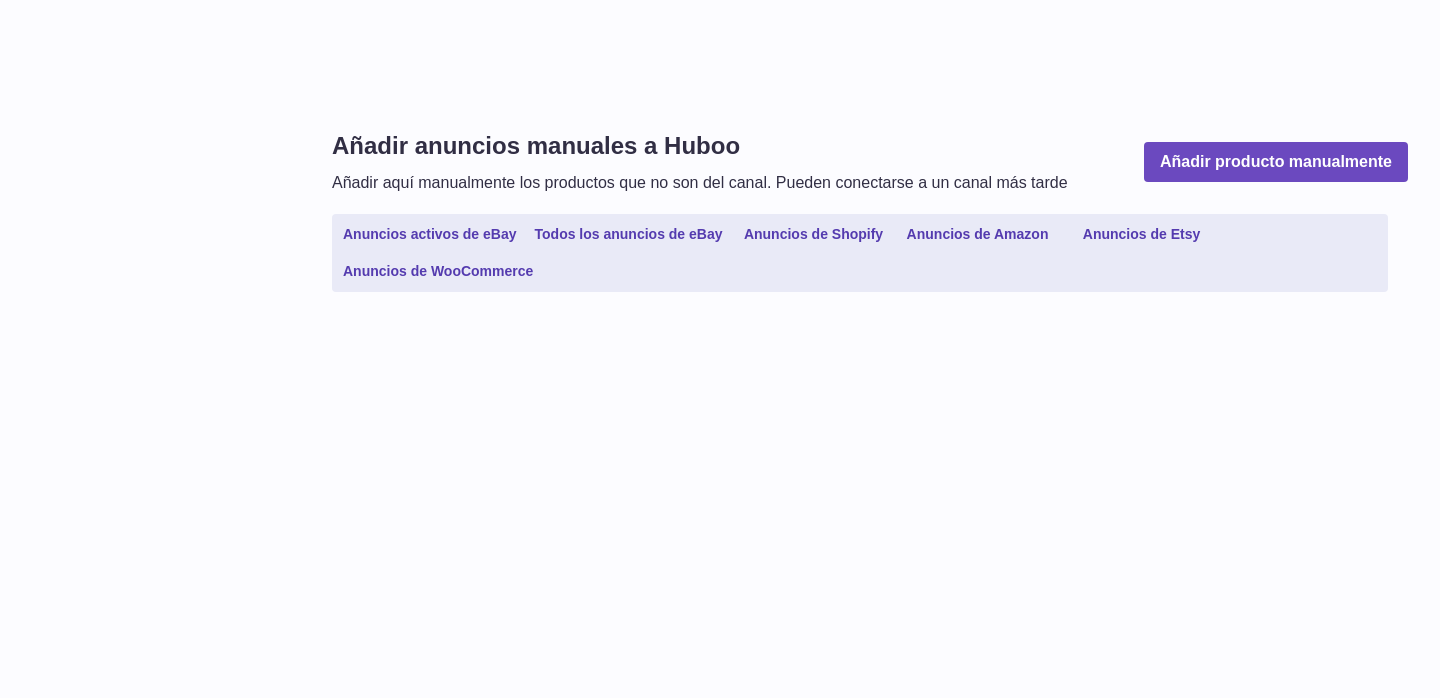 scroll, scrollTop: 0, scrollLeft: 0, axis: both 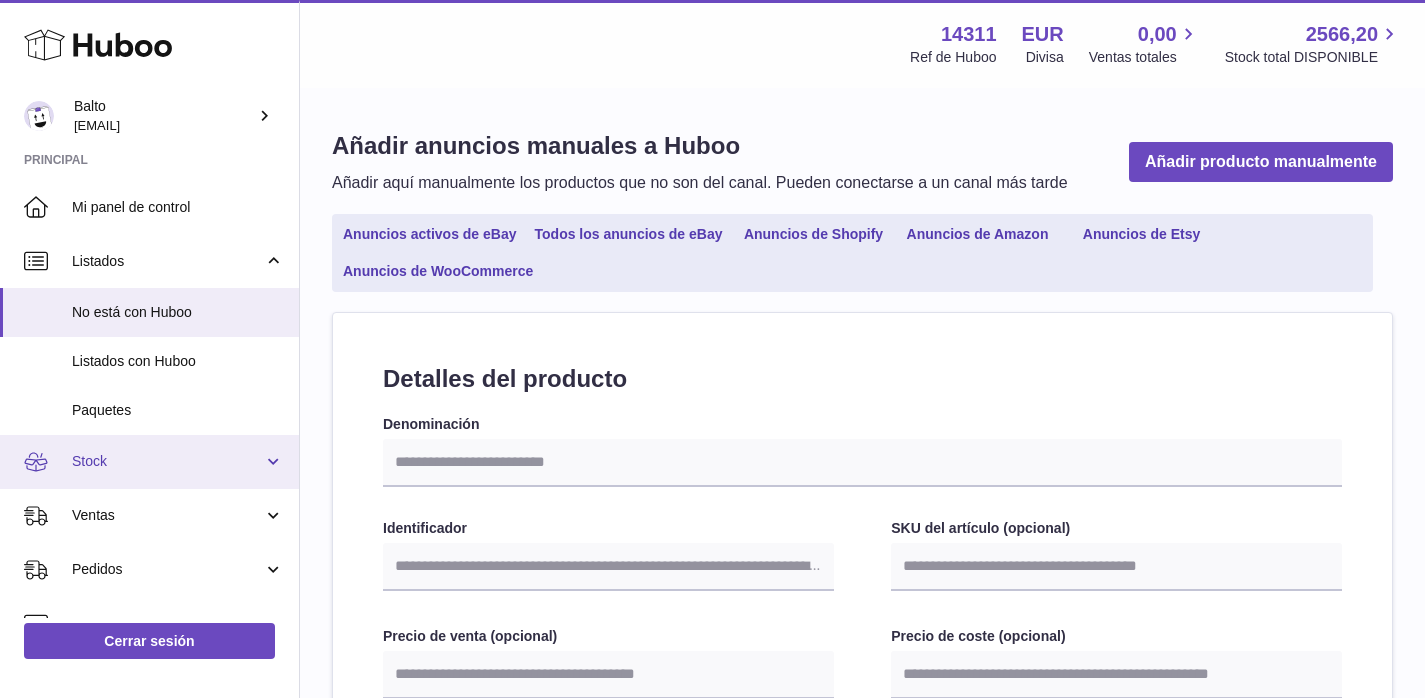 click on "Stock" at bounding box center [149, 462] 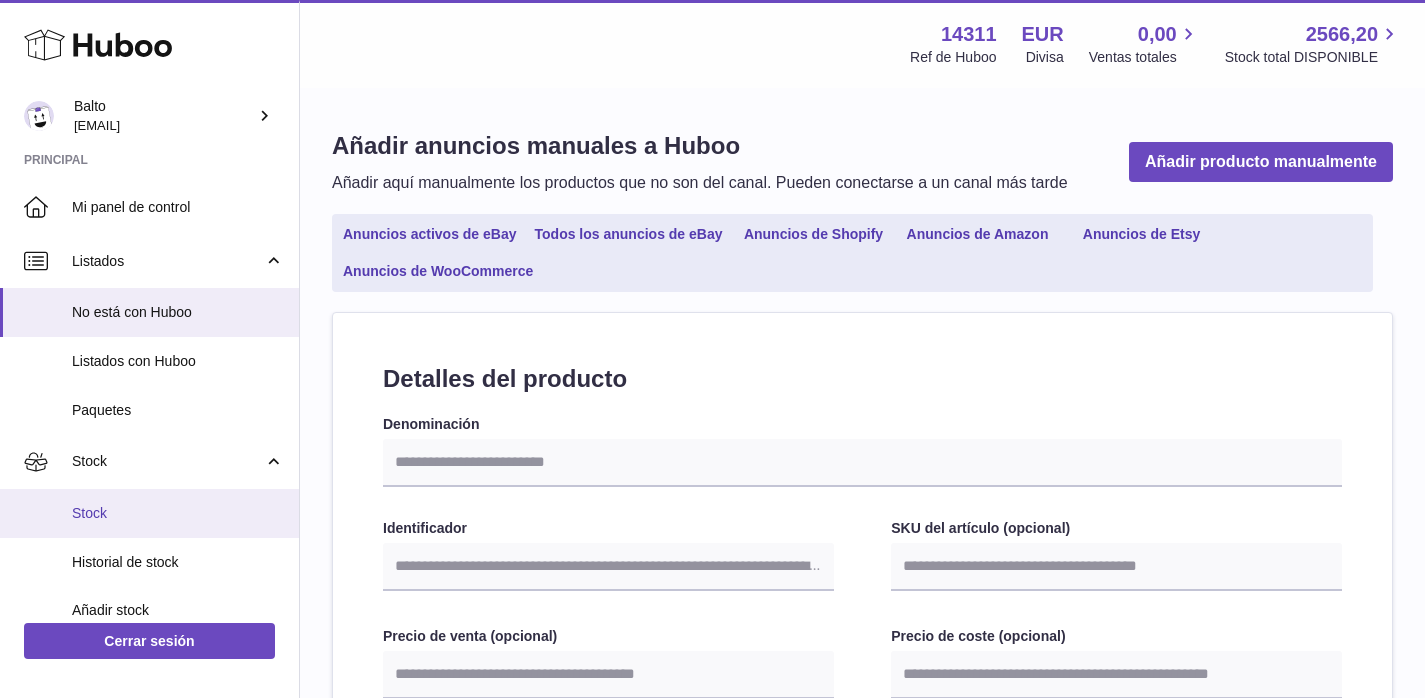 click on "Stock" at bounding box center (178, 513) 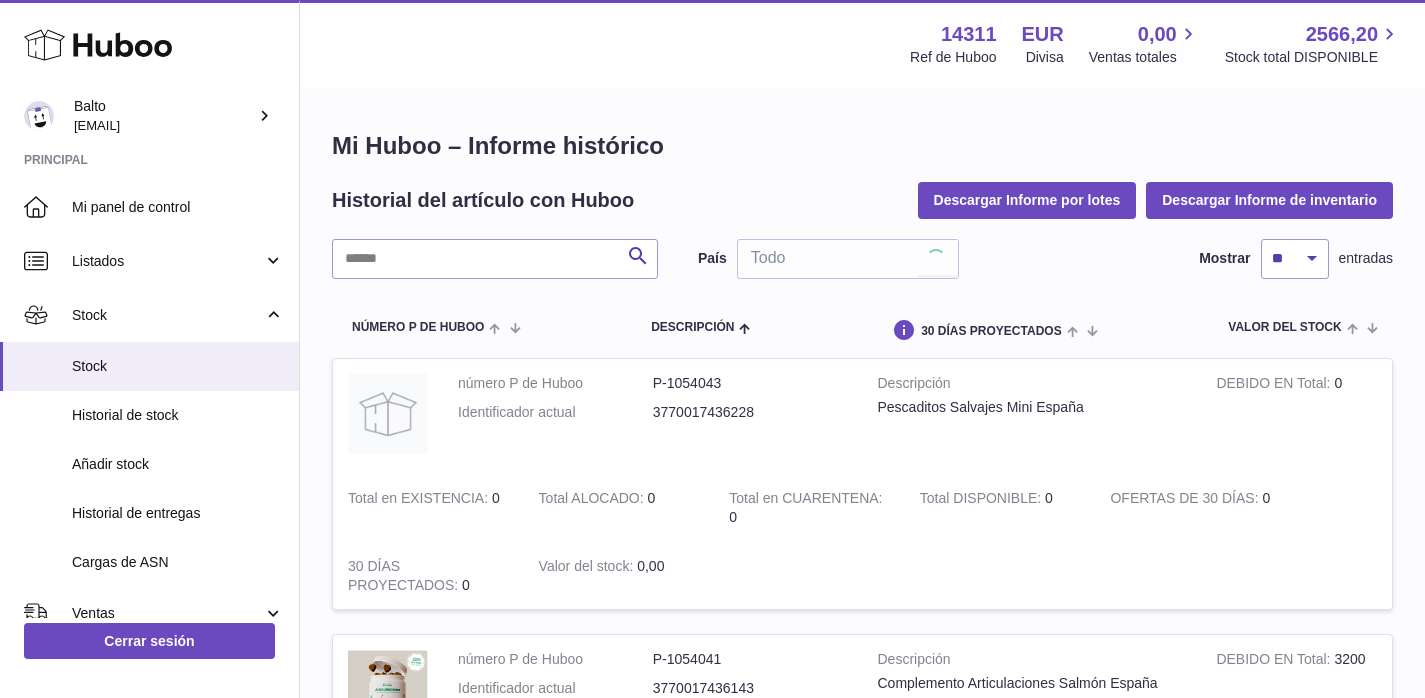scroll, scrollTop: 0, scrollLeft: 0, axis: both 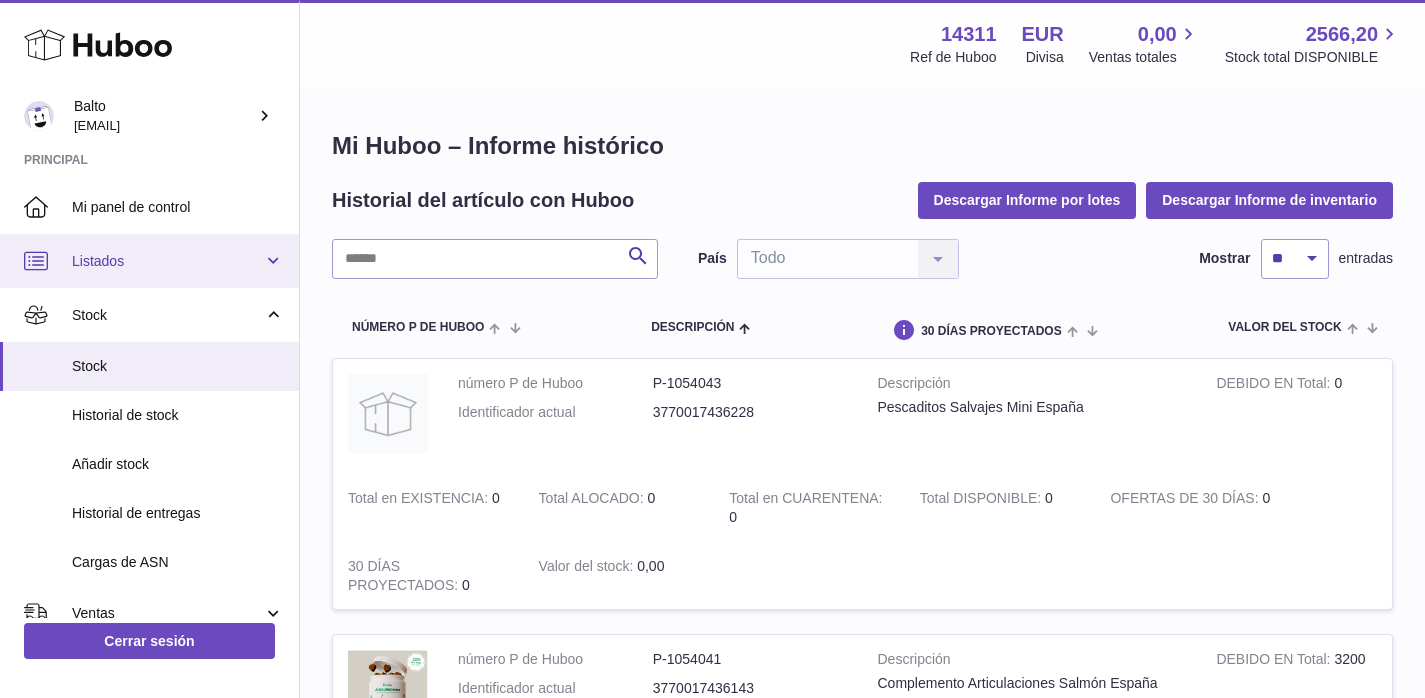 click on "Listados" at bounding box center [167, 261] 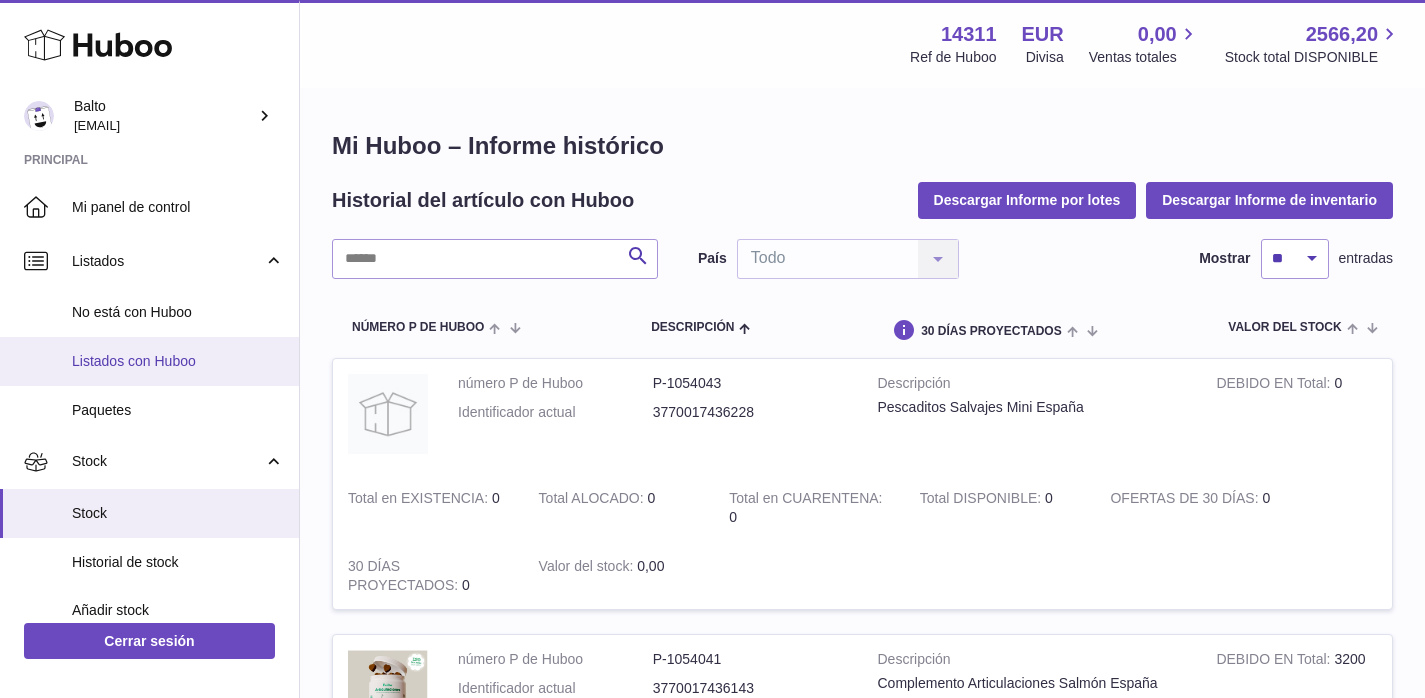 click on "Listados con Huboo" at bounding box center [178, 361] 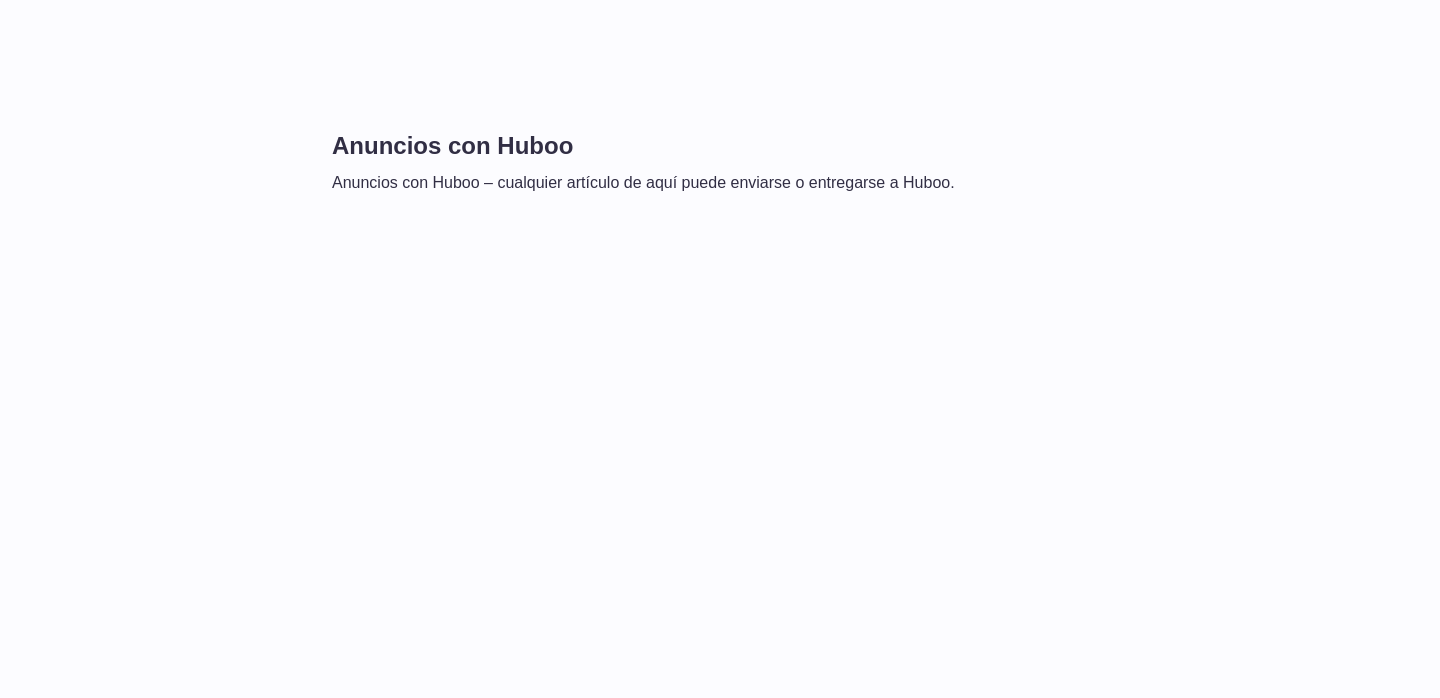 scroll, scrollTop: 0, scrollLeft: 0, axis: both 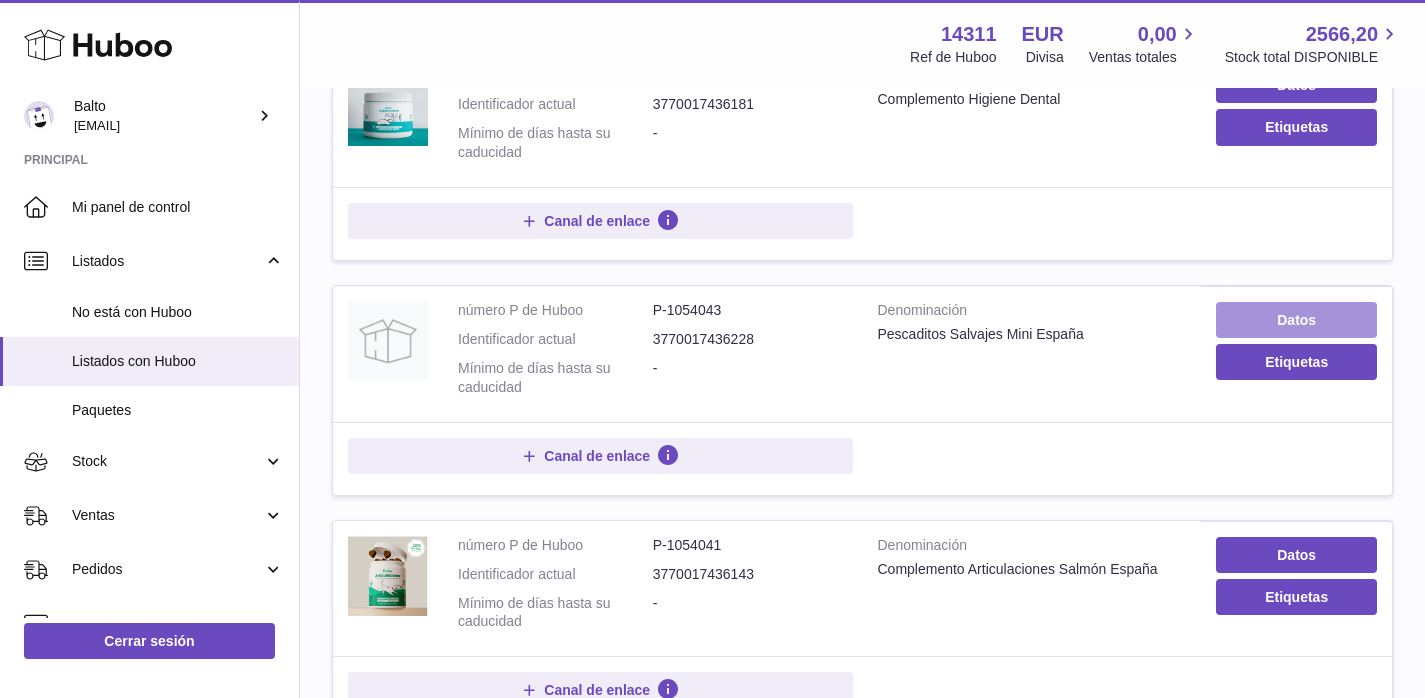 click on "Datos" at bounding box center (1296, 320) 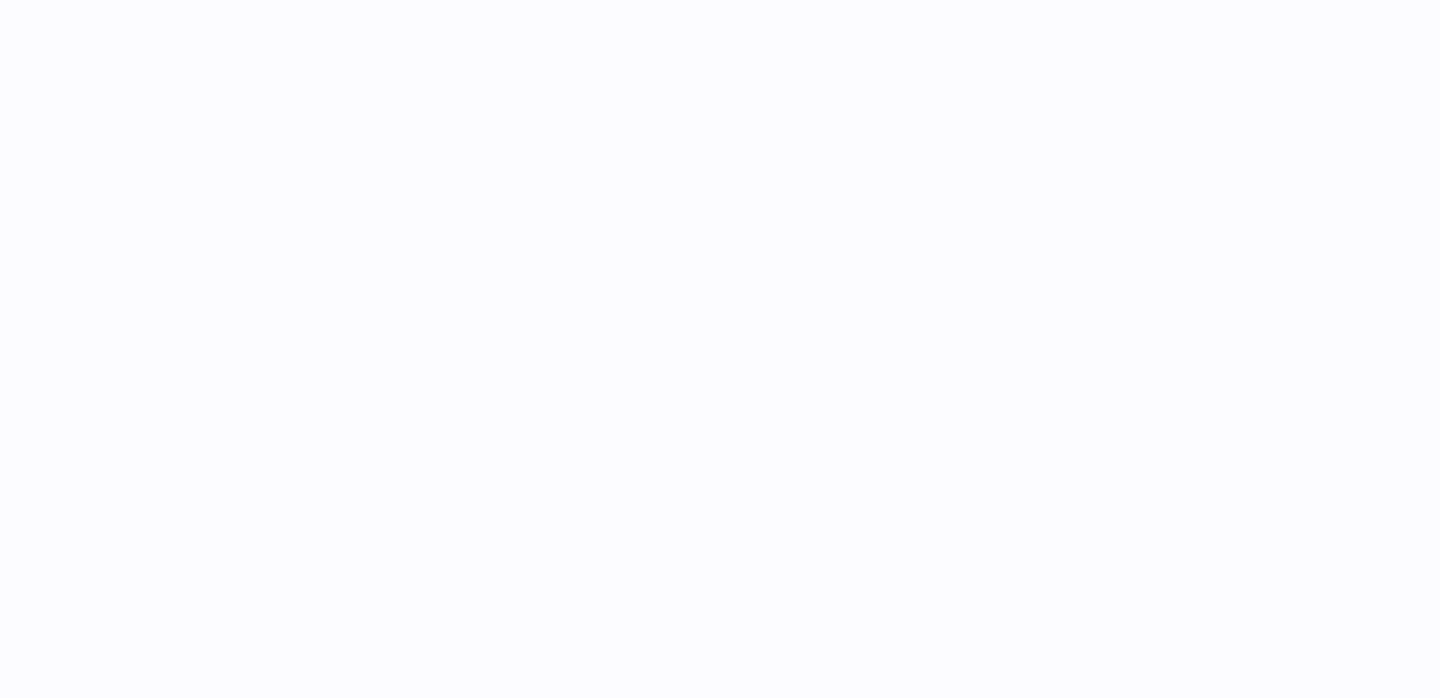 scroll, scrollTop: 0, scrollLeft: 0, axis: both 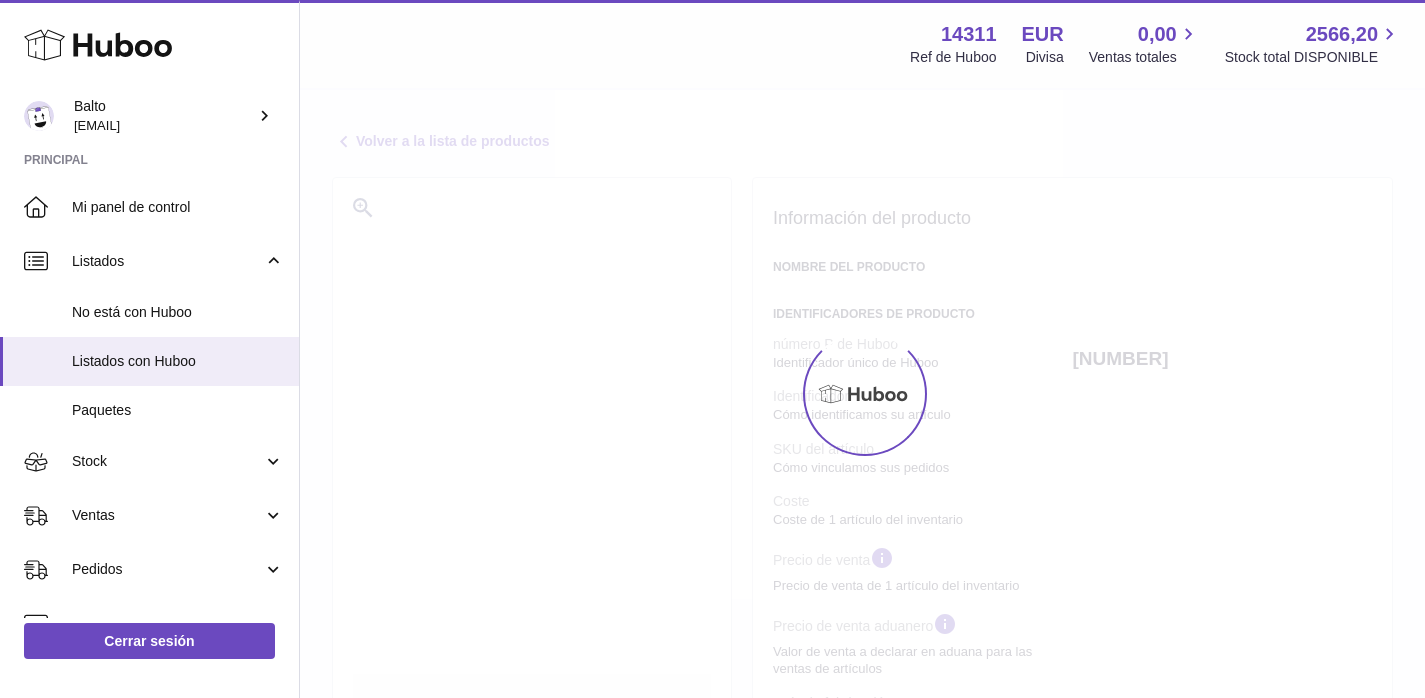 select 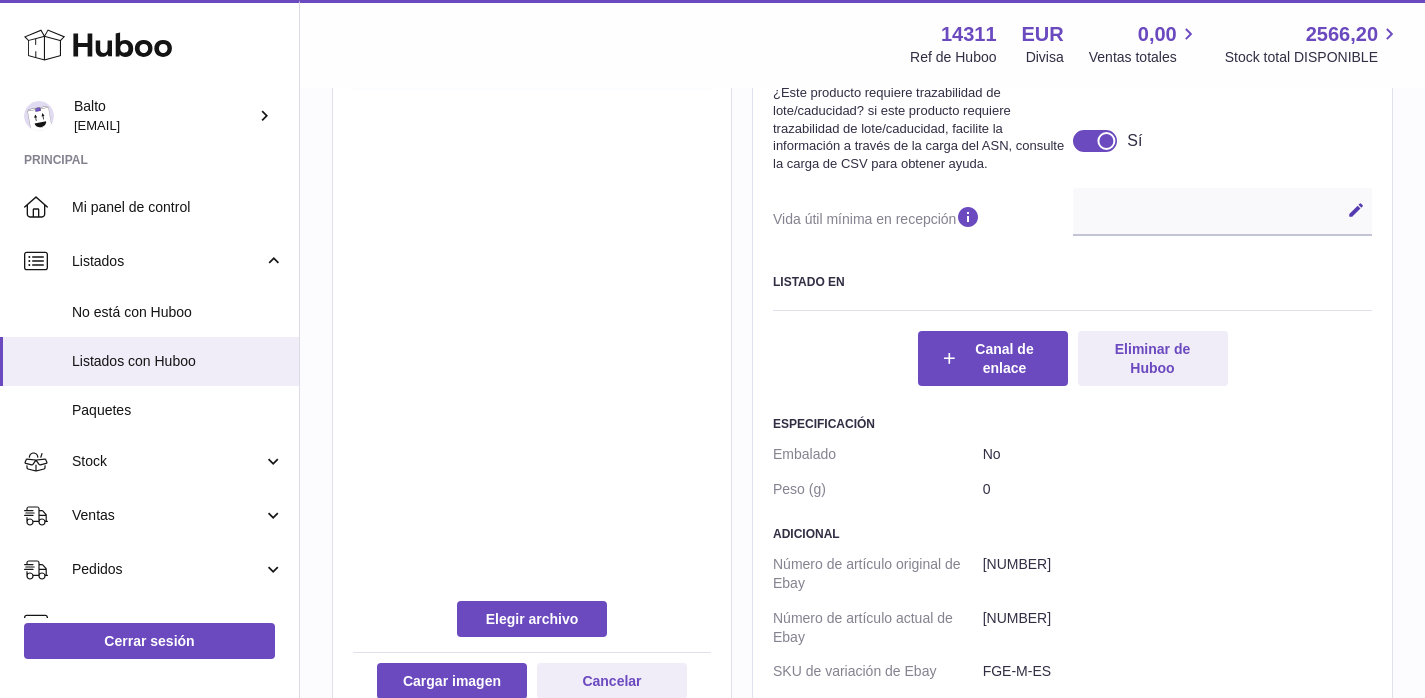 scroll, scrollTop: 977, scrollLeft: 0, axis: vertical 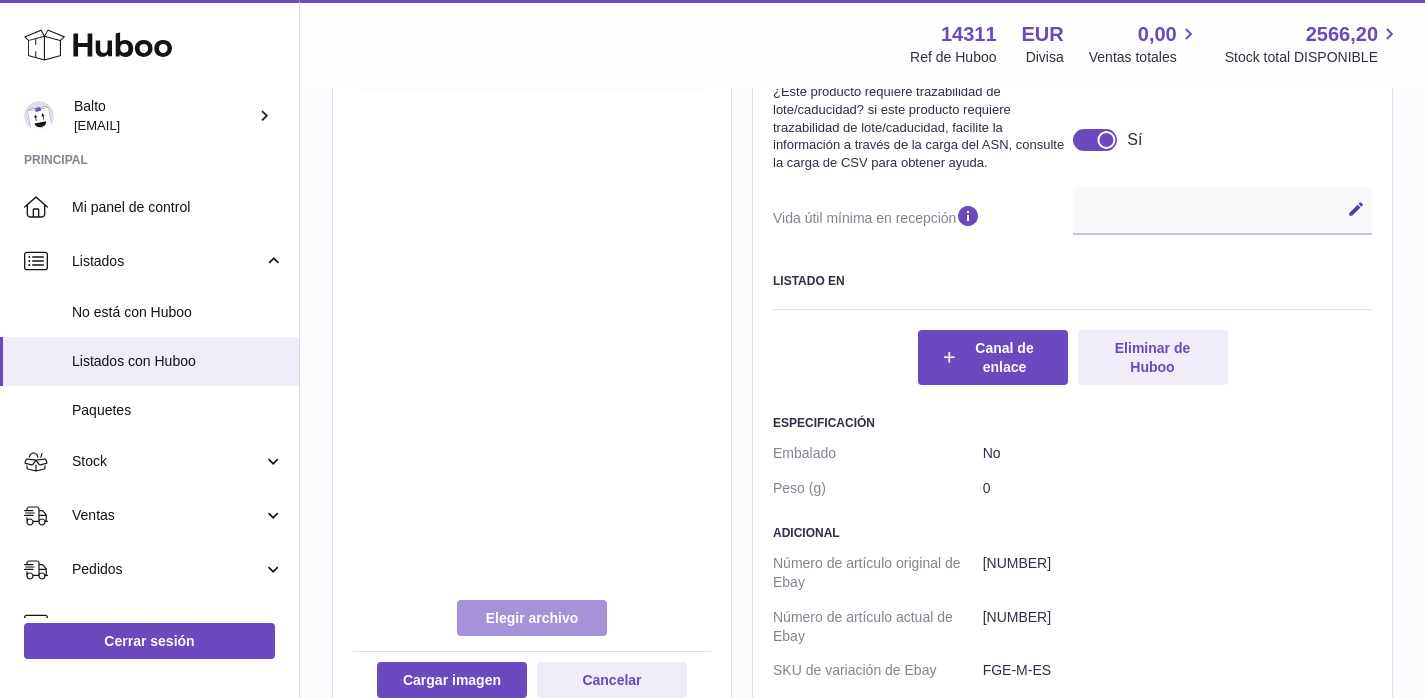 click at bounding box center [532, 618] 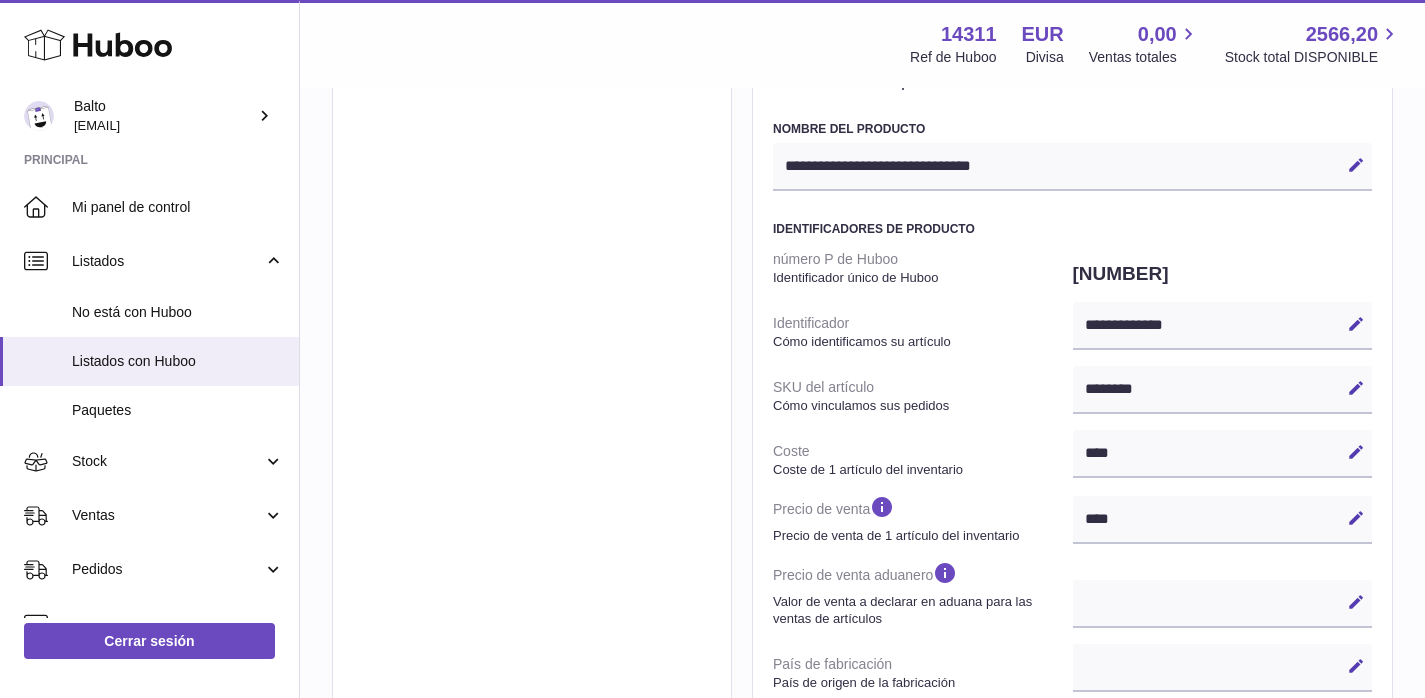 scroll, scrollTop: 0, scrollLeft: 0, axis: both 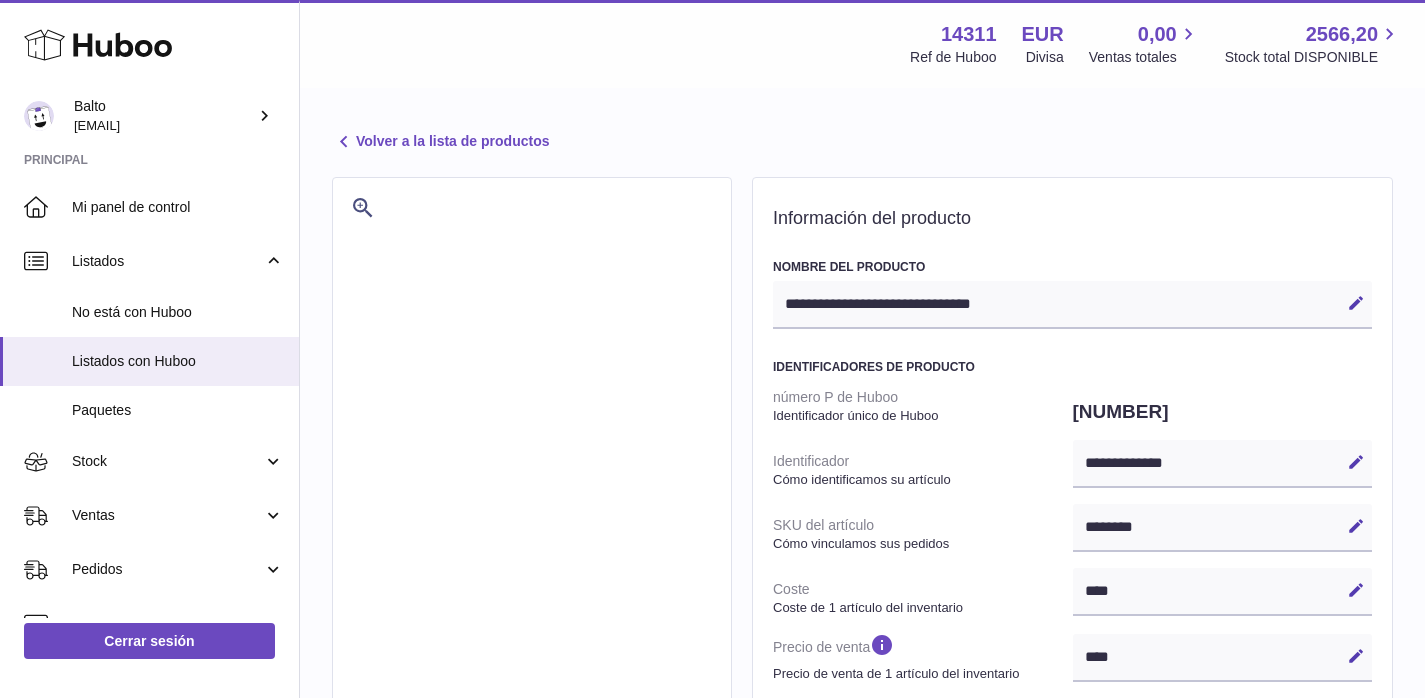 click on "Volver a la lista de productos" at bounding box center [440, 142] 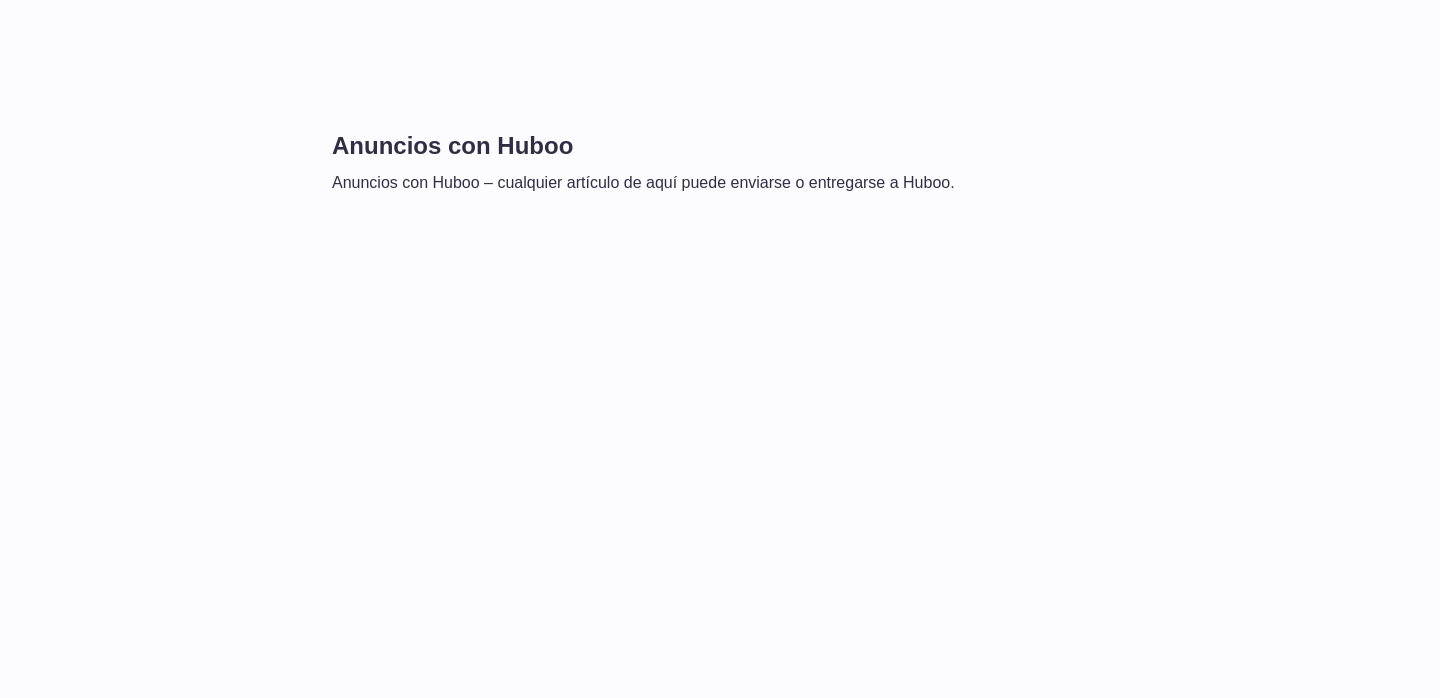 scroll, scrollTop: 0, scrollLeft: 0, axis: both 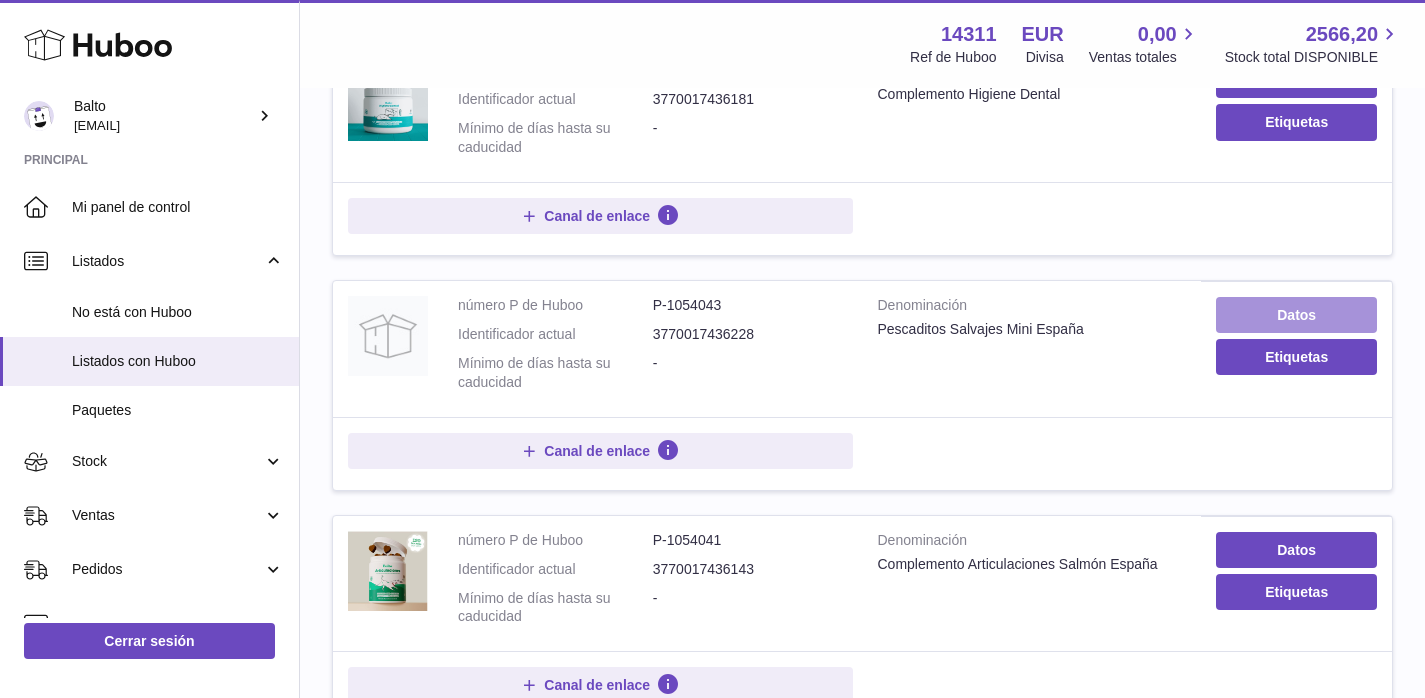click on "Datos" at bounding box center (1296, 315) 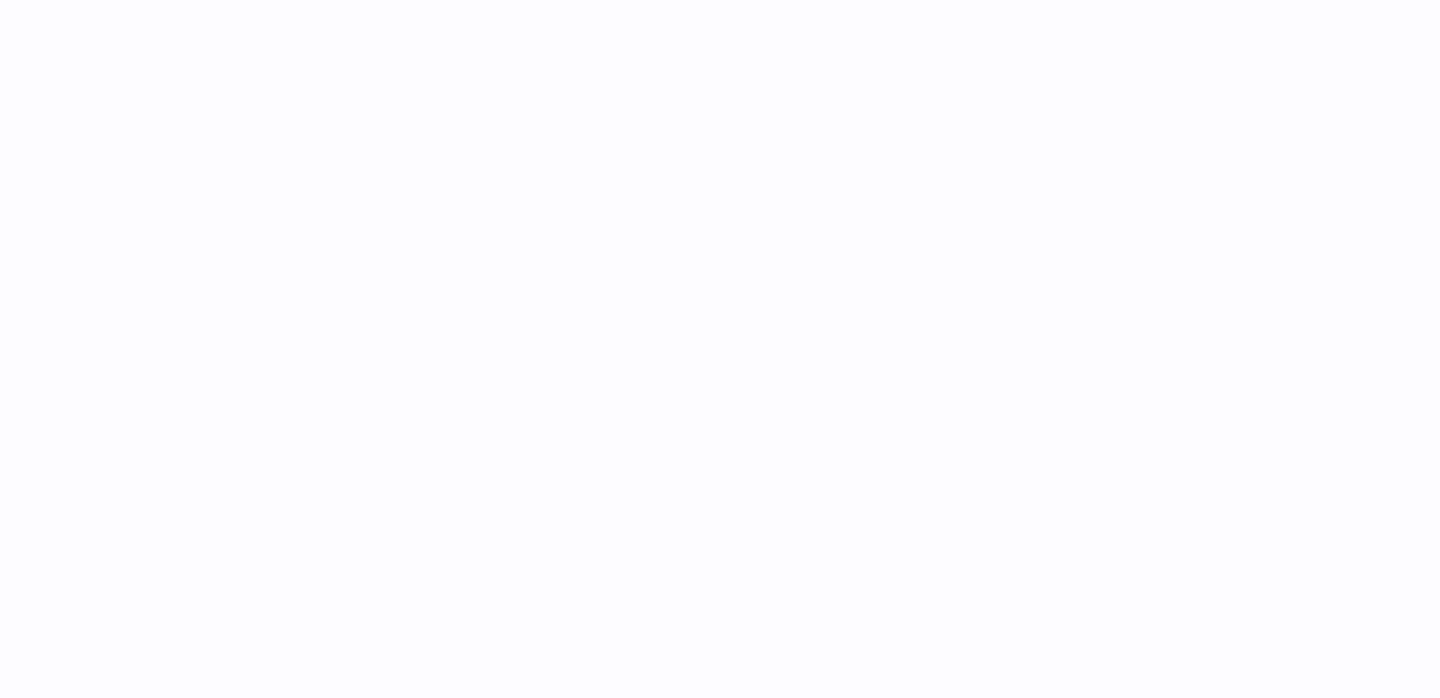 scroll, scrollTop: 0, scrollLeft: 0, axis: both 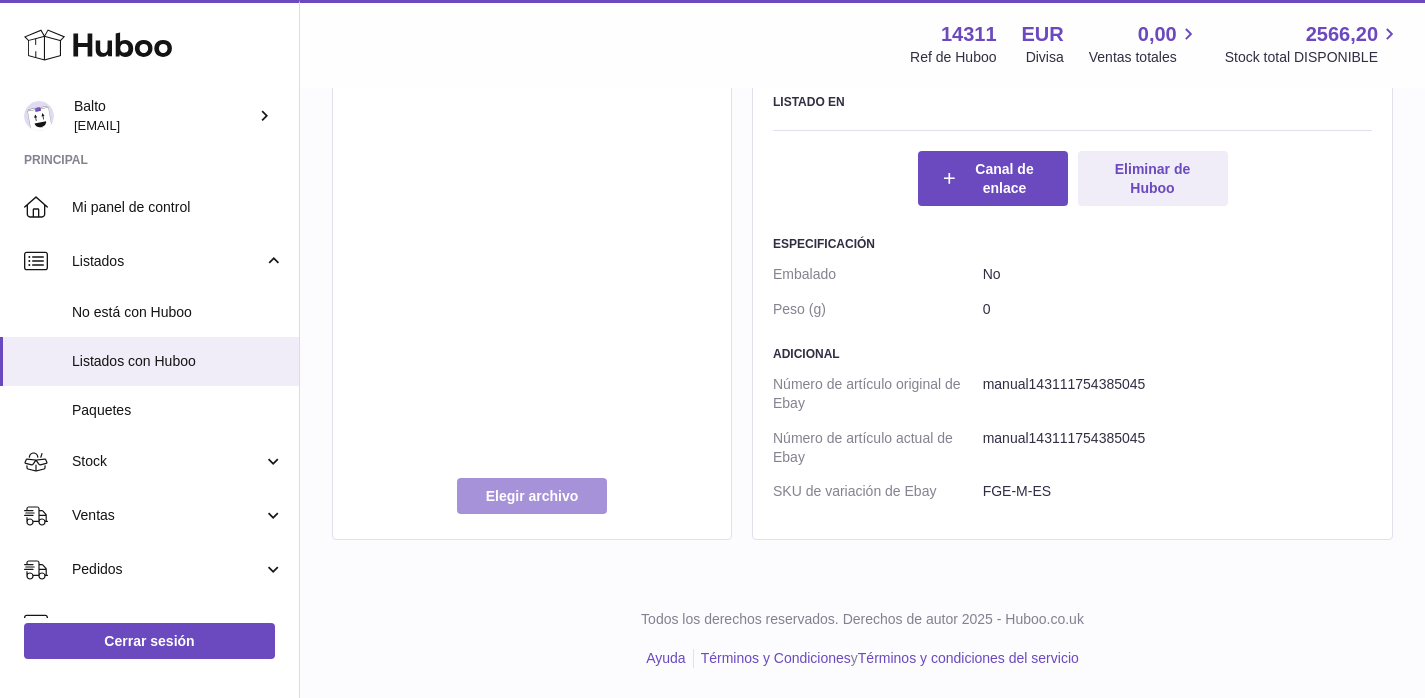 click at bounding box center [532, 496] 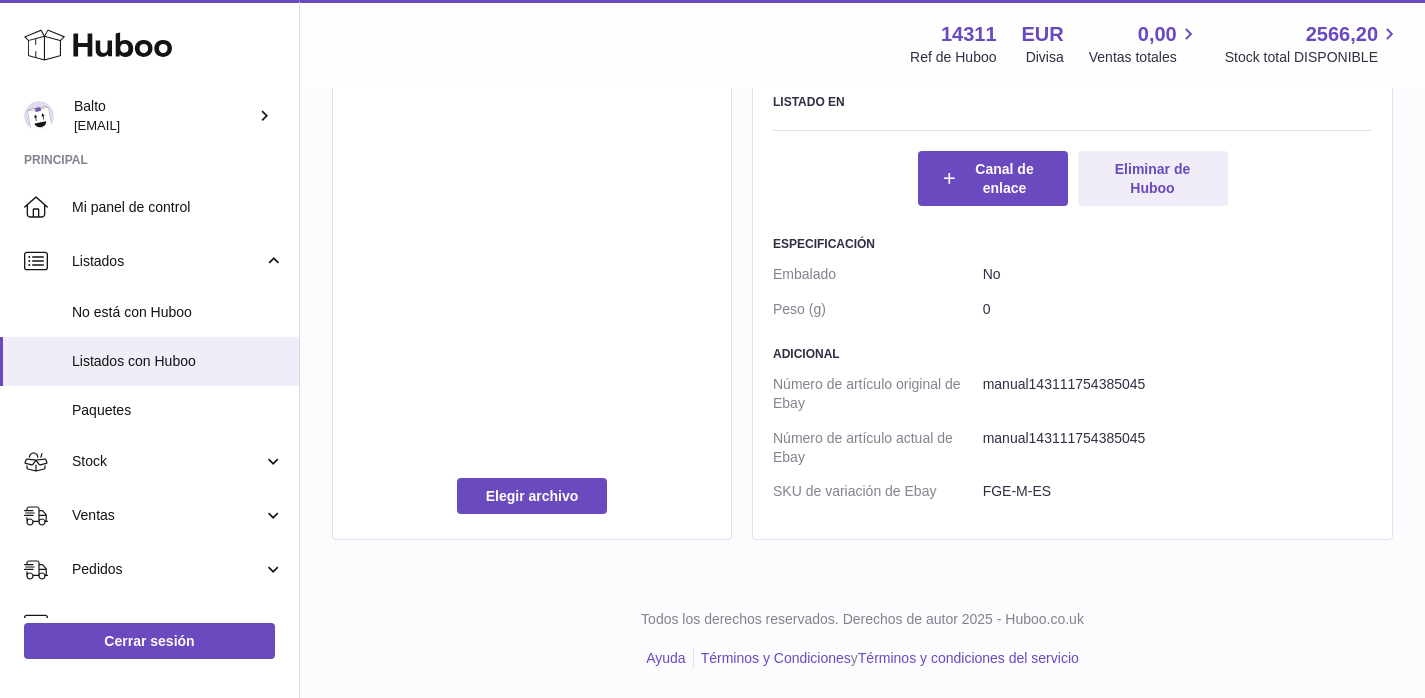 type on "**********" 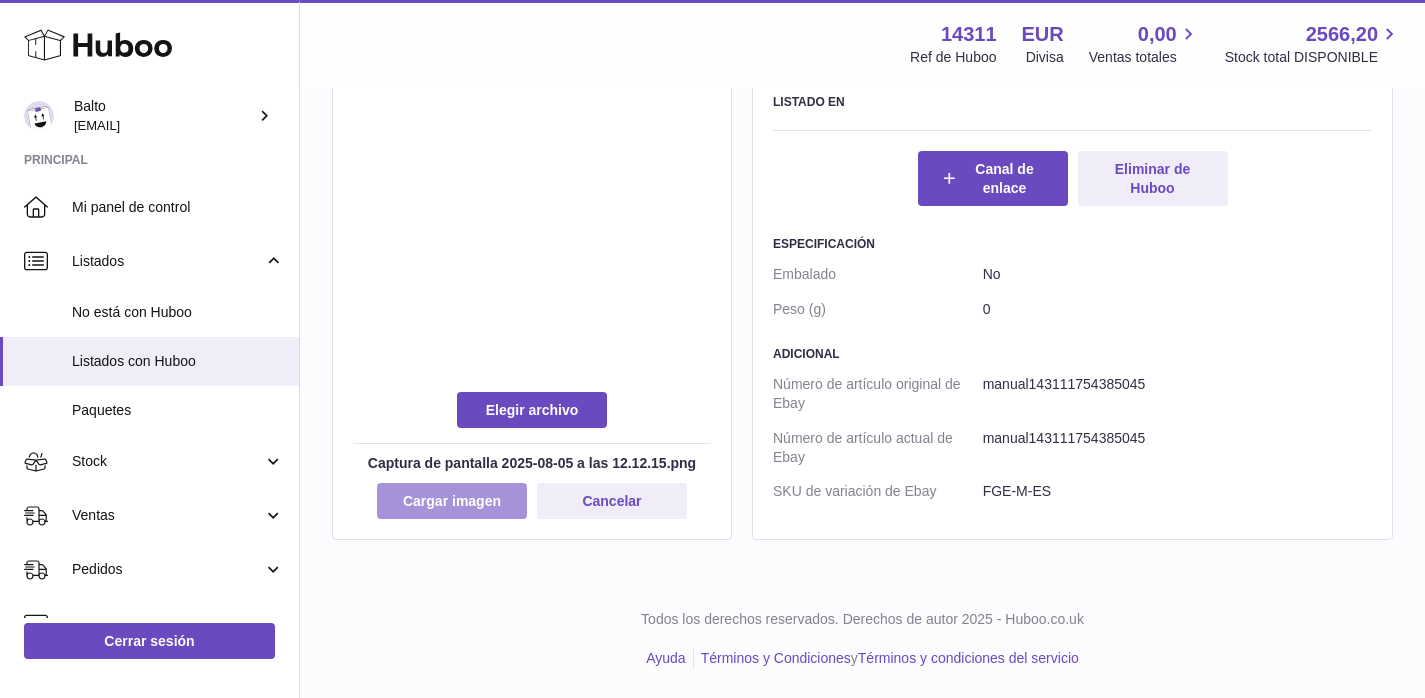 click on "Cargar imagen" at bounding box center [452, 501] 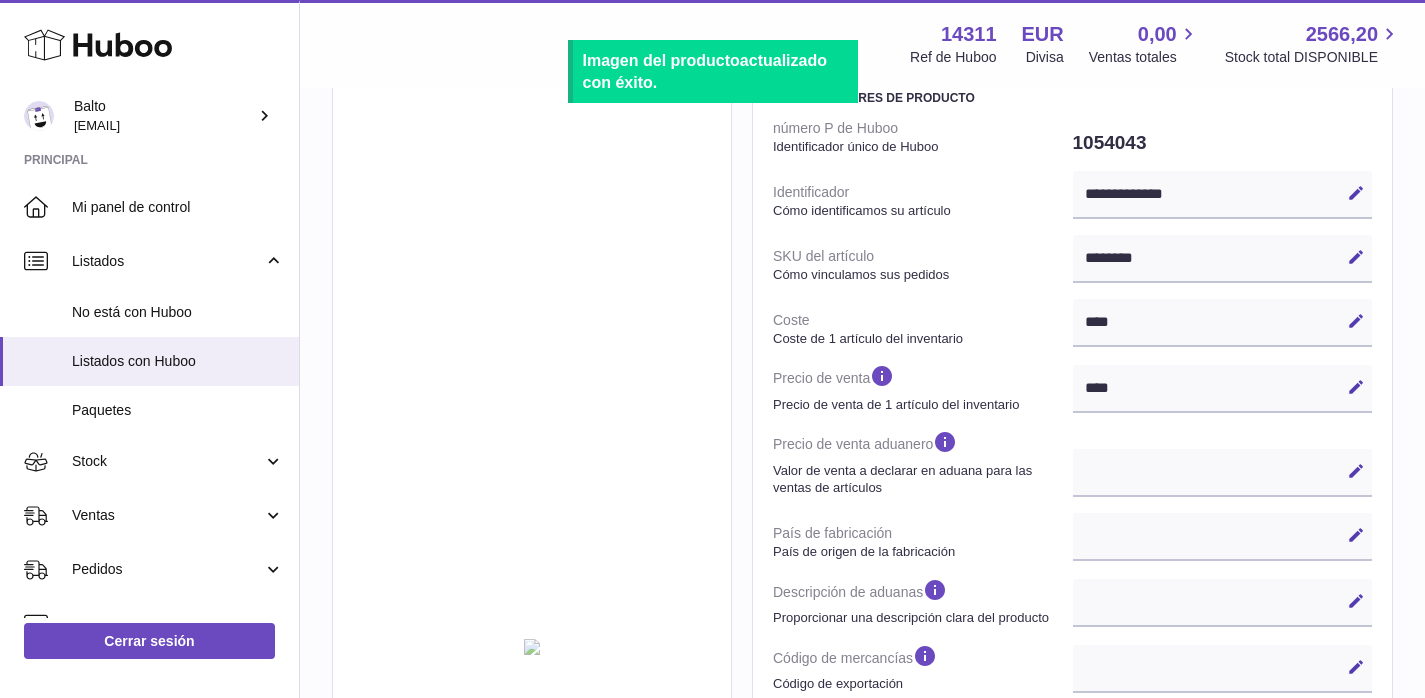 scroll, scrollTop: 0, scrollLeft: 0, axis: both 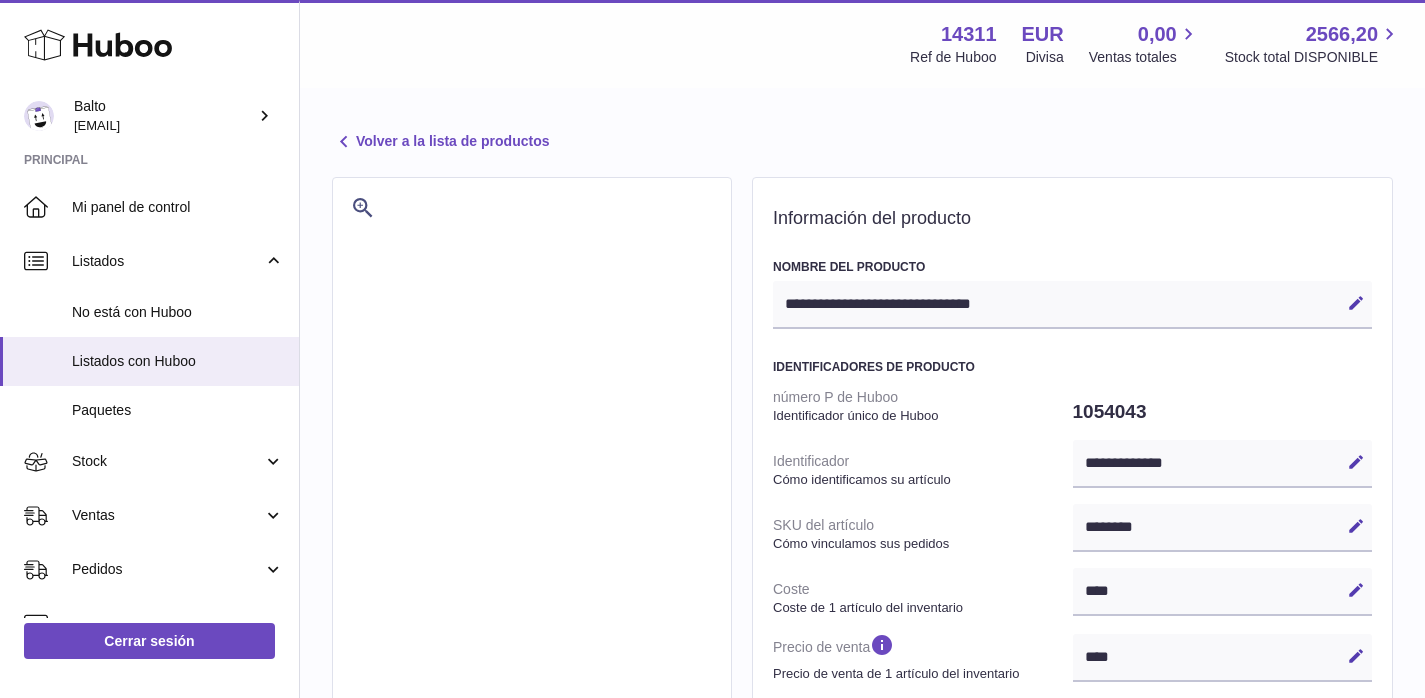 click on "Volver a la lista de productos" at bounding box center (440, 142) 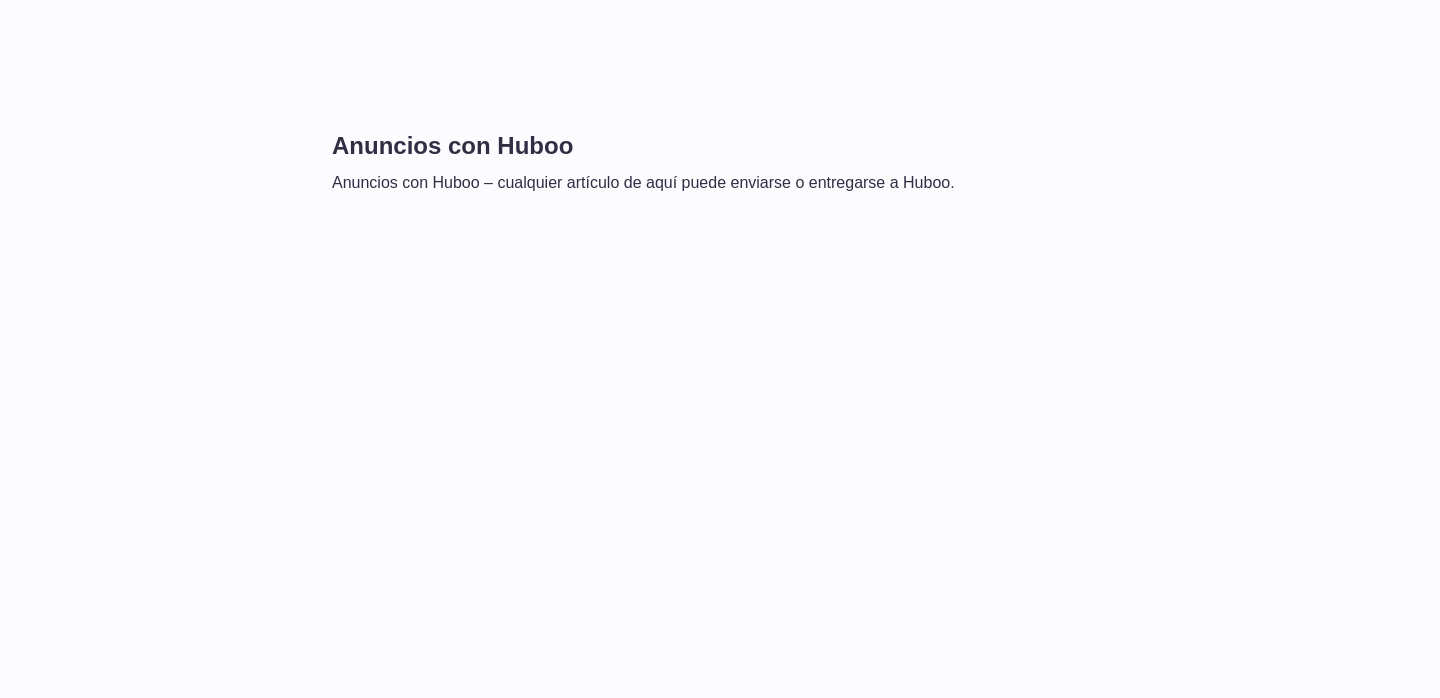 scroll, scrollTop: 0, scrollLeft: 0, axis: both 